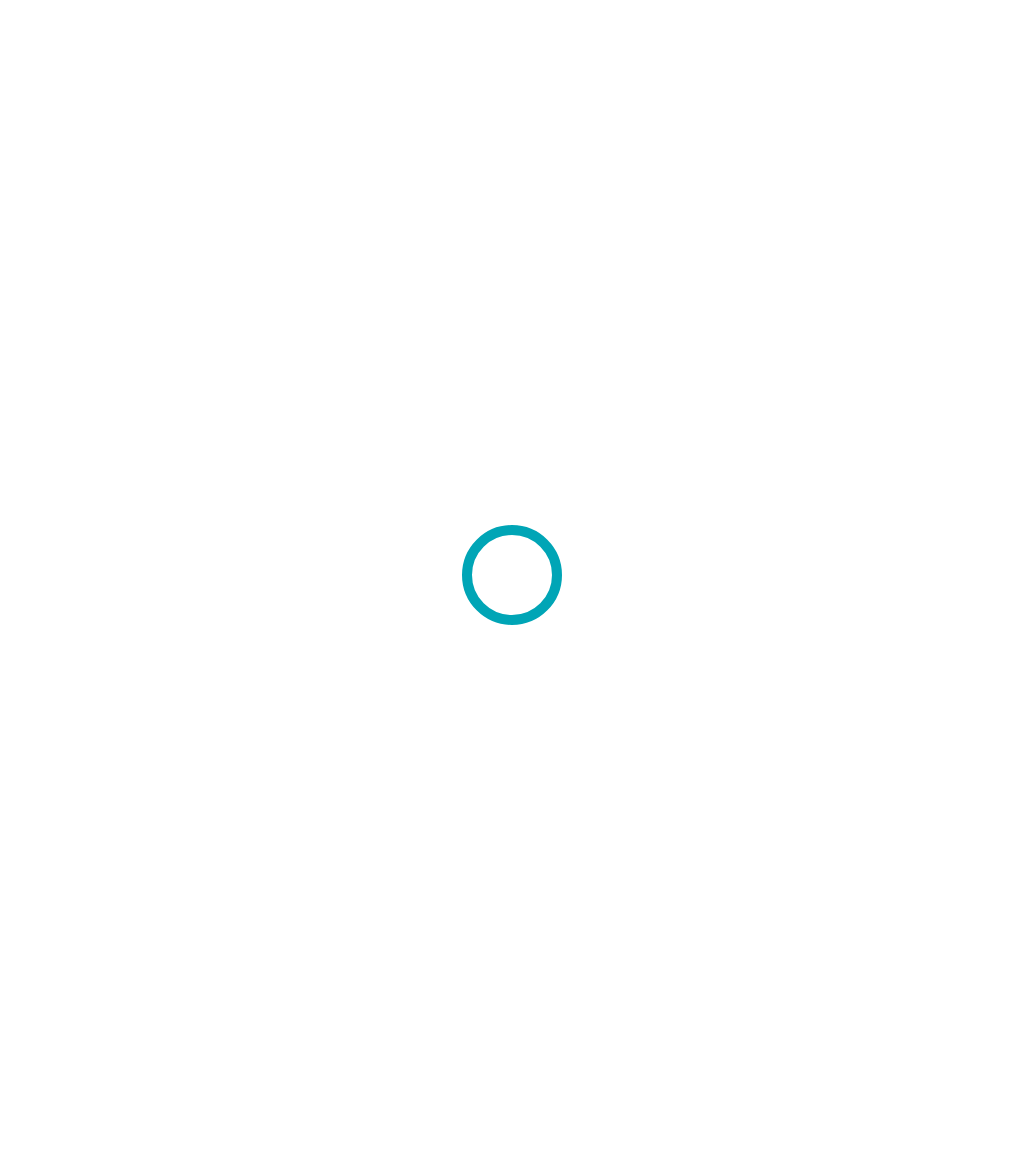 scroll, scrollTop: 0, scrollLeft: 0, axis: both 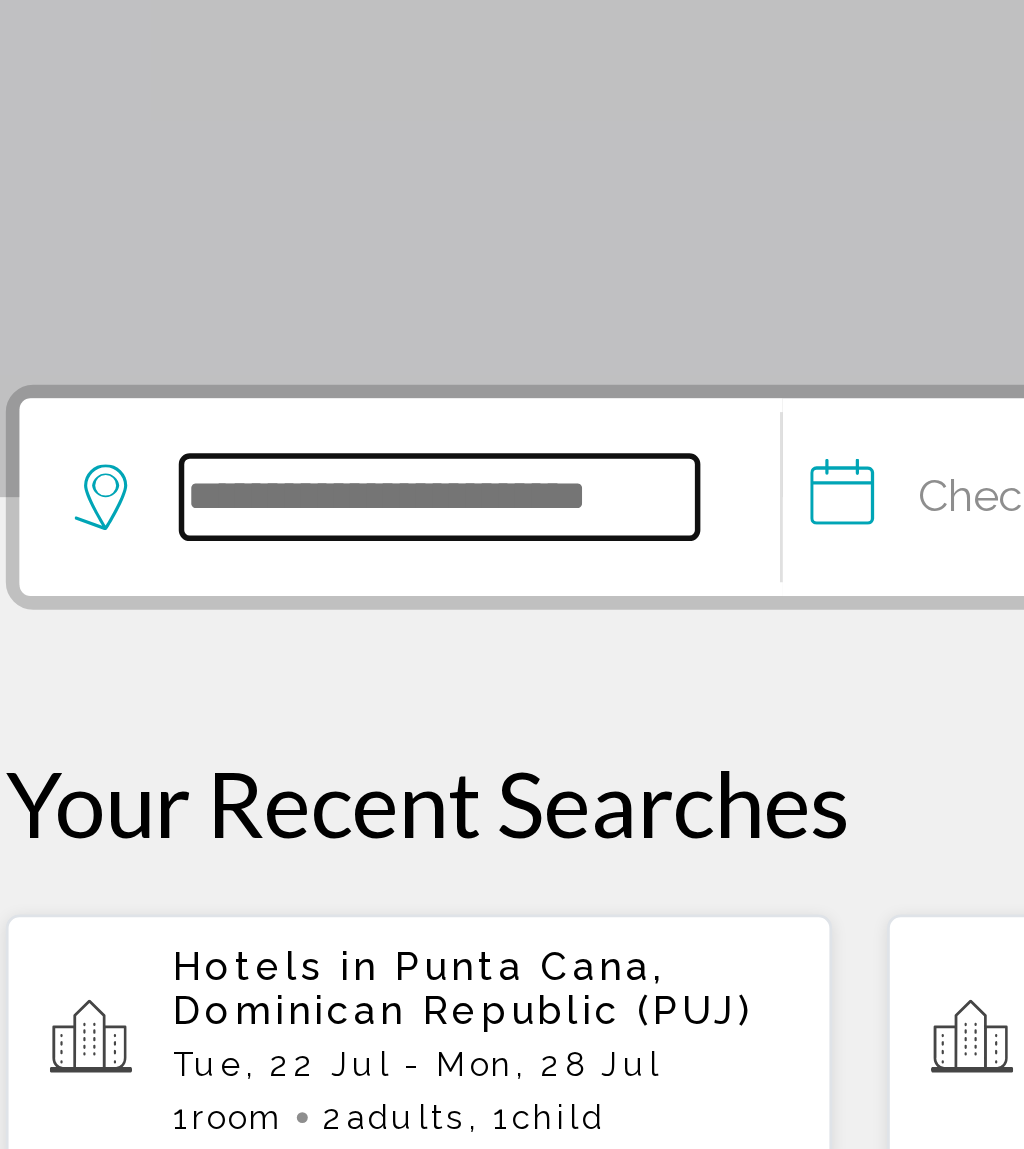 click at bounding box center (198, 600) 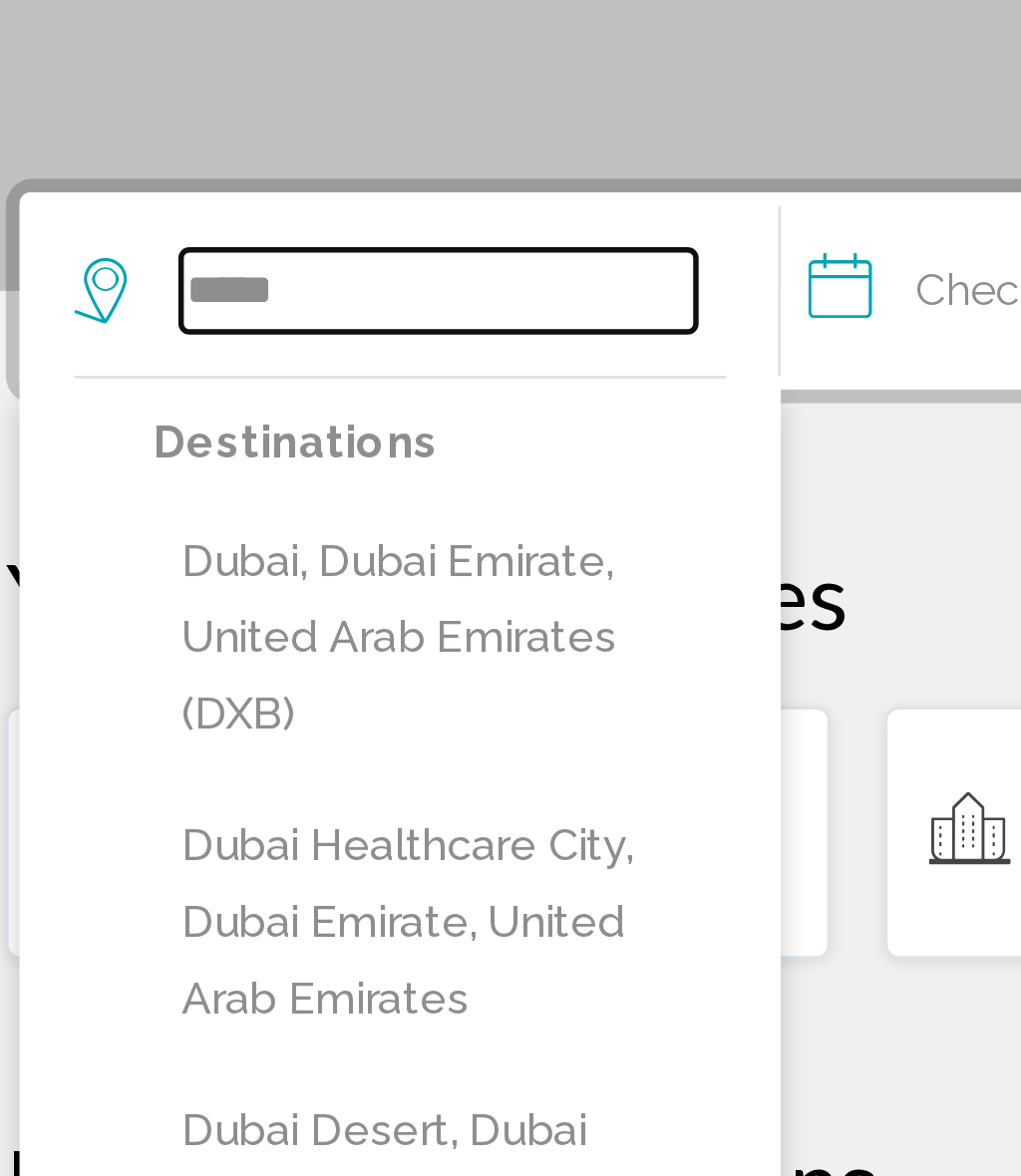 type on "*****" 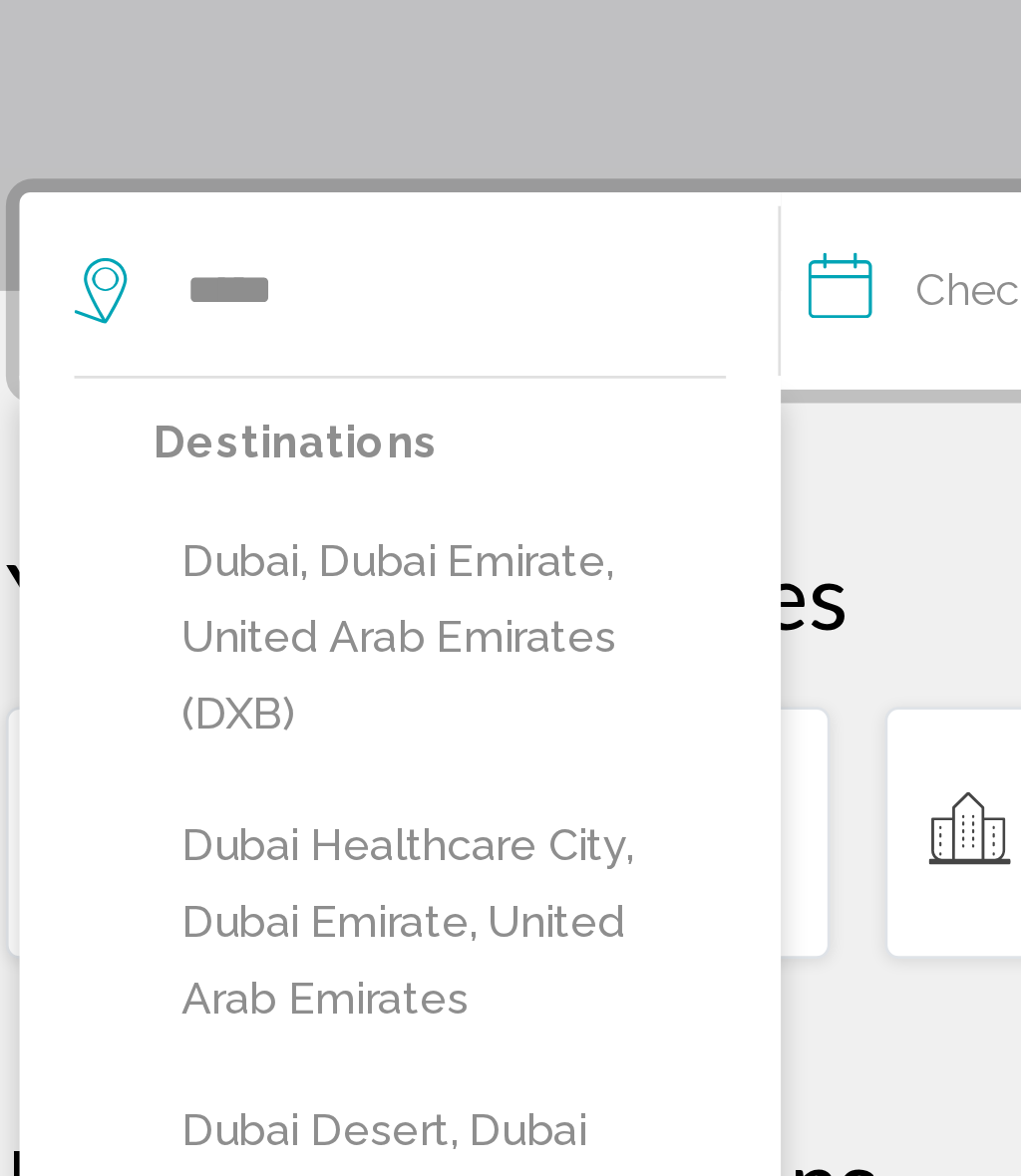 click on "Dubai, Dubai Emirate, United Arab Emirates (DXB)" at bounding box center [197, 725] 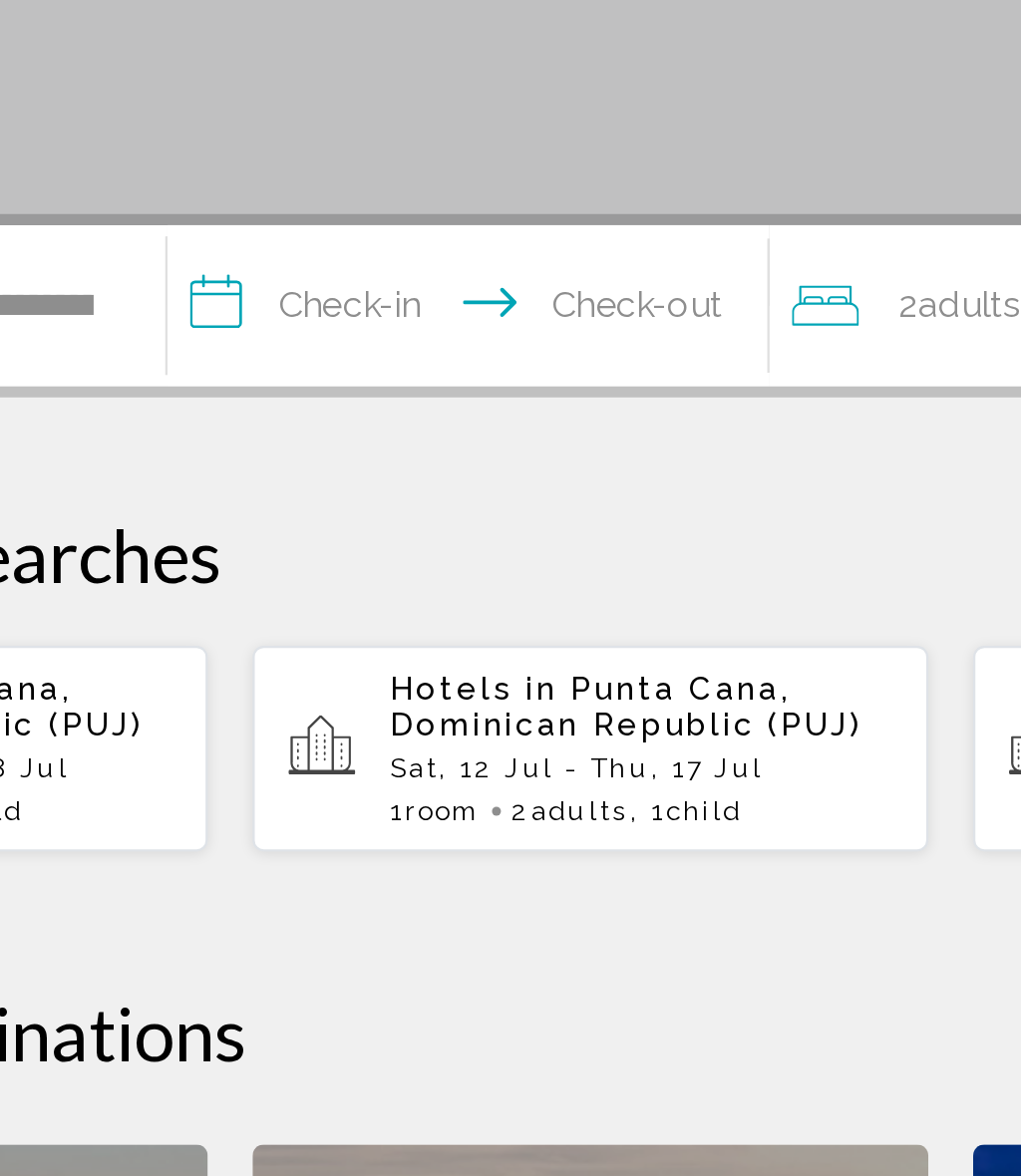 click on "**********" at bounding box center [460, 601] 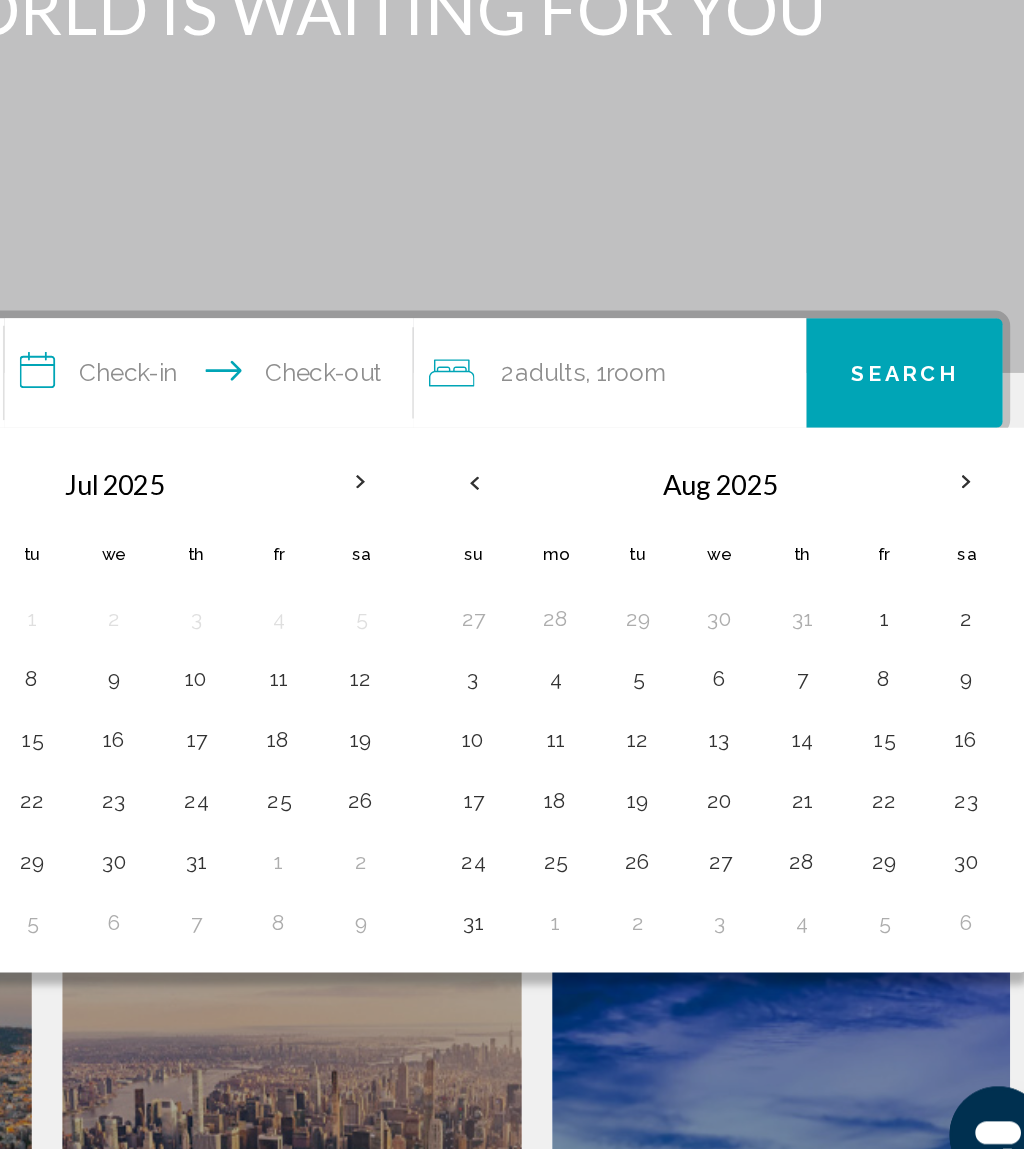 click at bounding box center (955, 672) 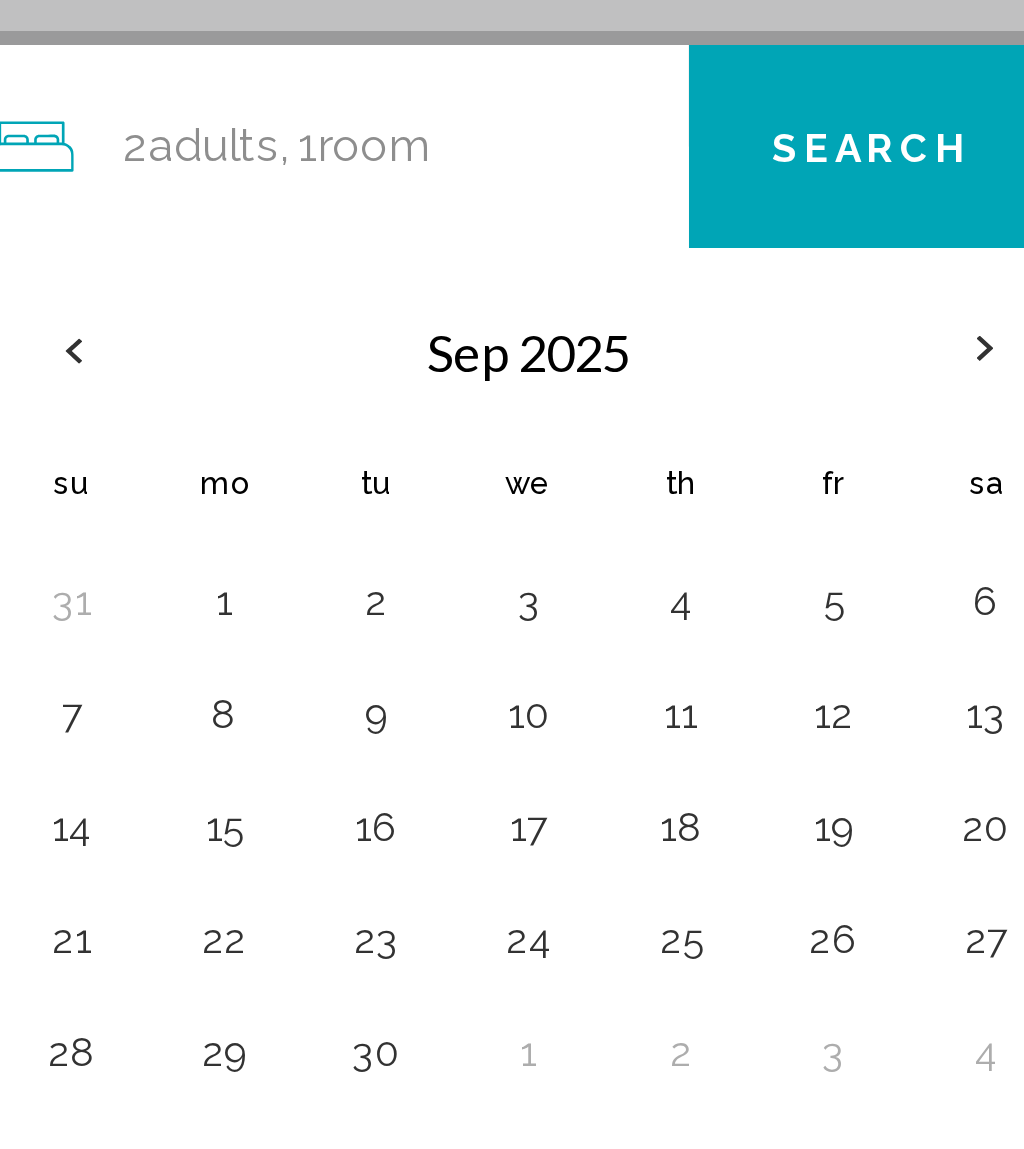 click on "3" at bounding box center (793, 761) 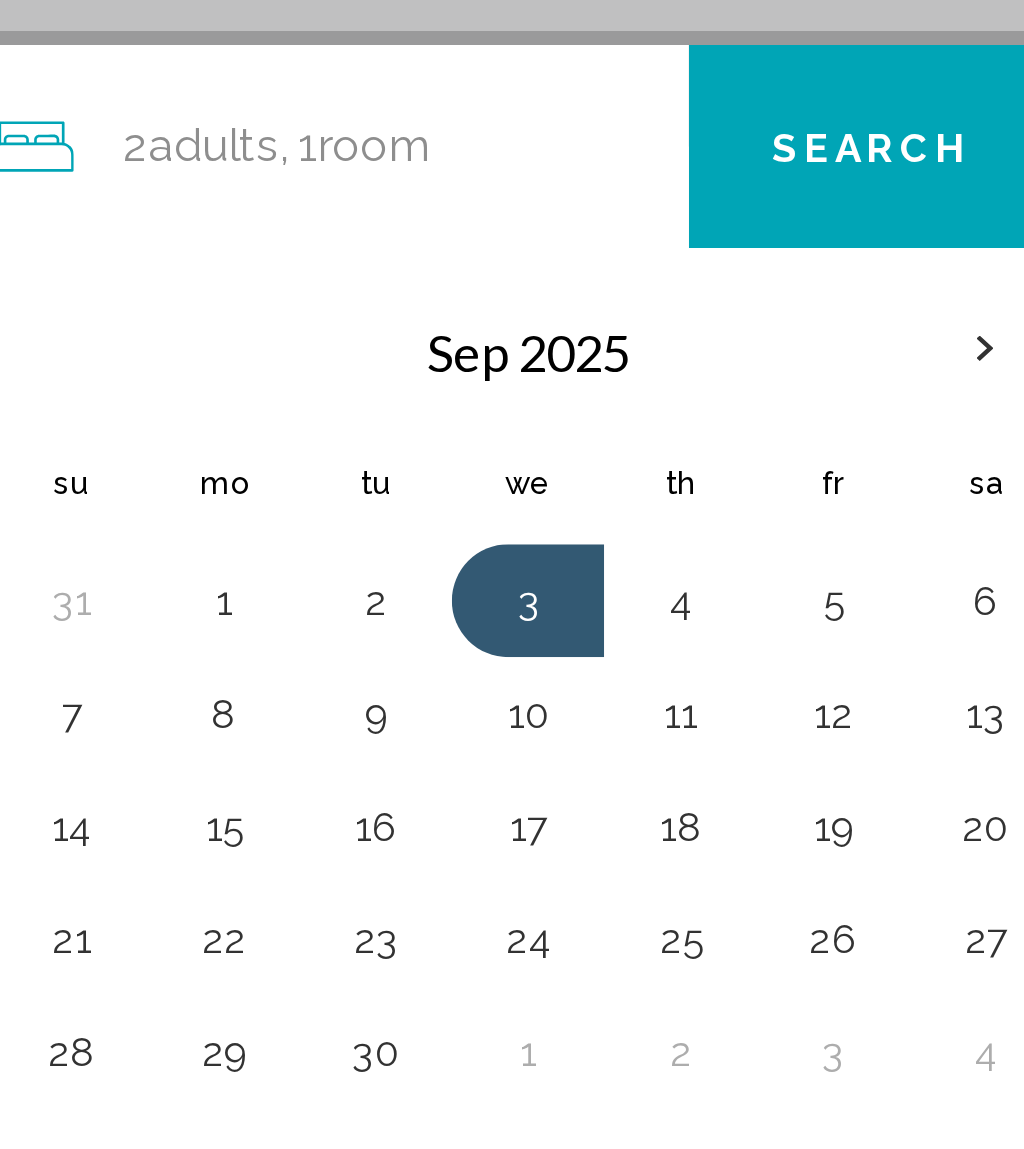 click on "10" at bounding box center (793, 801) 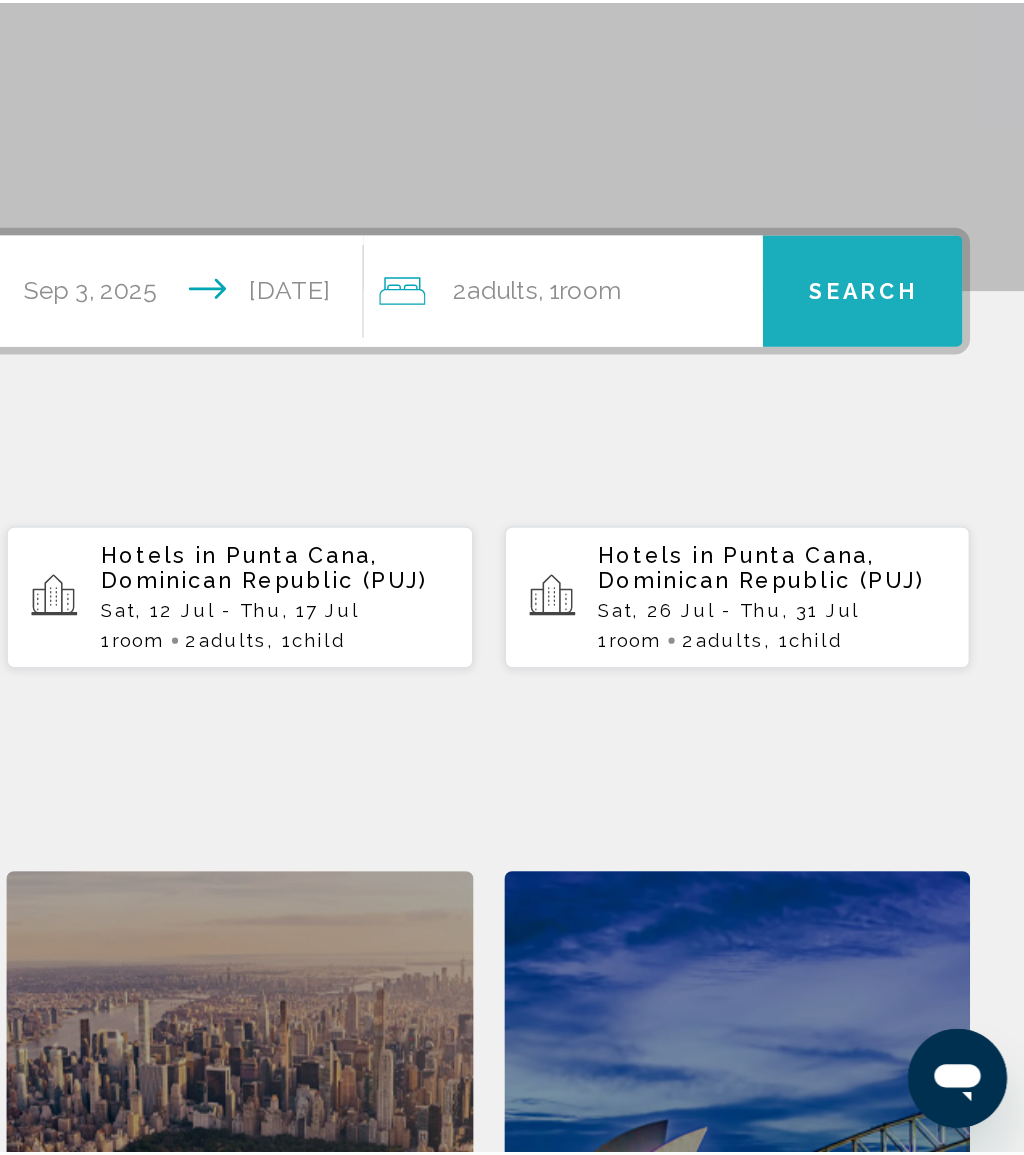 scroll, scrollTop: 8, scrollLeft: 0, axis: vertical 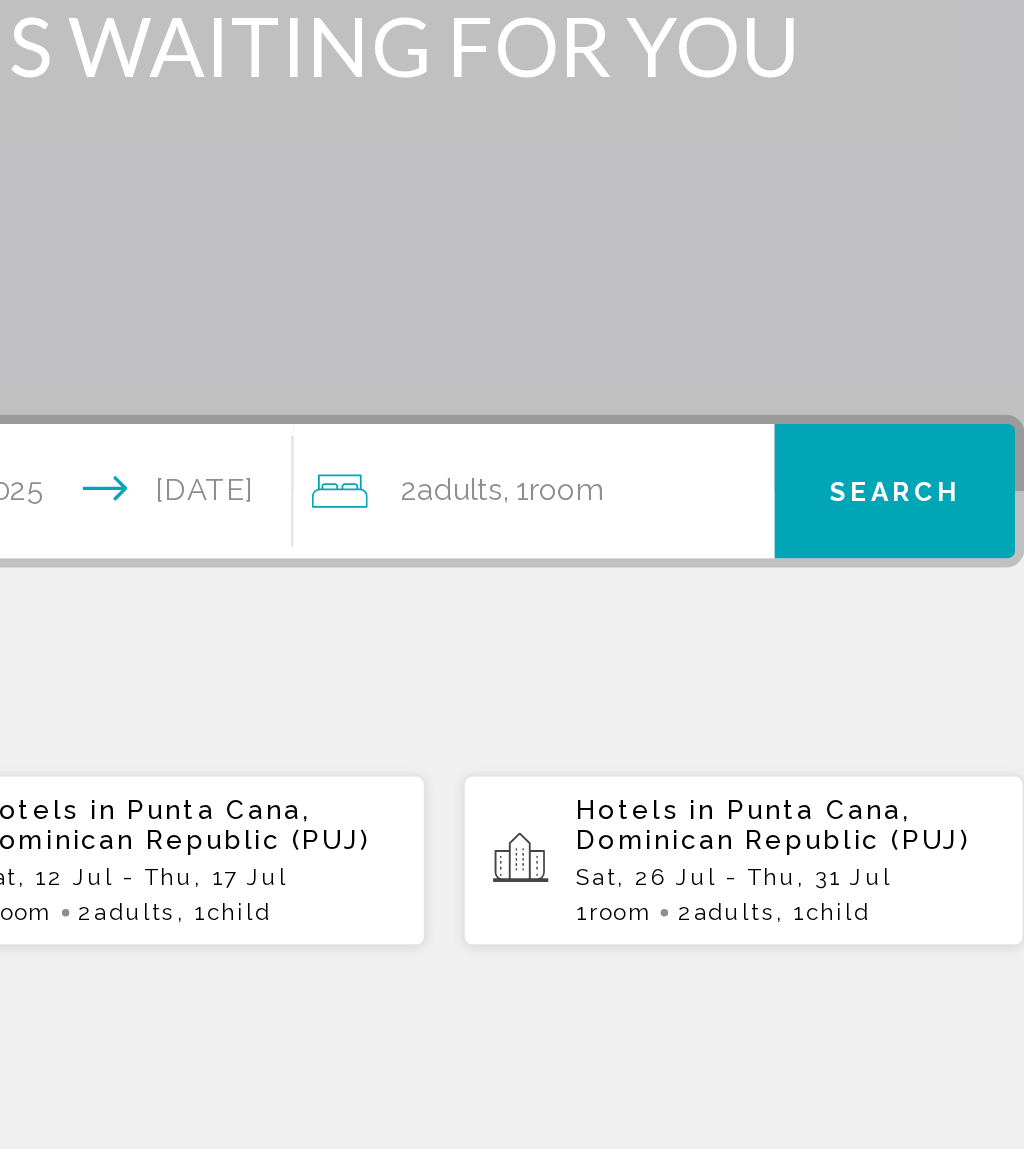 click on "Search" at bounding box center [915, 593] 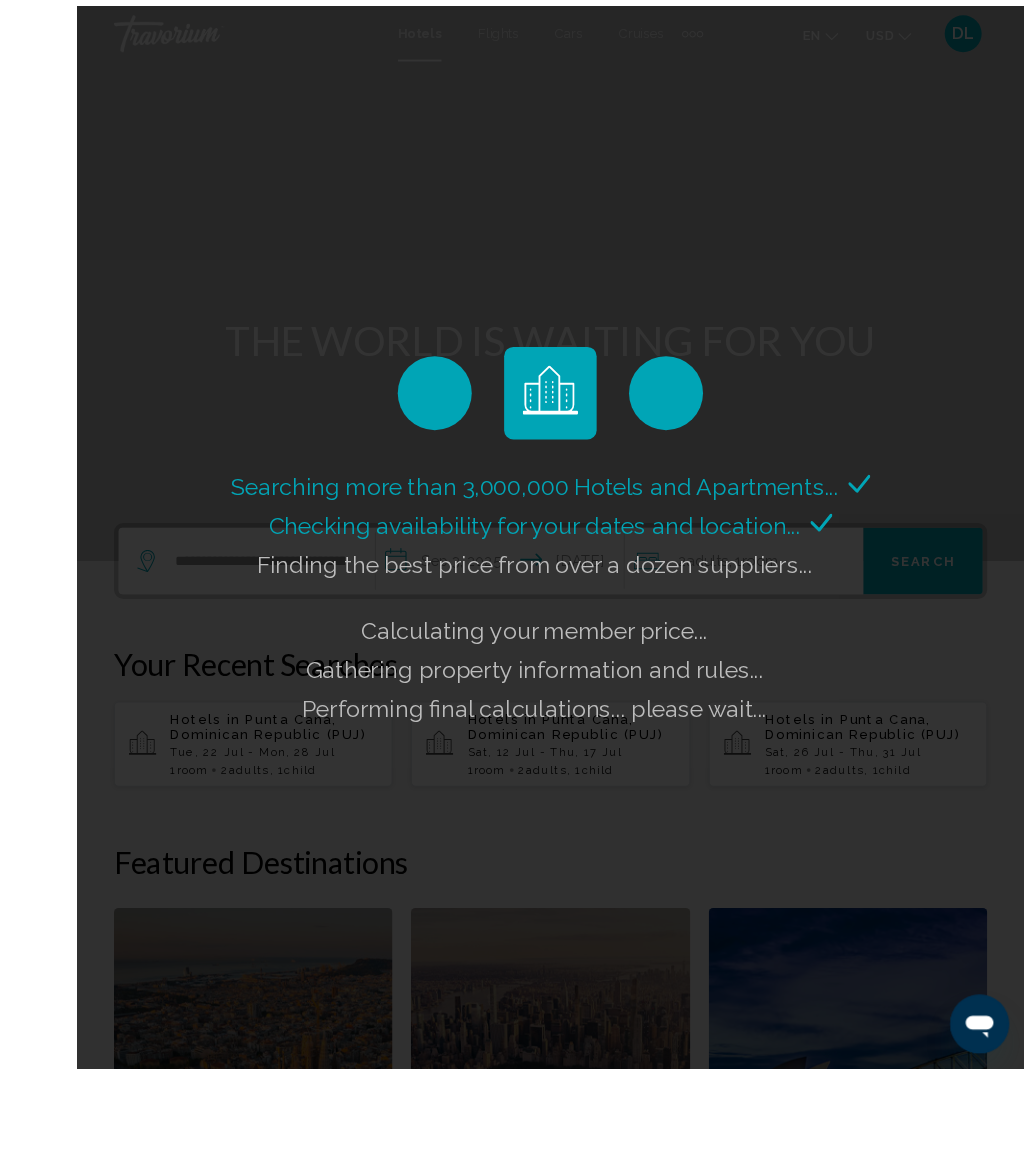 scroll, scrollTop: 84, scrollLeft: 0, axis: vertical 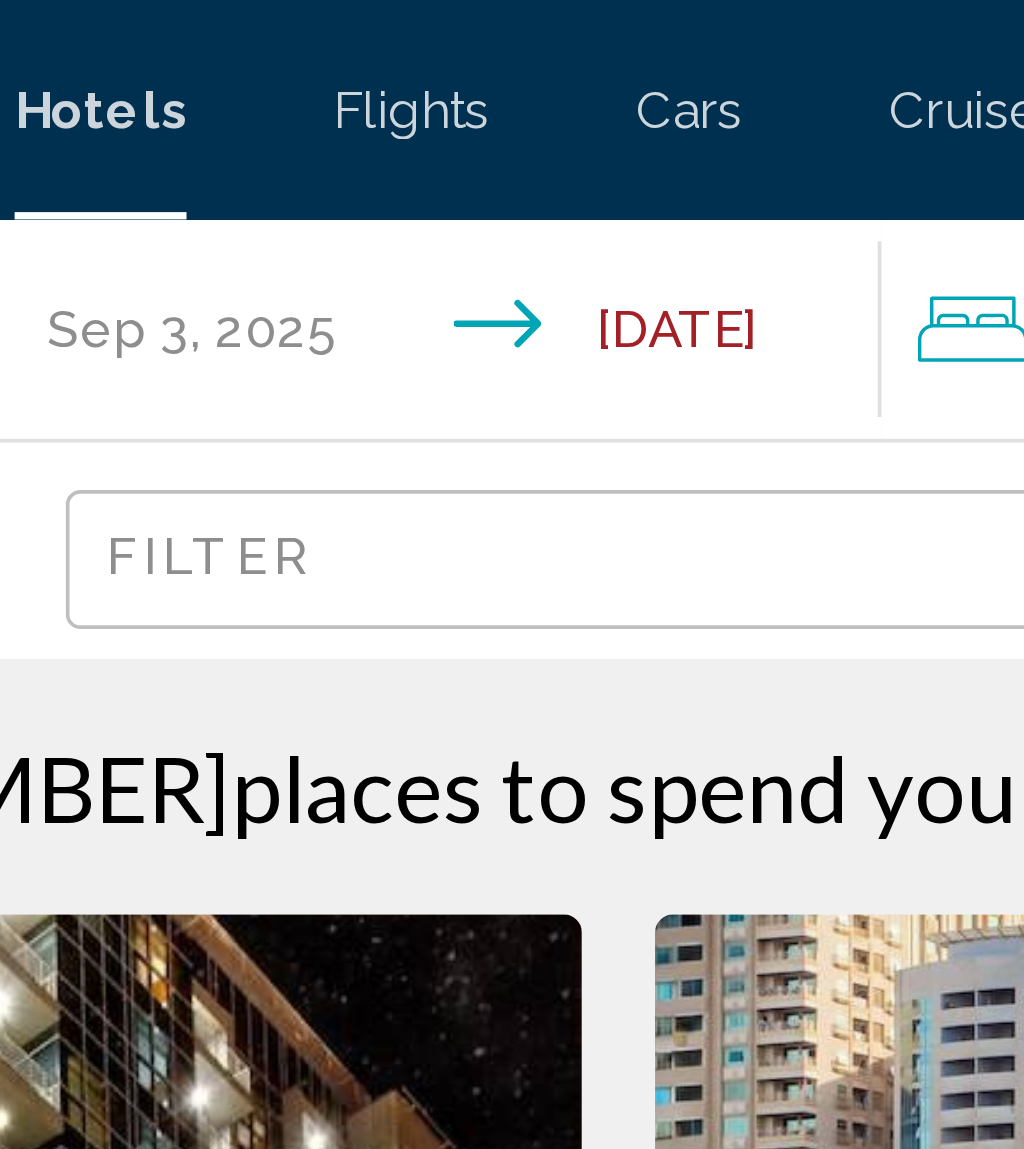 click on "**********" at bounding box center [449, 93] 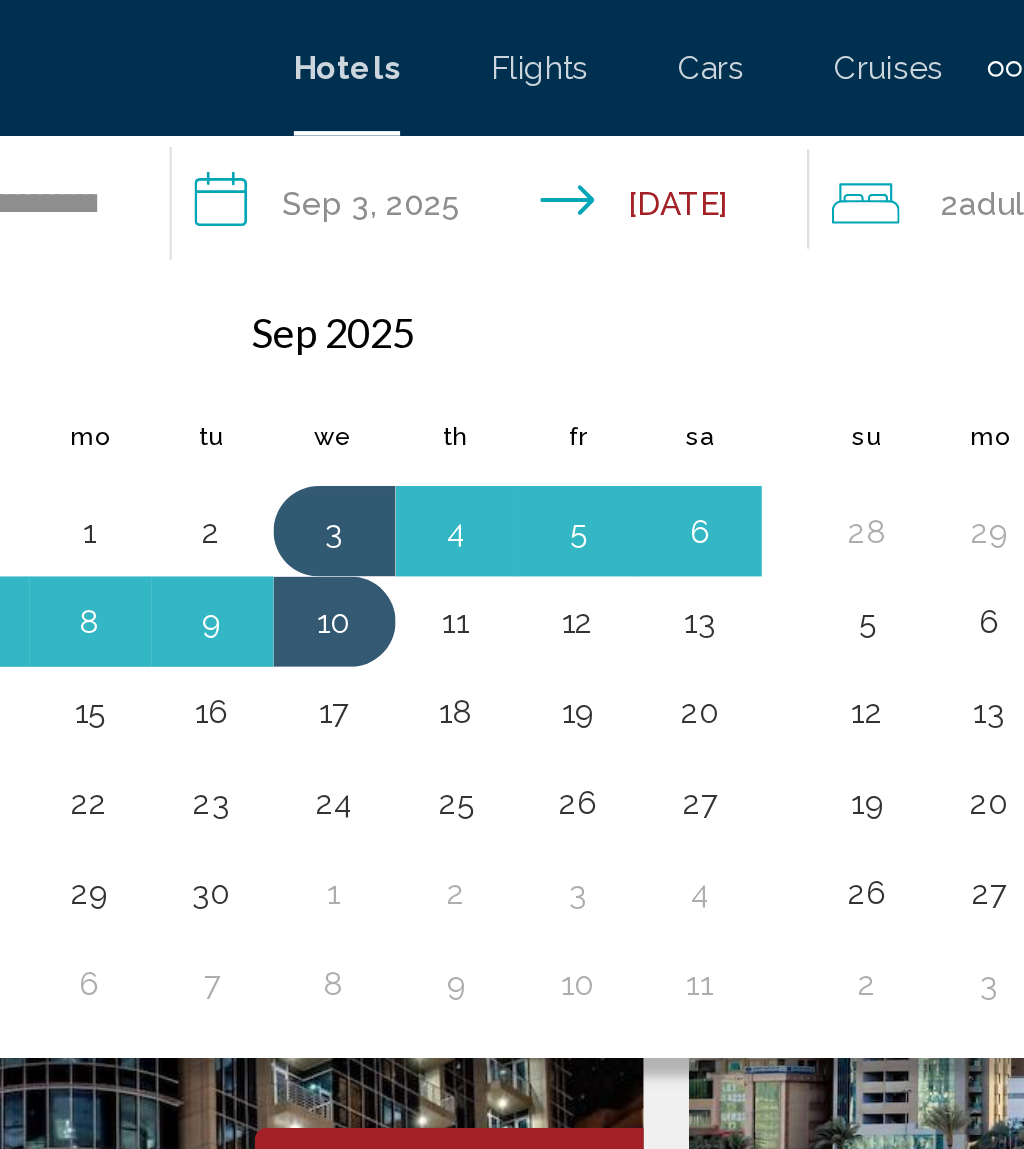 click on "17" at bounding box center [365, 315] 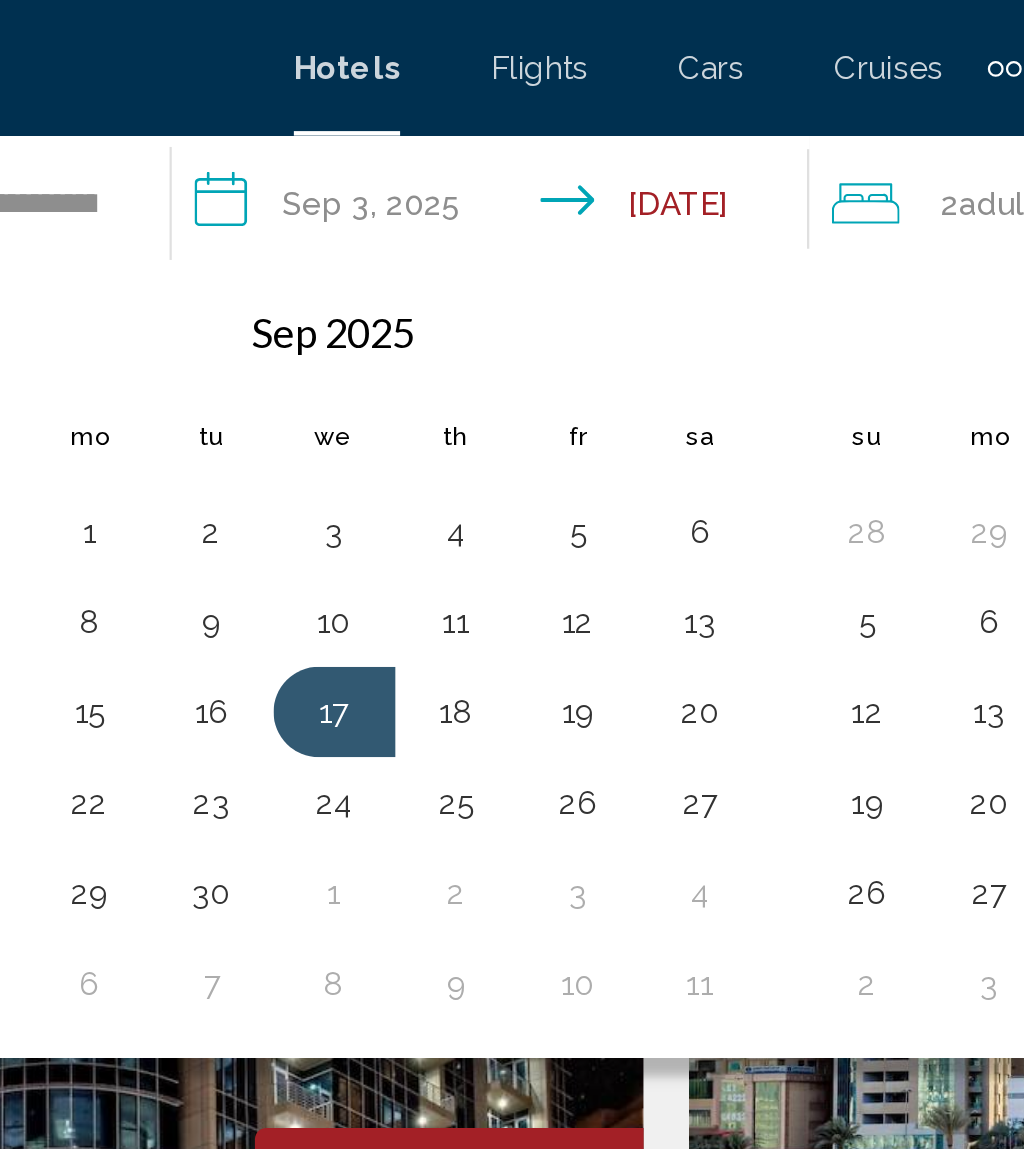 click on "24" at bounding box center (365, 355) 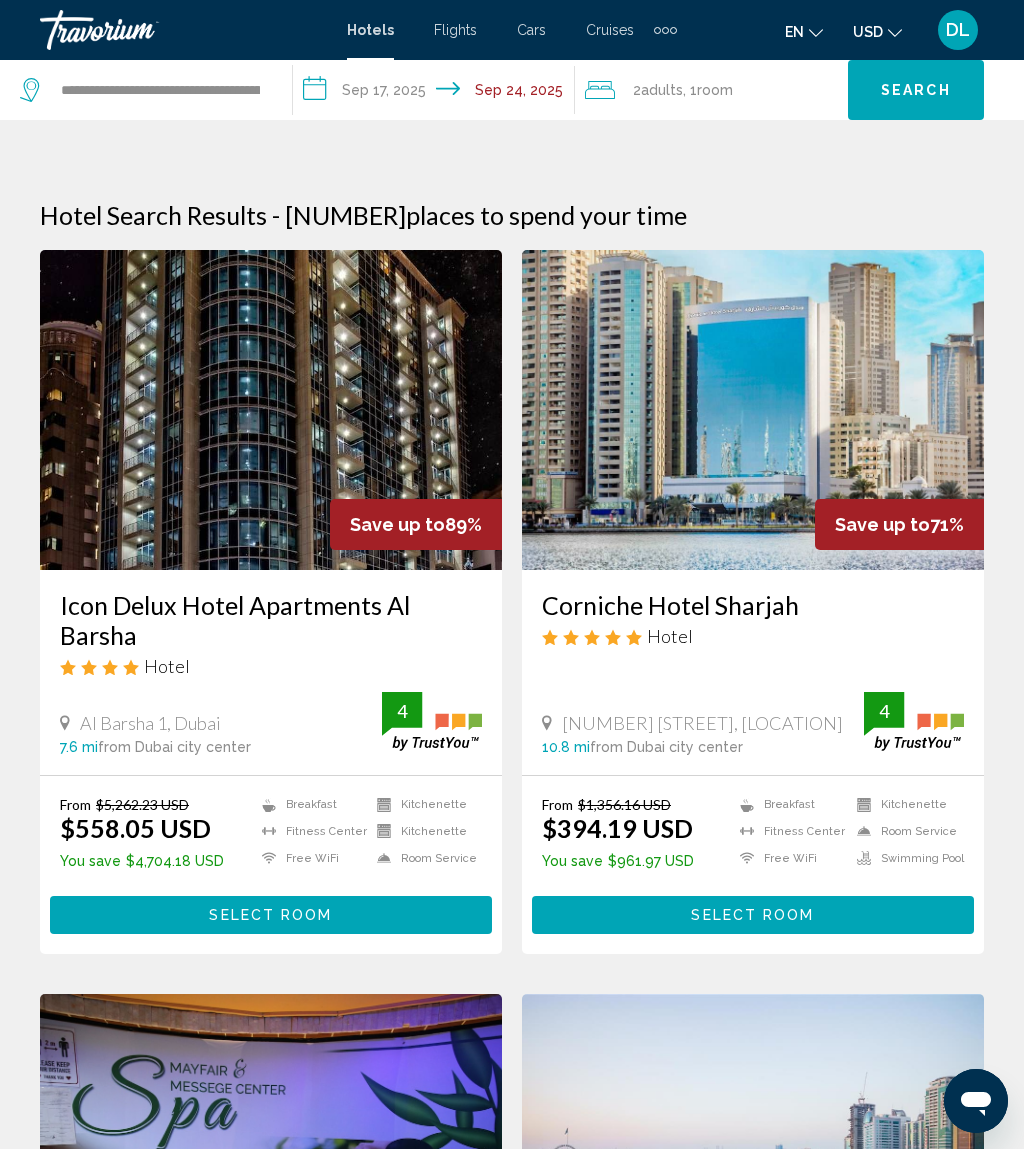 click on "Search" at bounding box center [916, 91] 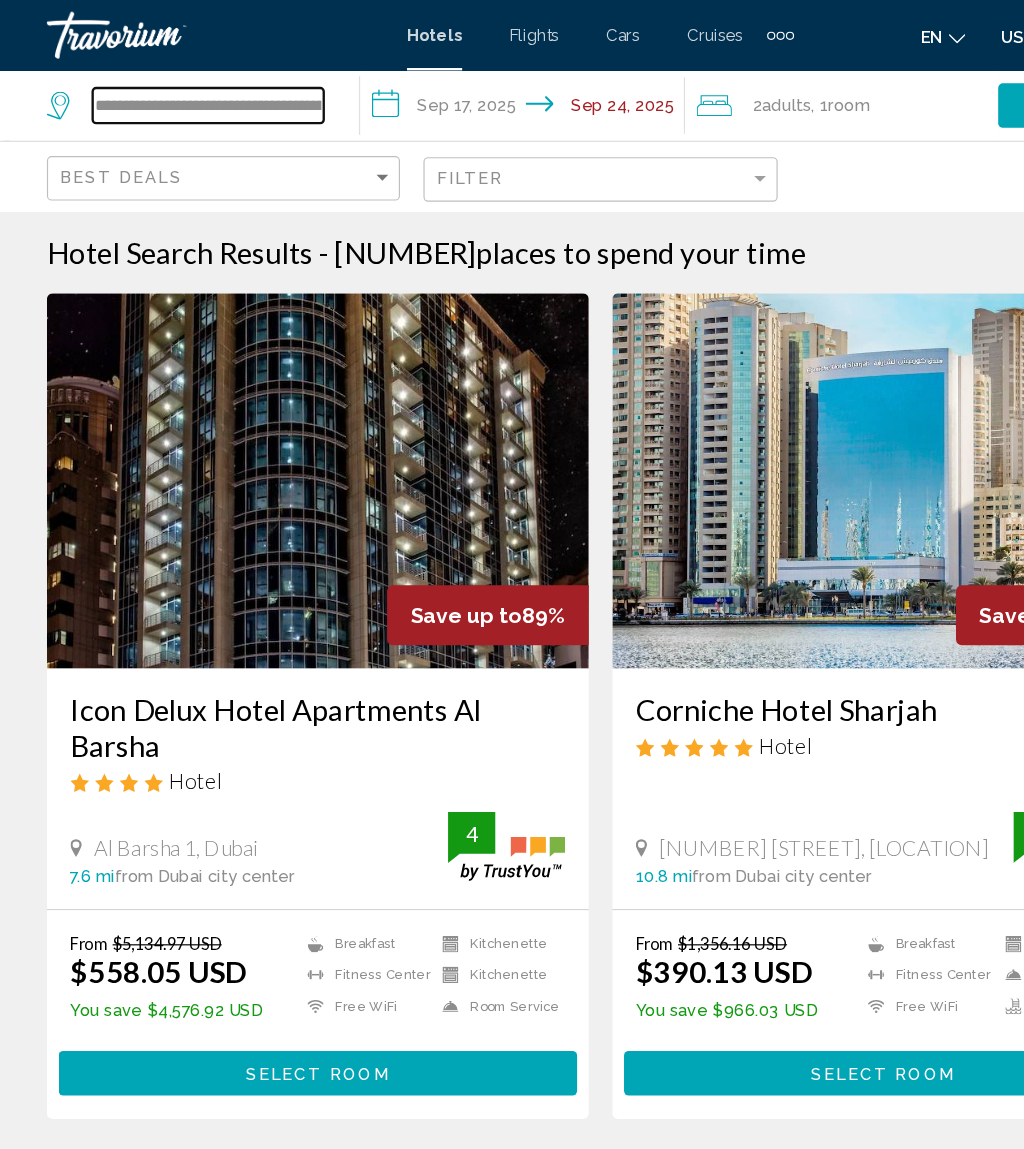 click on "**********" at bounding box center [177, 90] 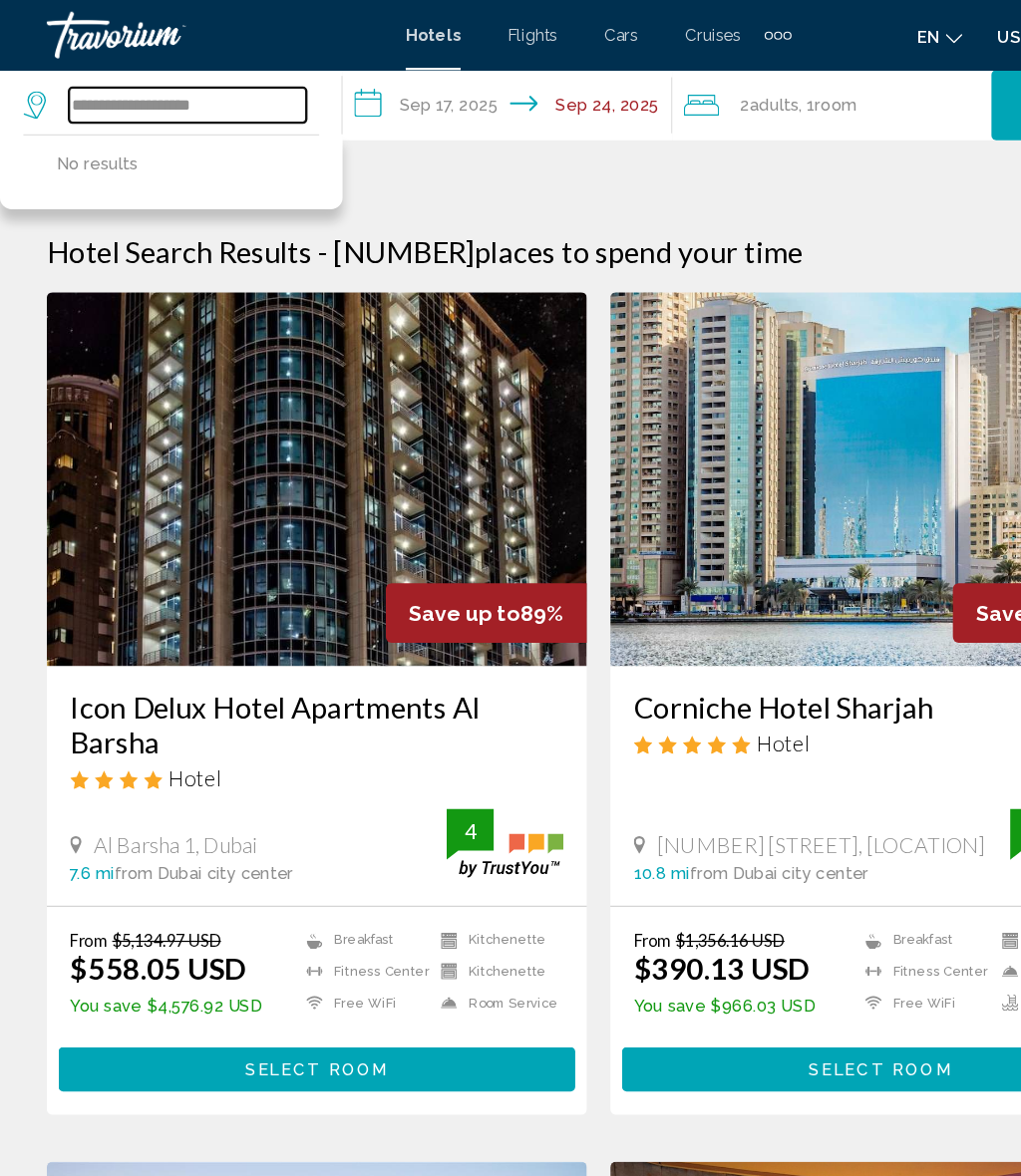 click on "**********" at bounding box center (160, 90) 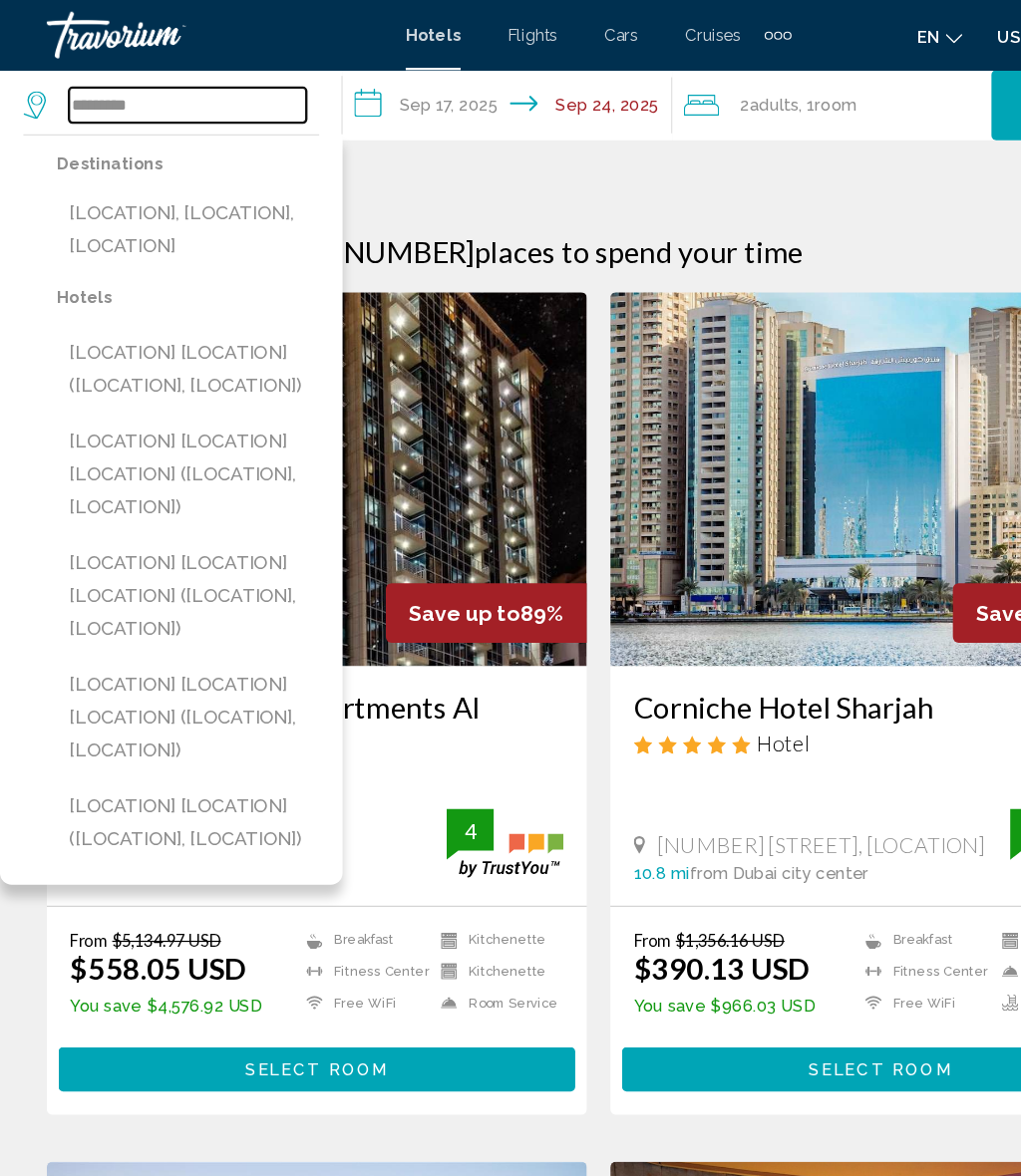 type on "*********" 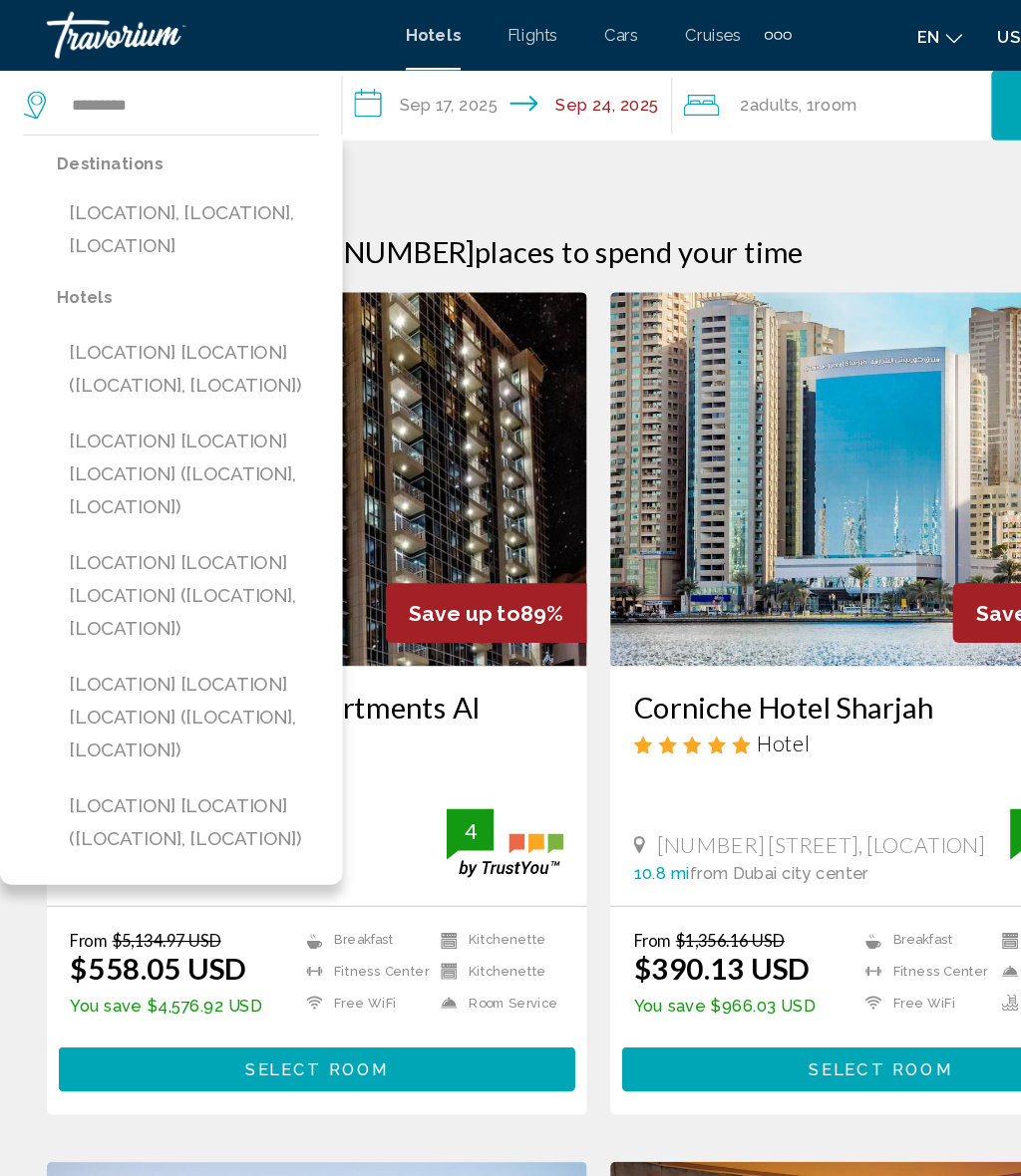 click on "[CITY], [CITY], [COUNTRY]" at bounding box center [161, 196] 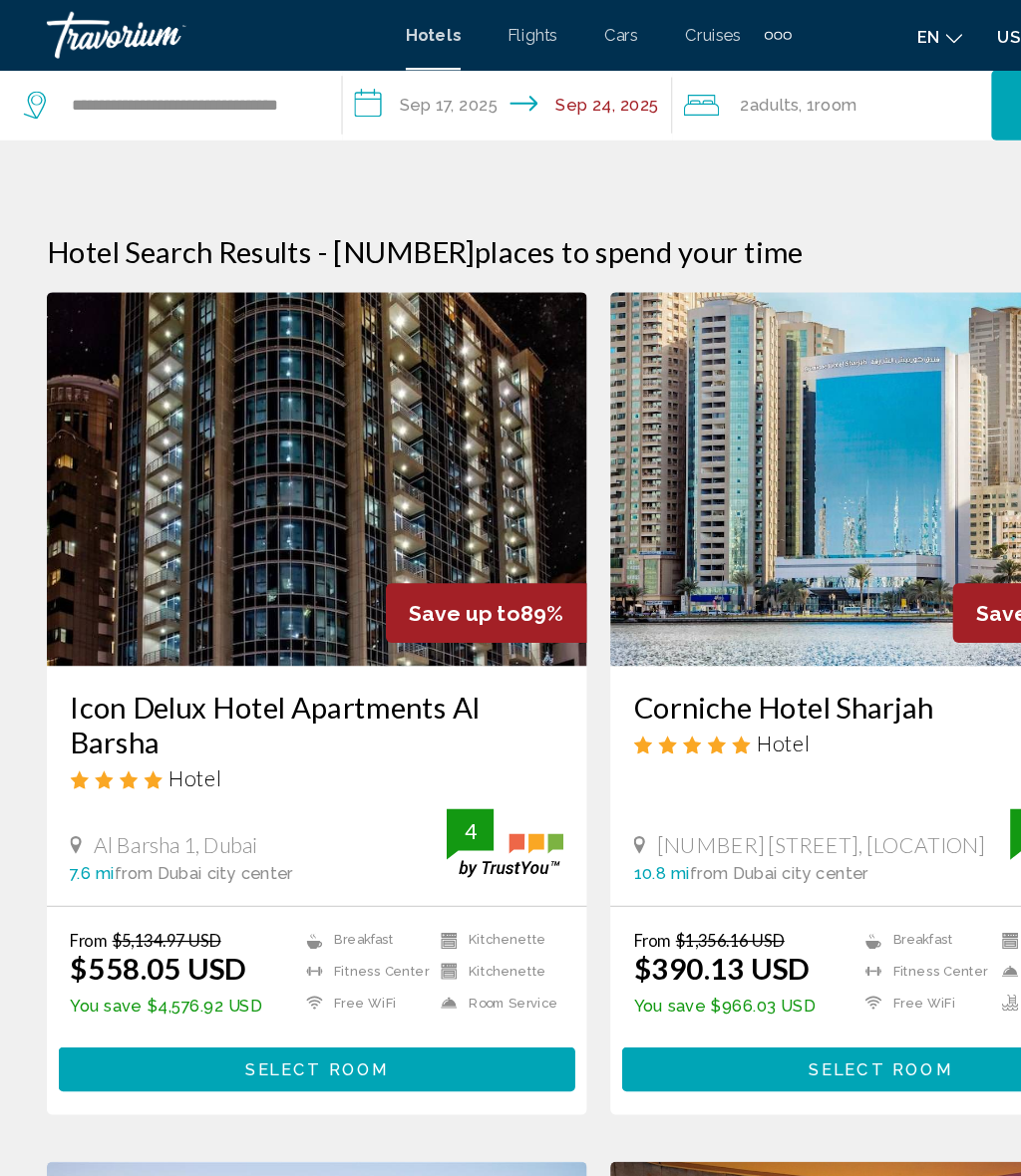 click on "**********" at bounding box center [437, 93] 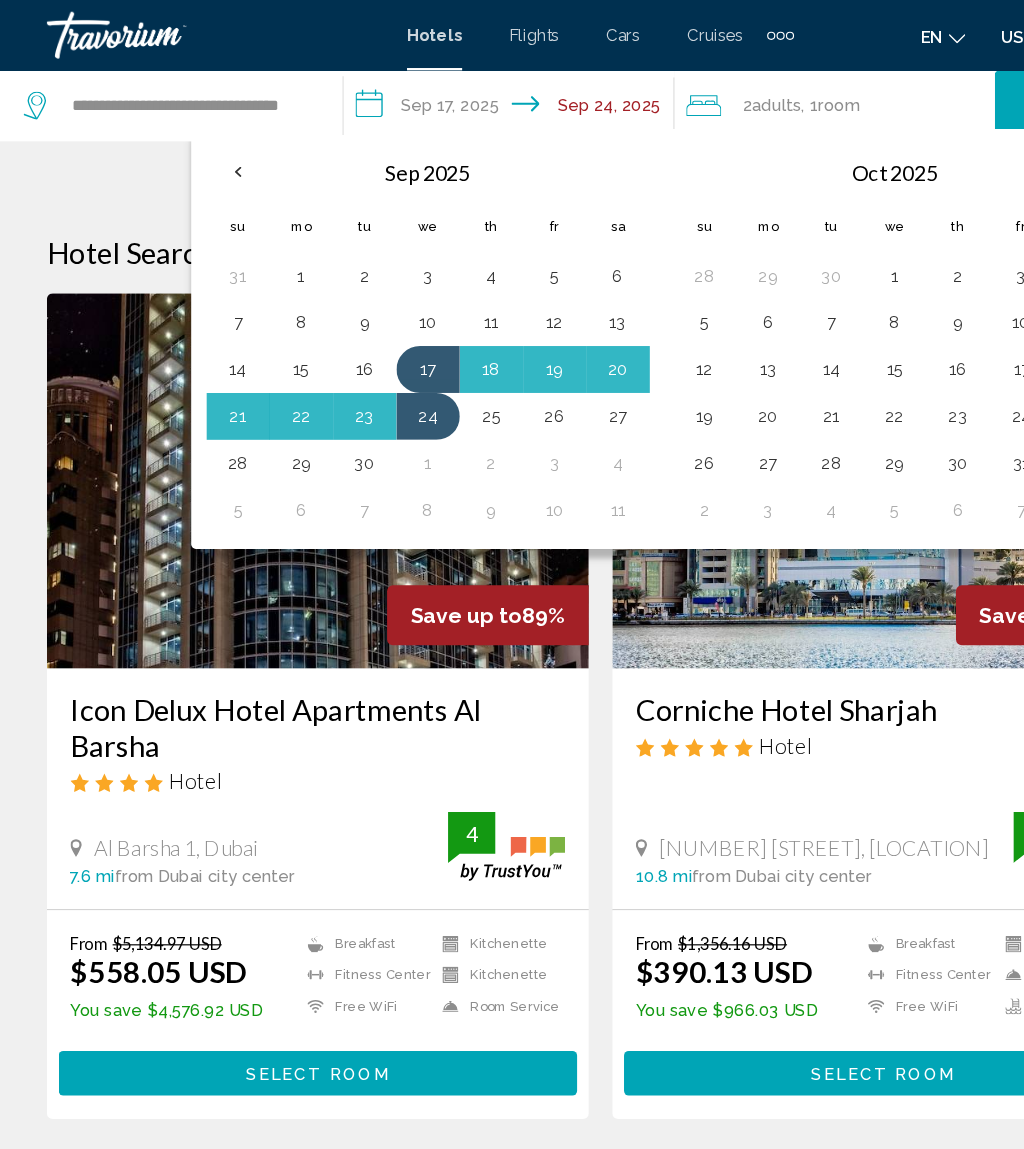 click at bounding box center [203, 146] 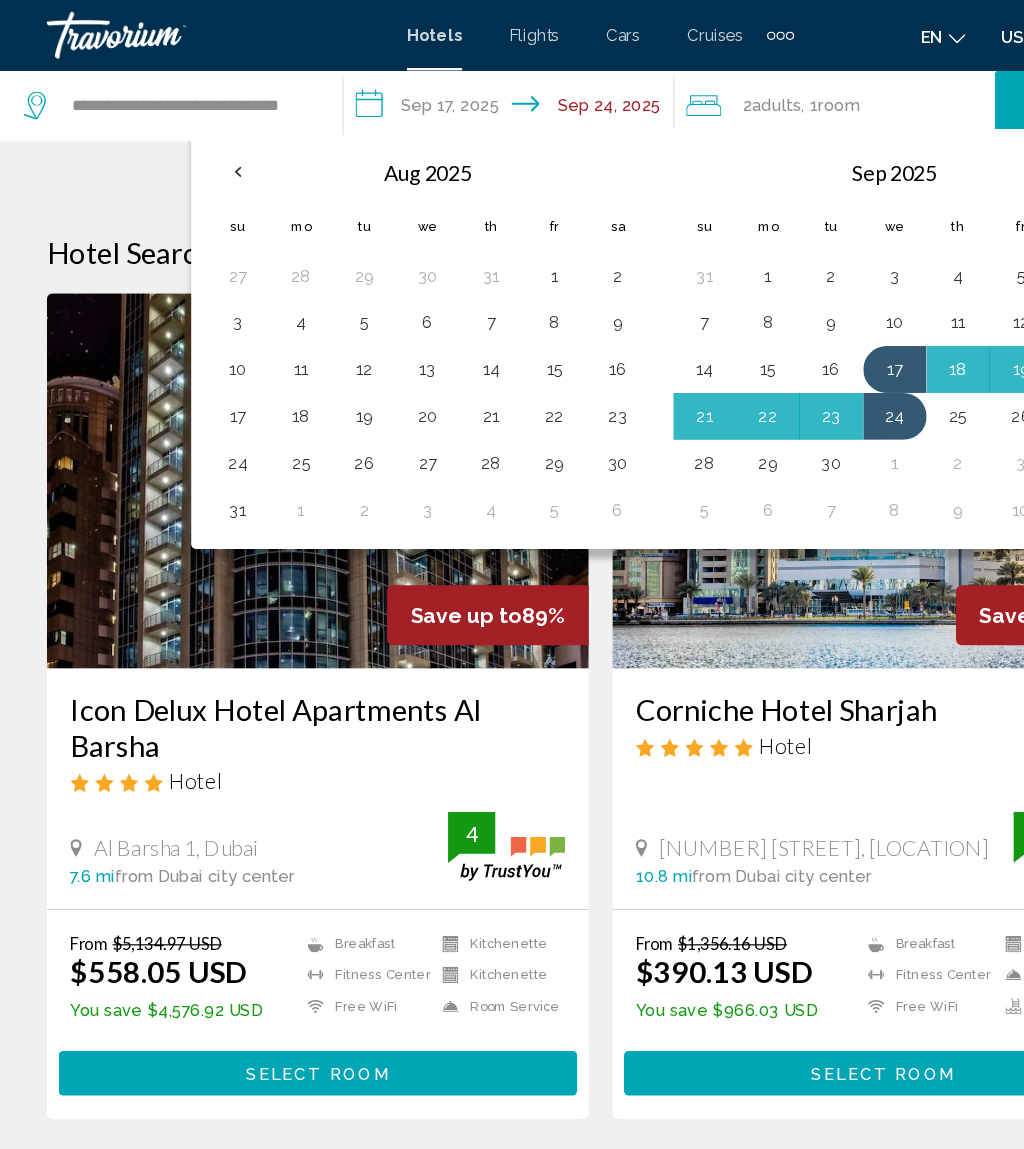 click on "20" at bounding box center [365, 355] 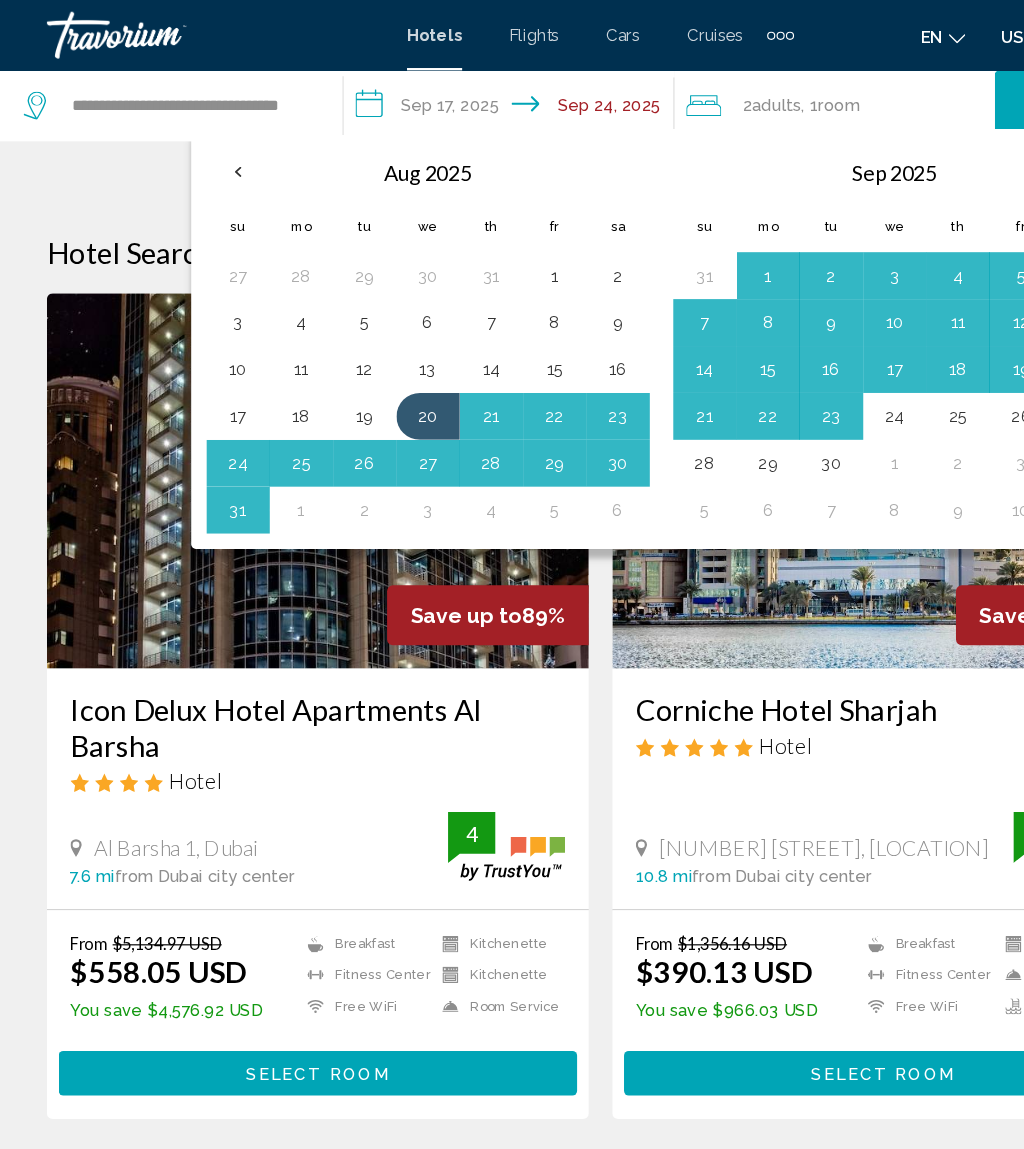 click on "27" at bounding box center (365, 395) 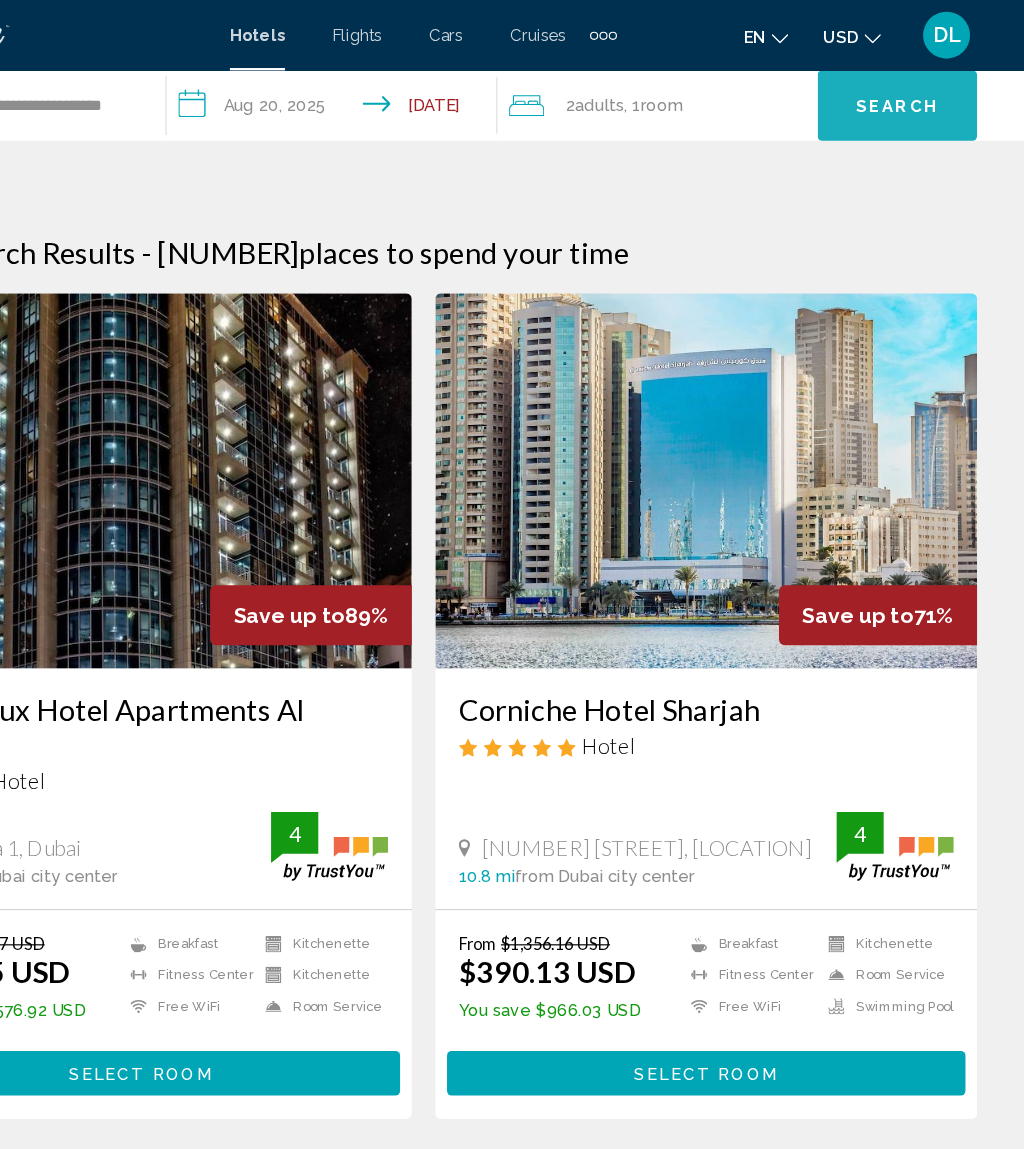 scroll, scrollTop: 0, scrollLeft: 0, axis: both 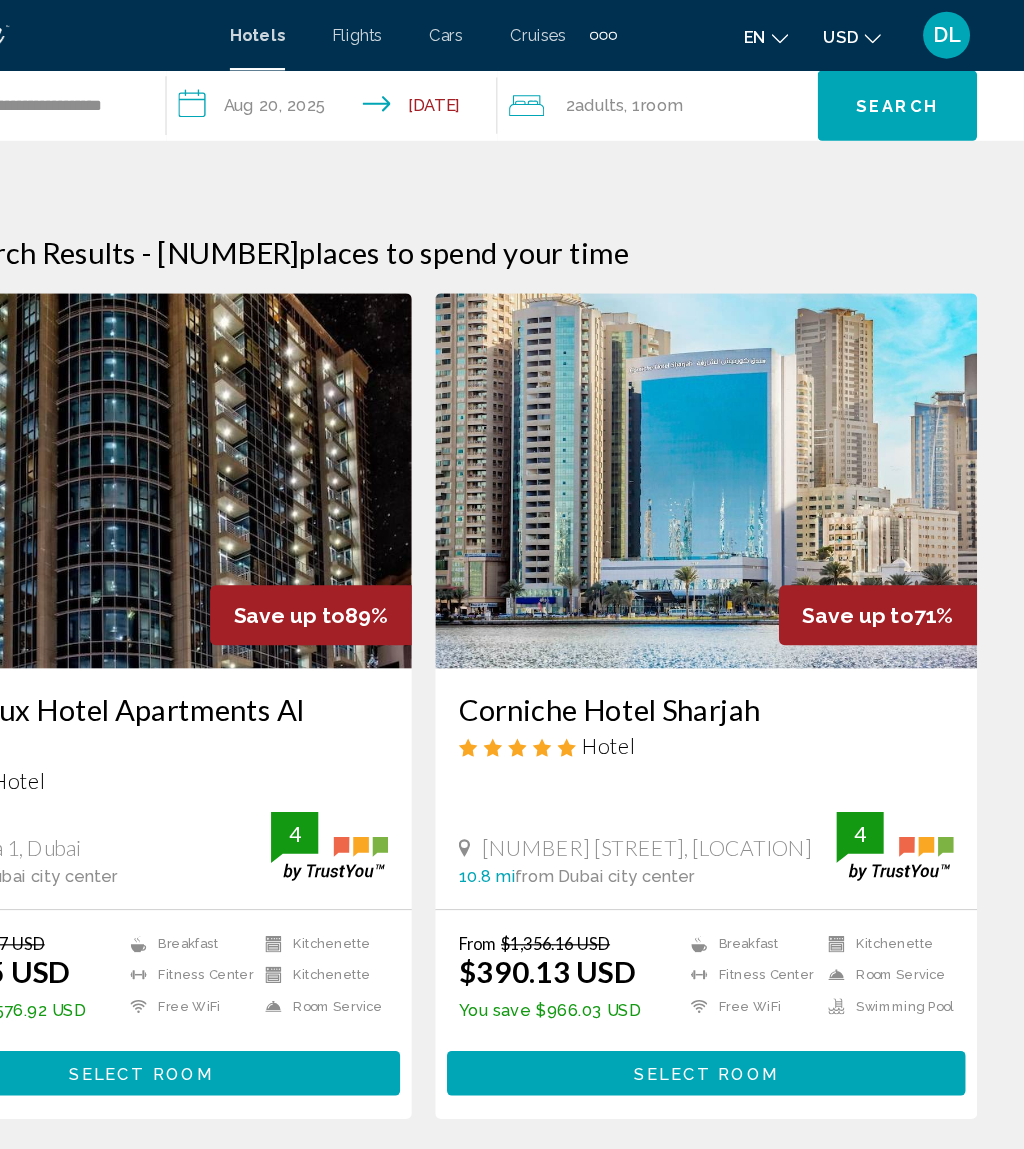 click on "Search" at bounding box center (916, 91) 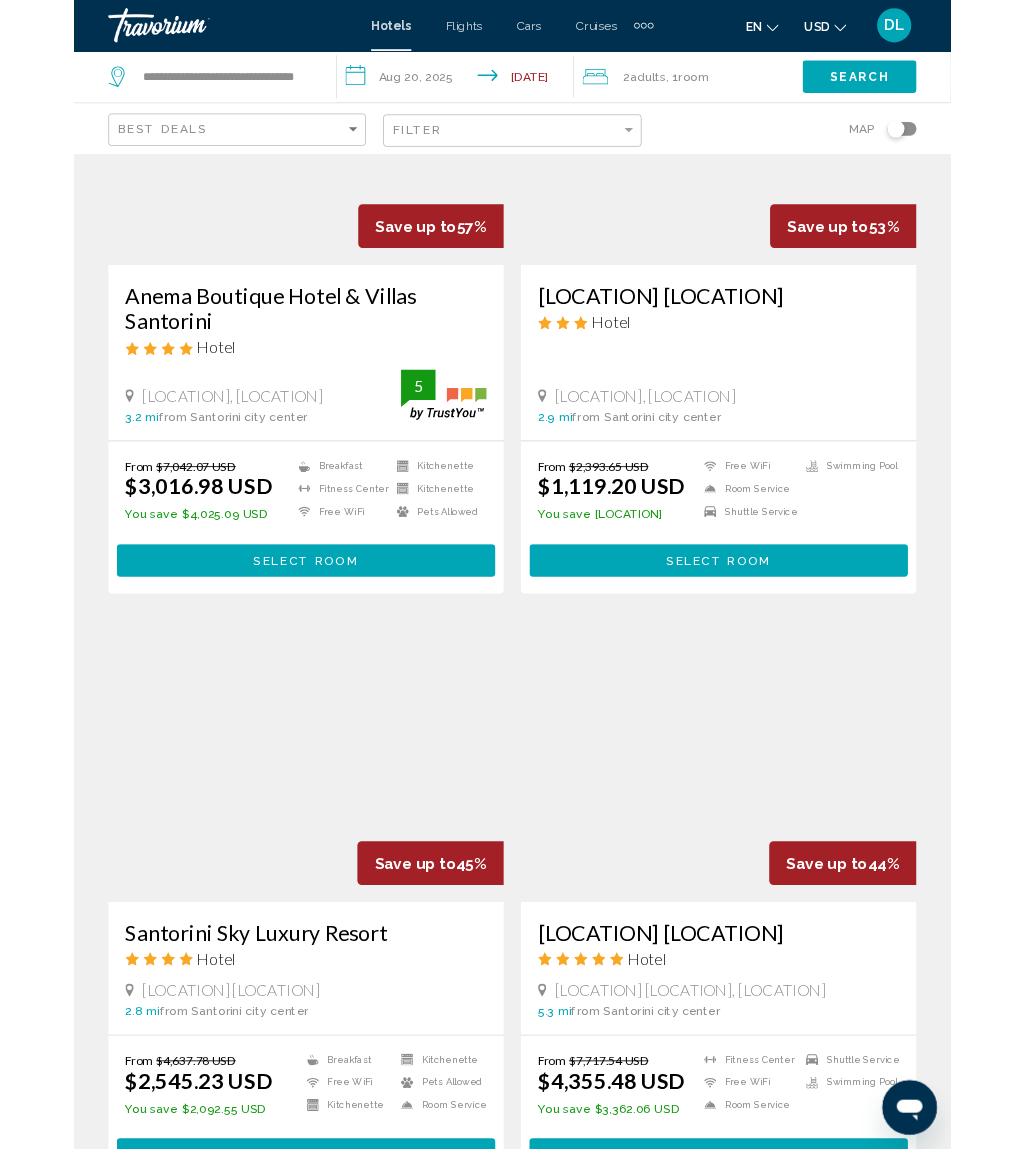 scroll, scrollTop: 0, scrollLeft: 0, axis: both 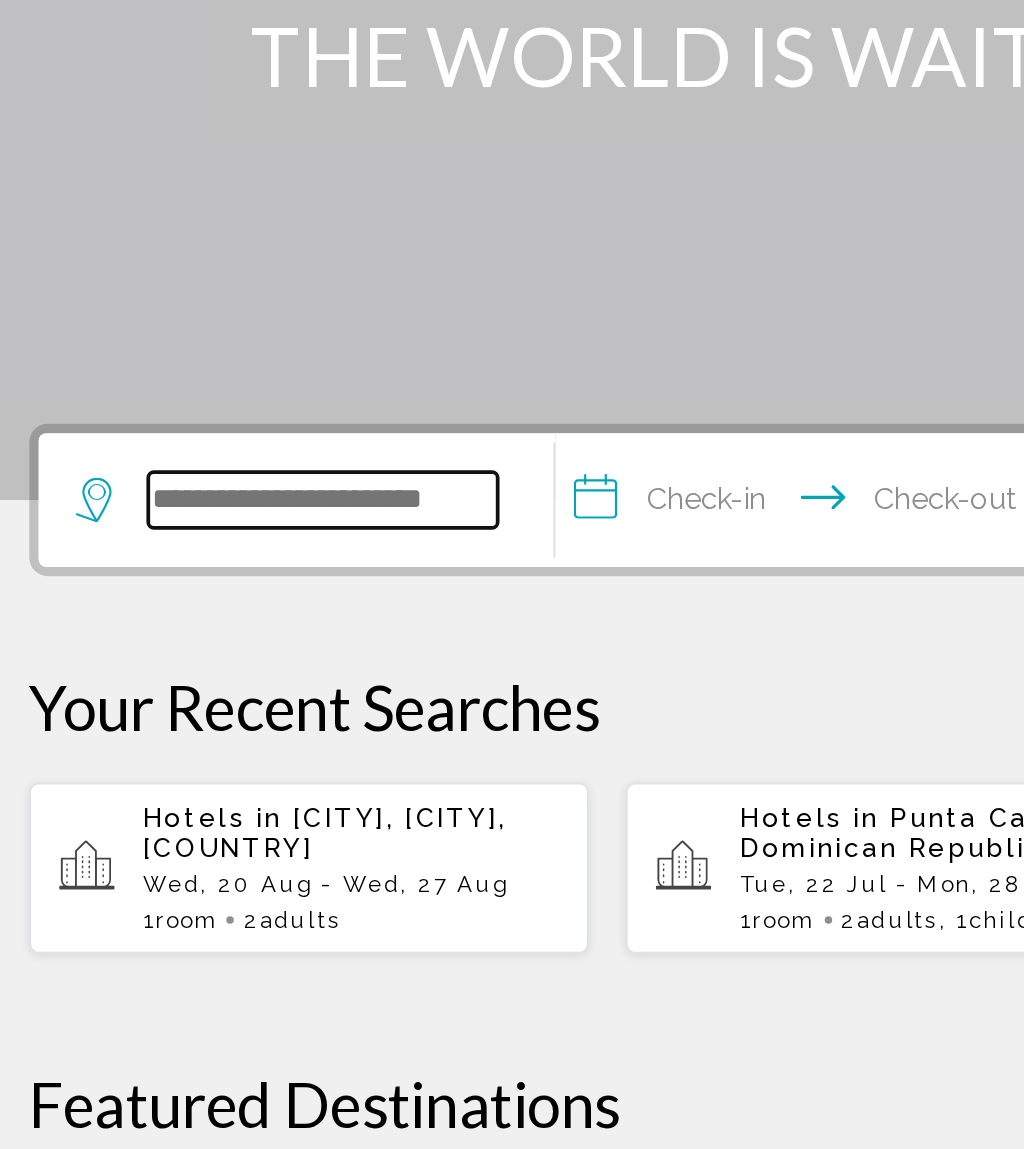 click at bounding box center [198, 600] 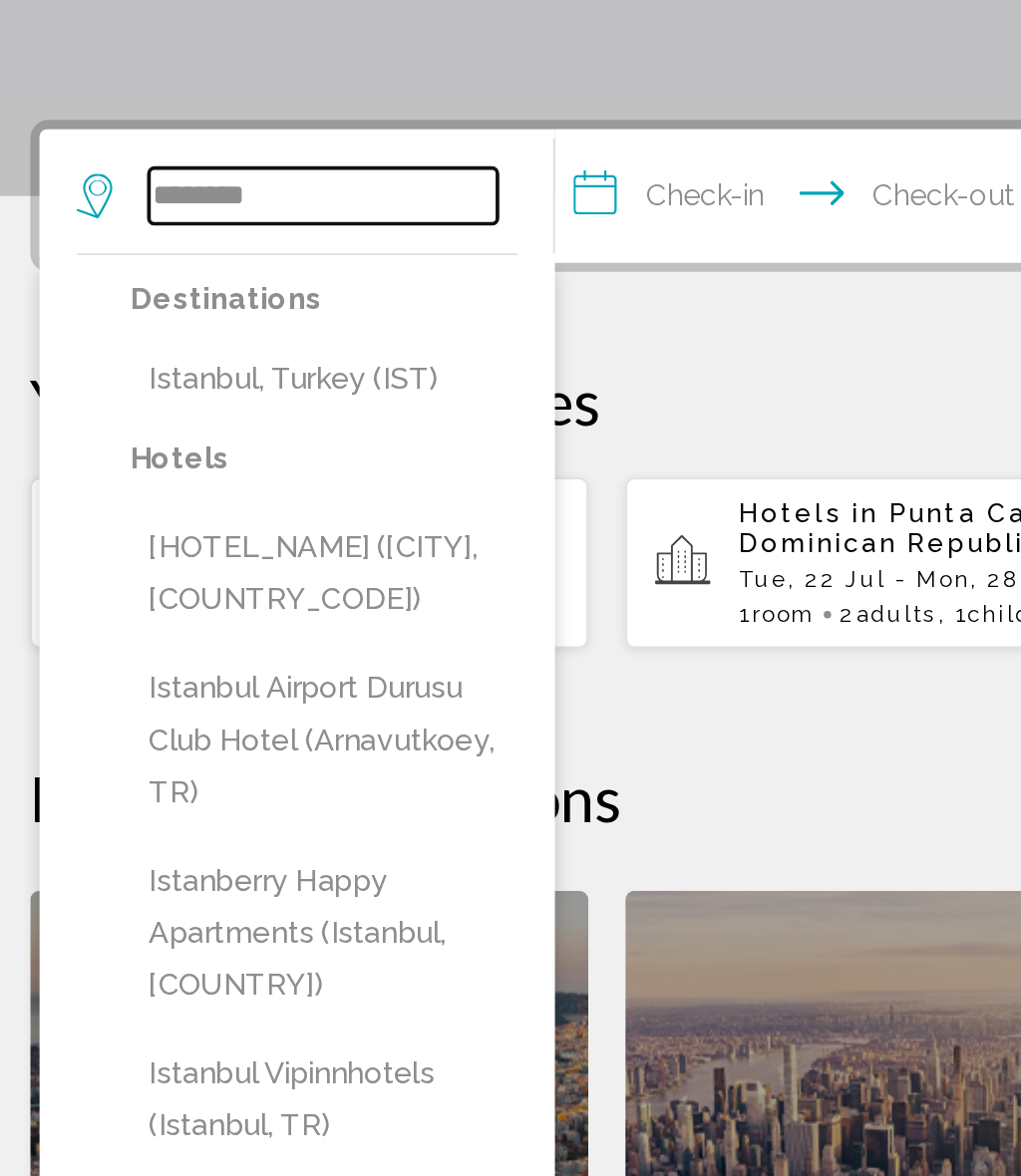 type on "********" 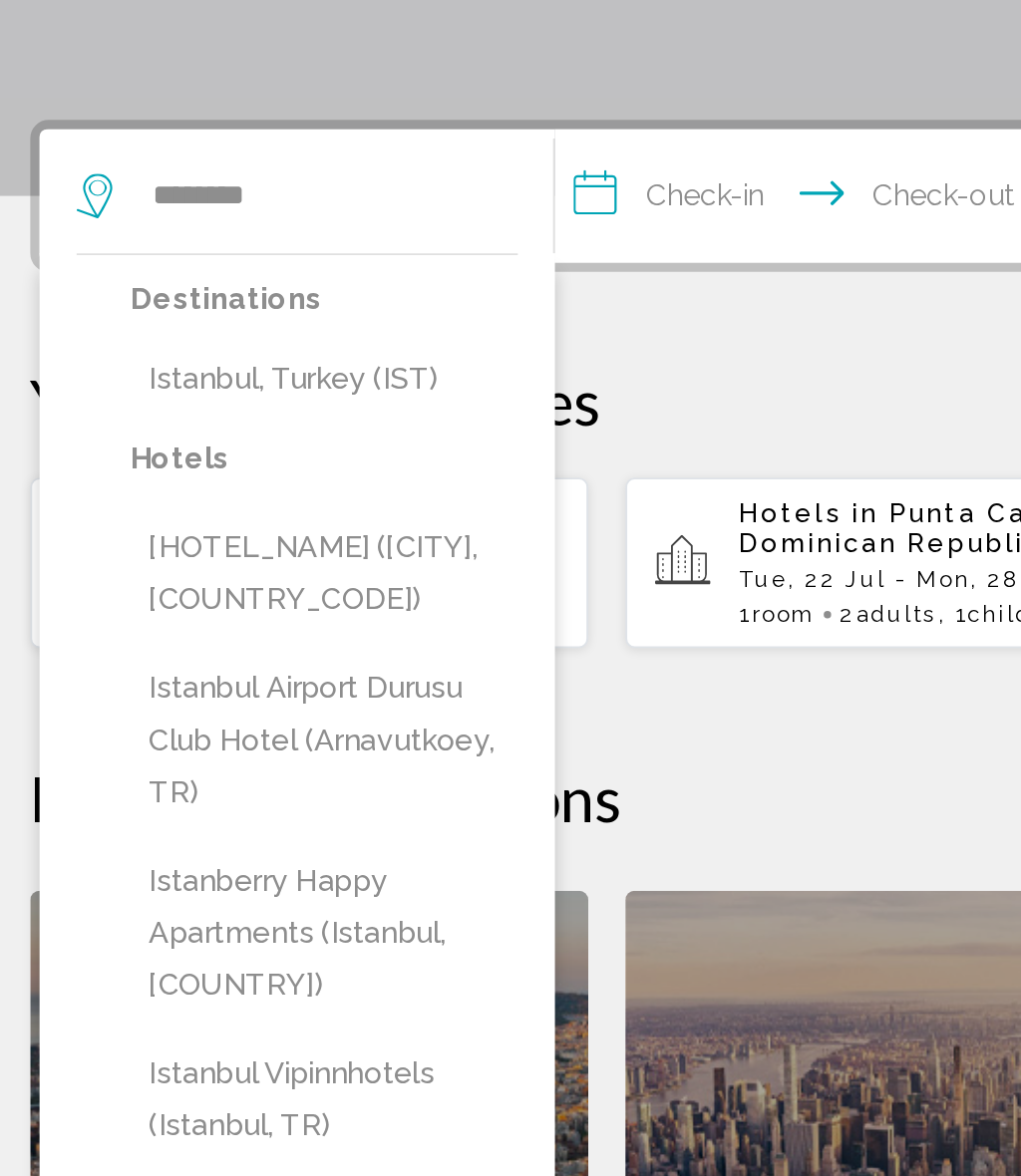 click on "Istanbul, Turkey (IST)" at bounding box center [197, 697] 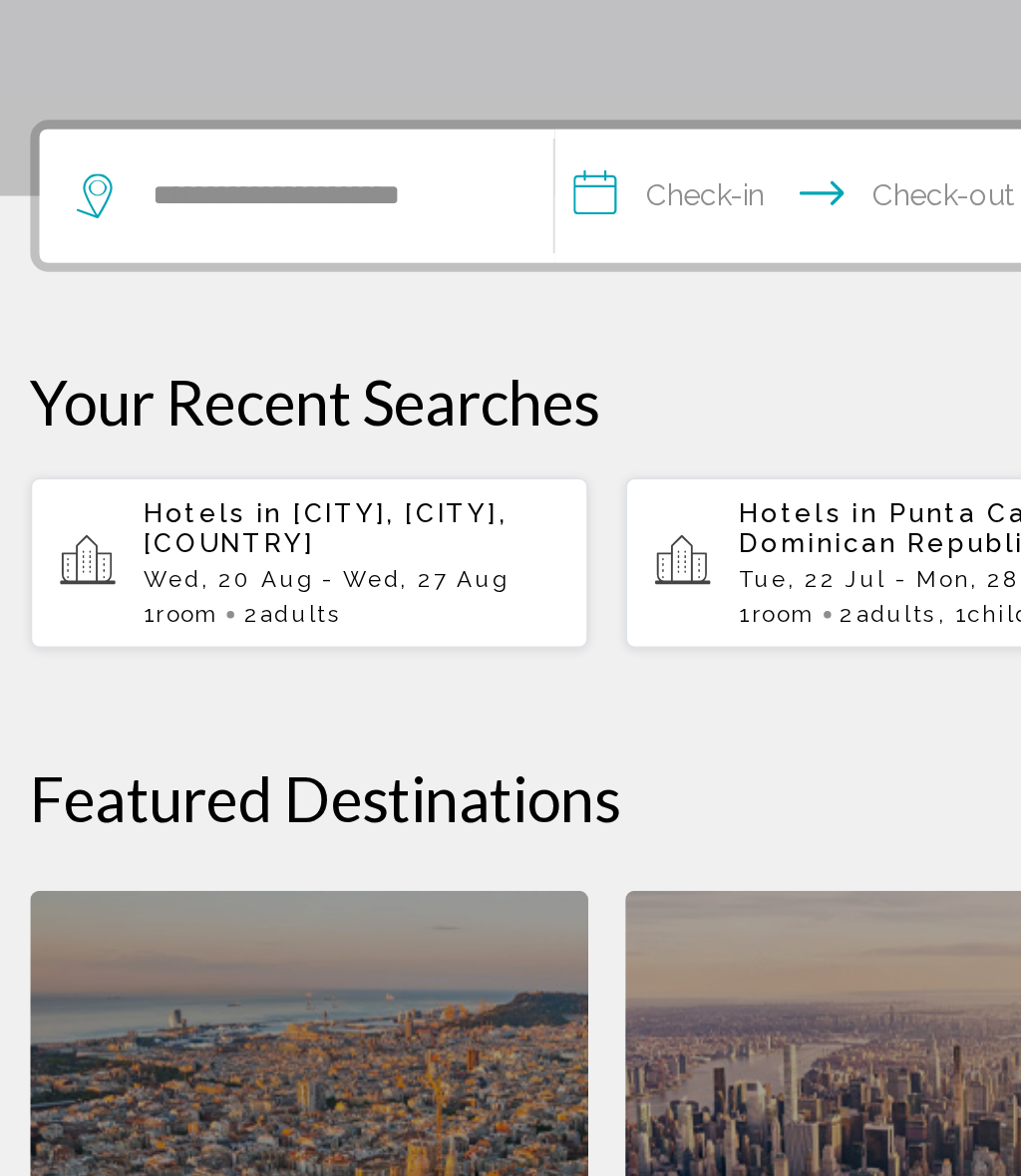 click on "**********" at bounding box center [460, 601] 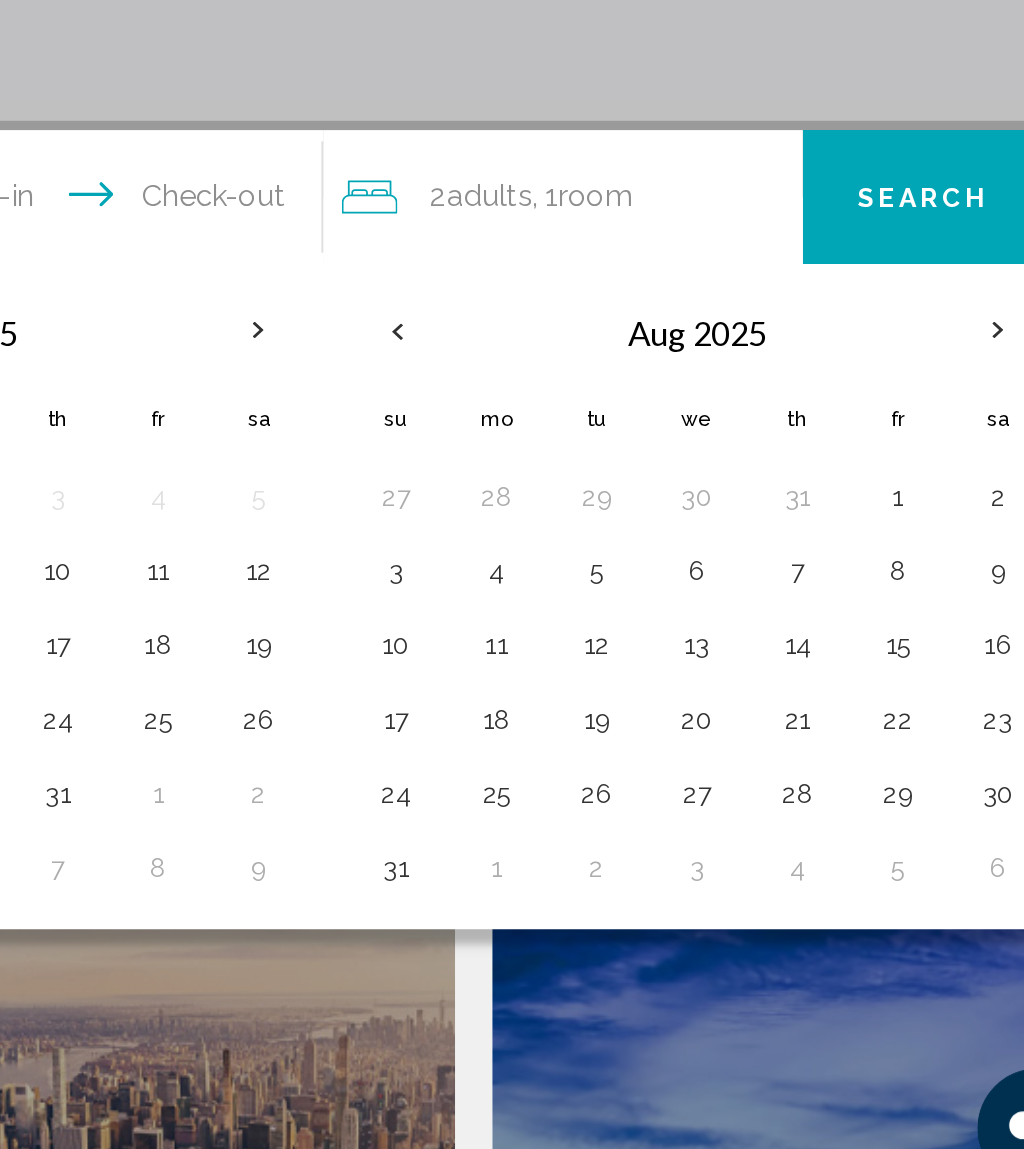 scroll, scrollTop: 50, scrollLeft: 0, axis: vertical 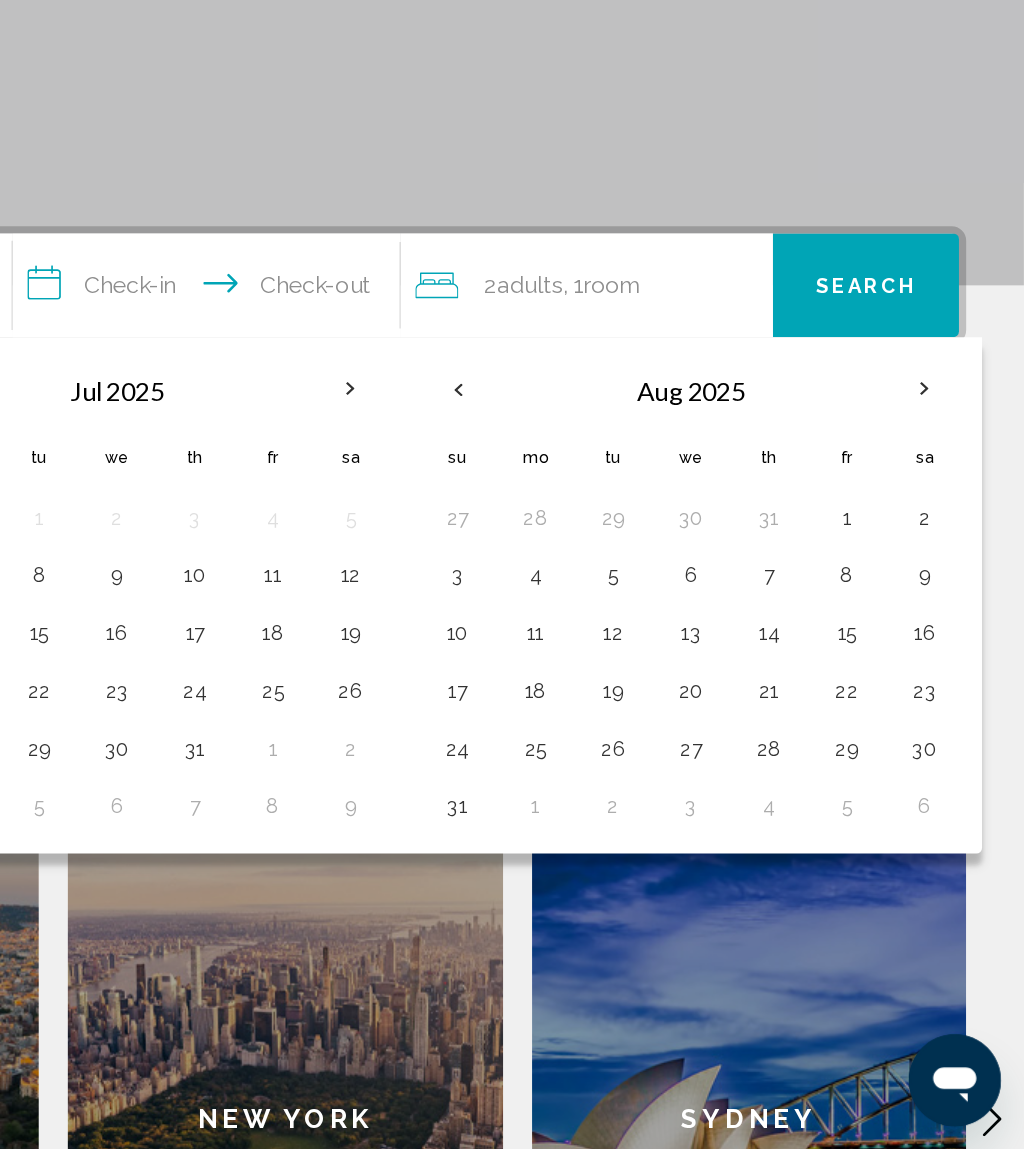 click on "6" at bounding box center (793, 751) 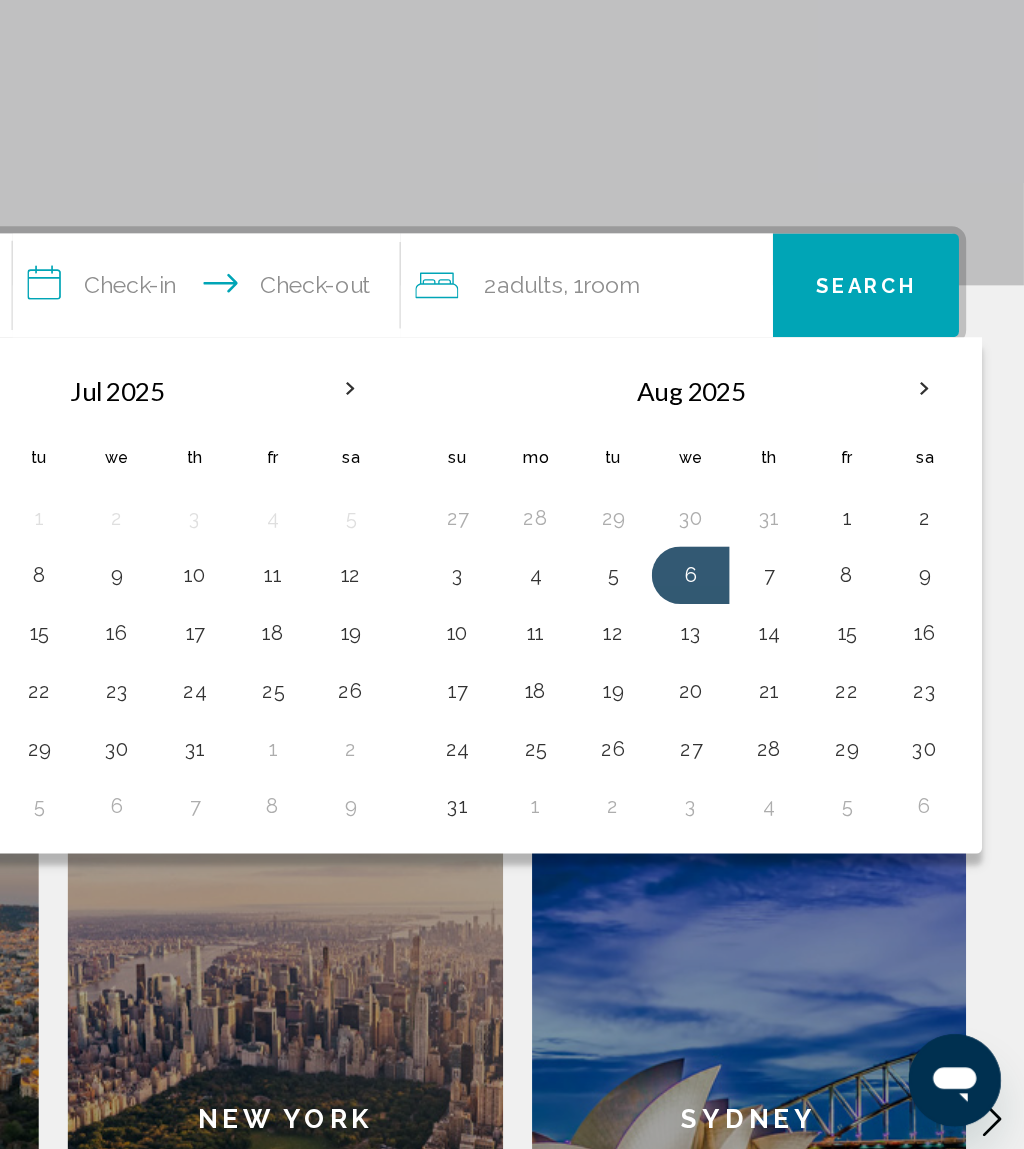 click on "13" at bounding box center [793, 791] 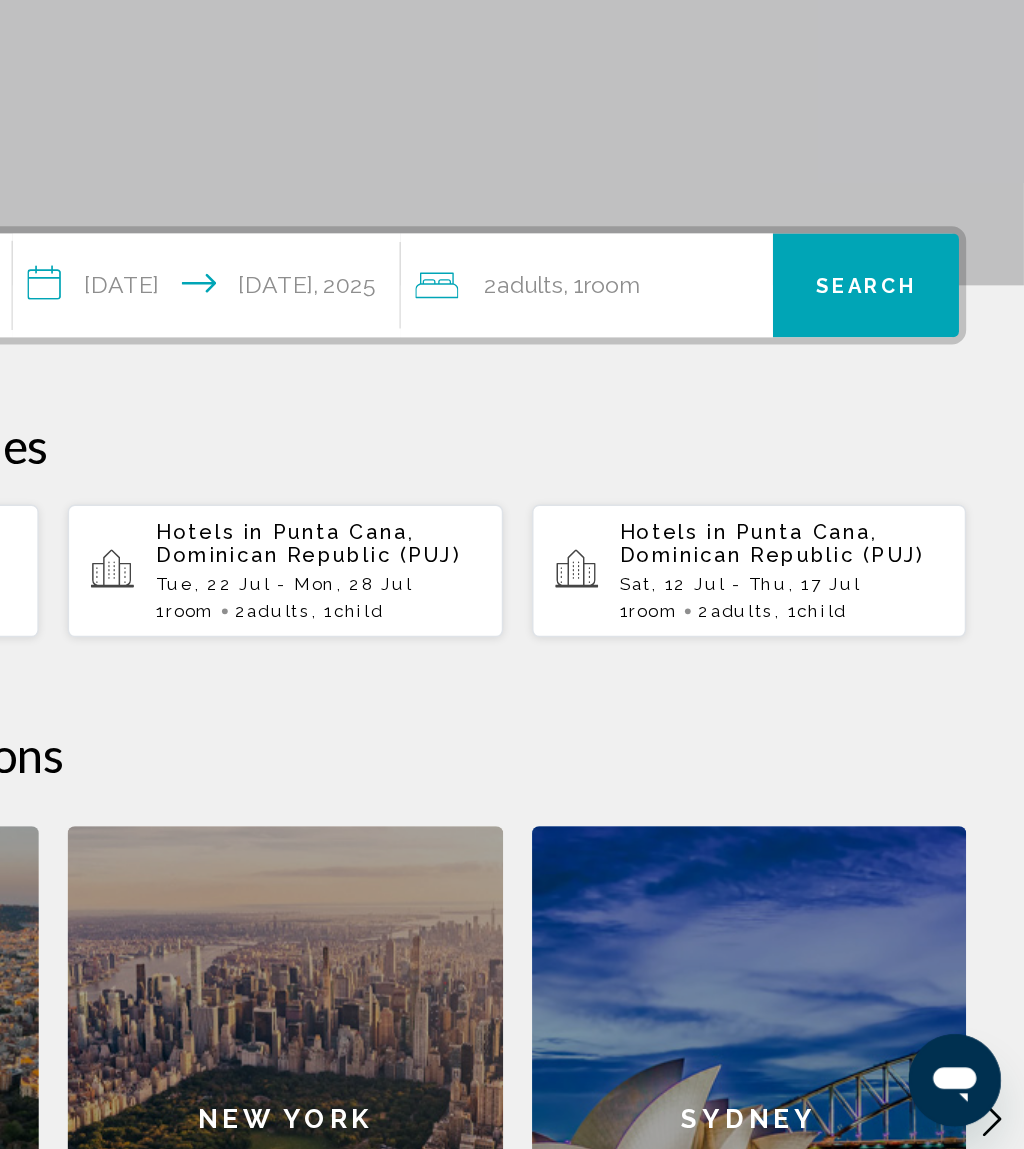 click on "Search" at bounding box center [915, 549] 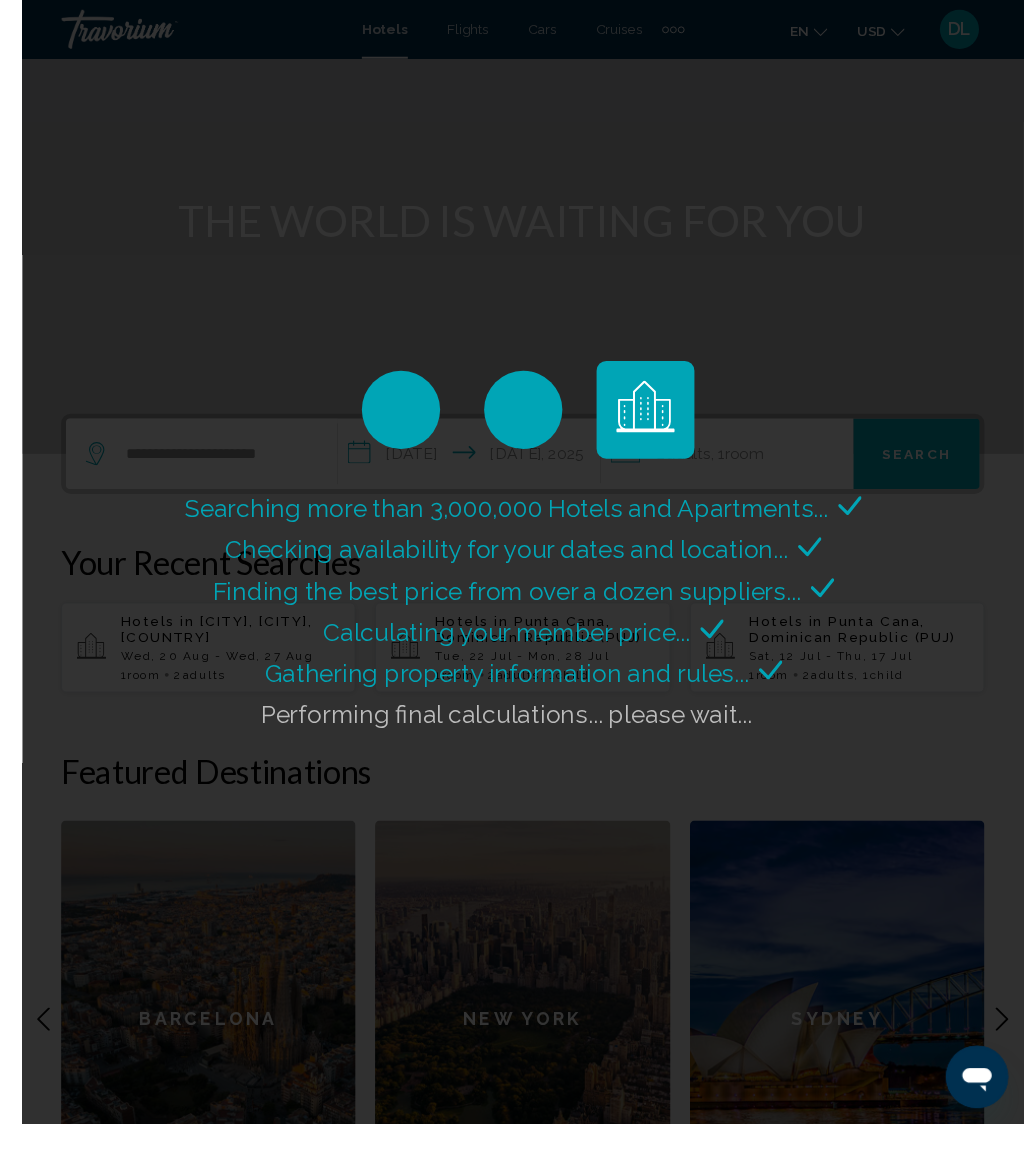 scroll, scrollTop: 181, scrollLeft: 0, axis: vertical 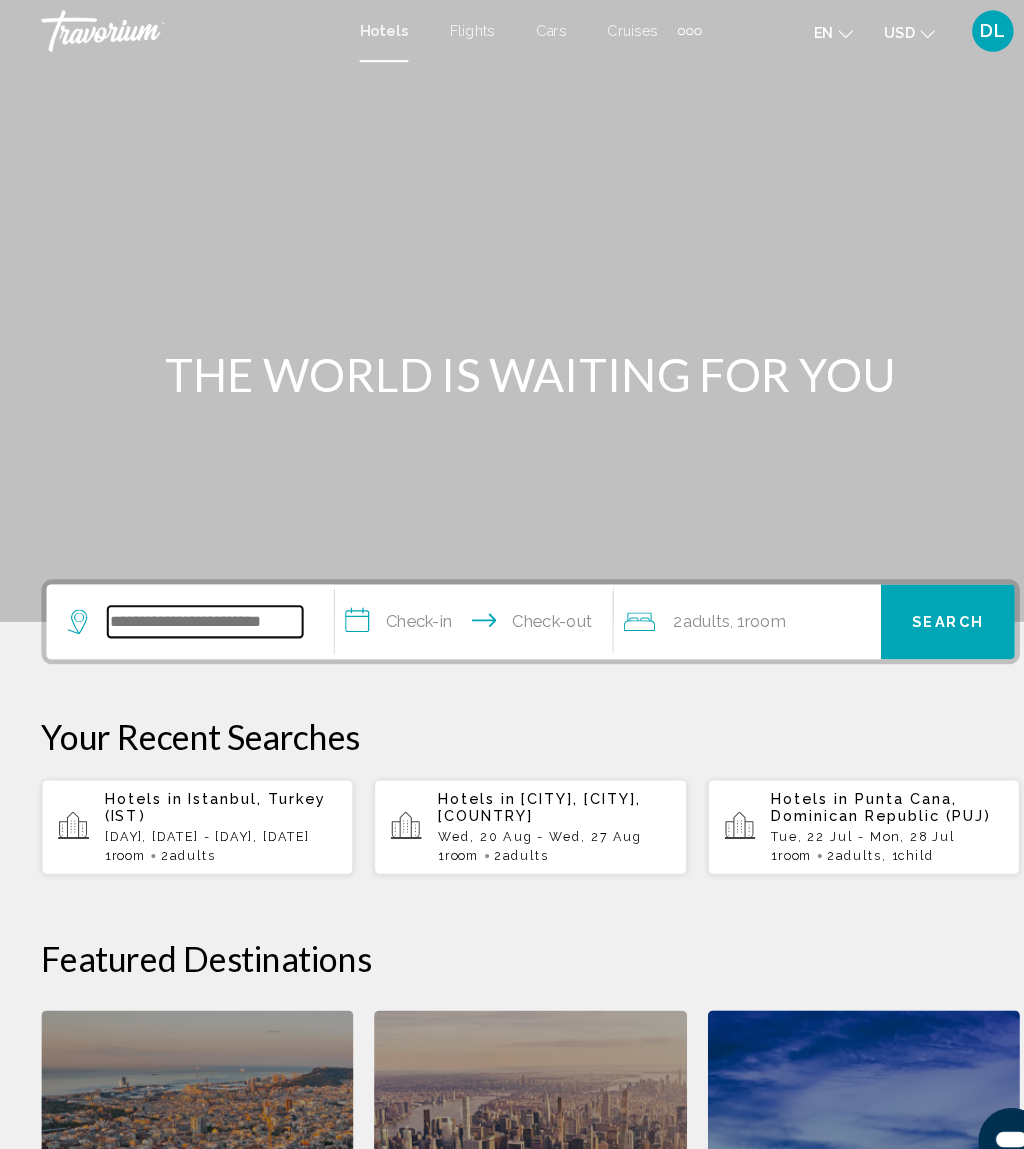 click at bounding box center (198, 600) 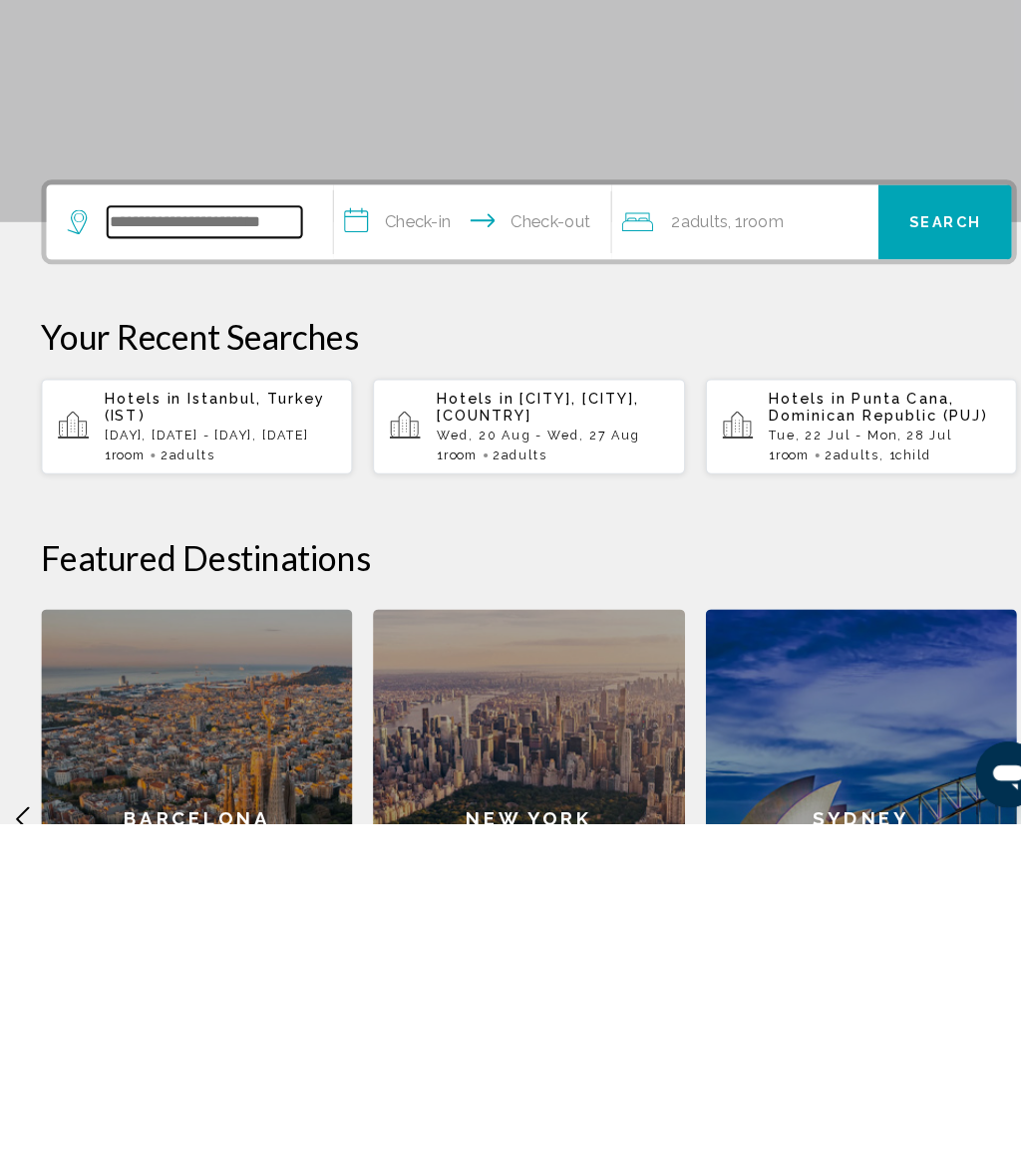 scroll, scrollTop: 112, scrollLeft: 0, axis: vertical 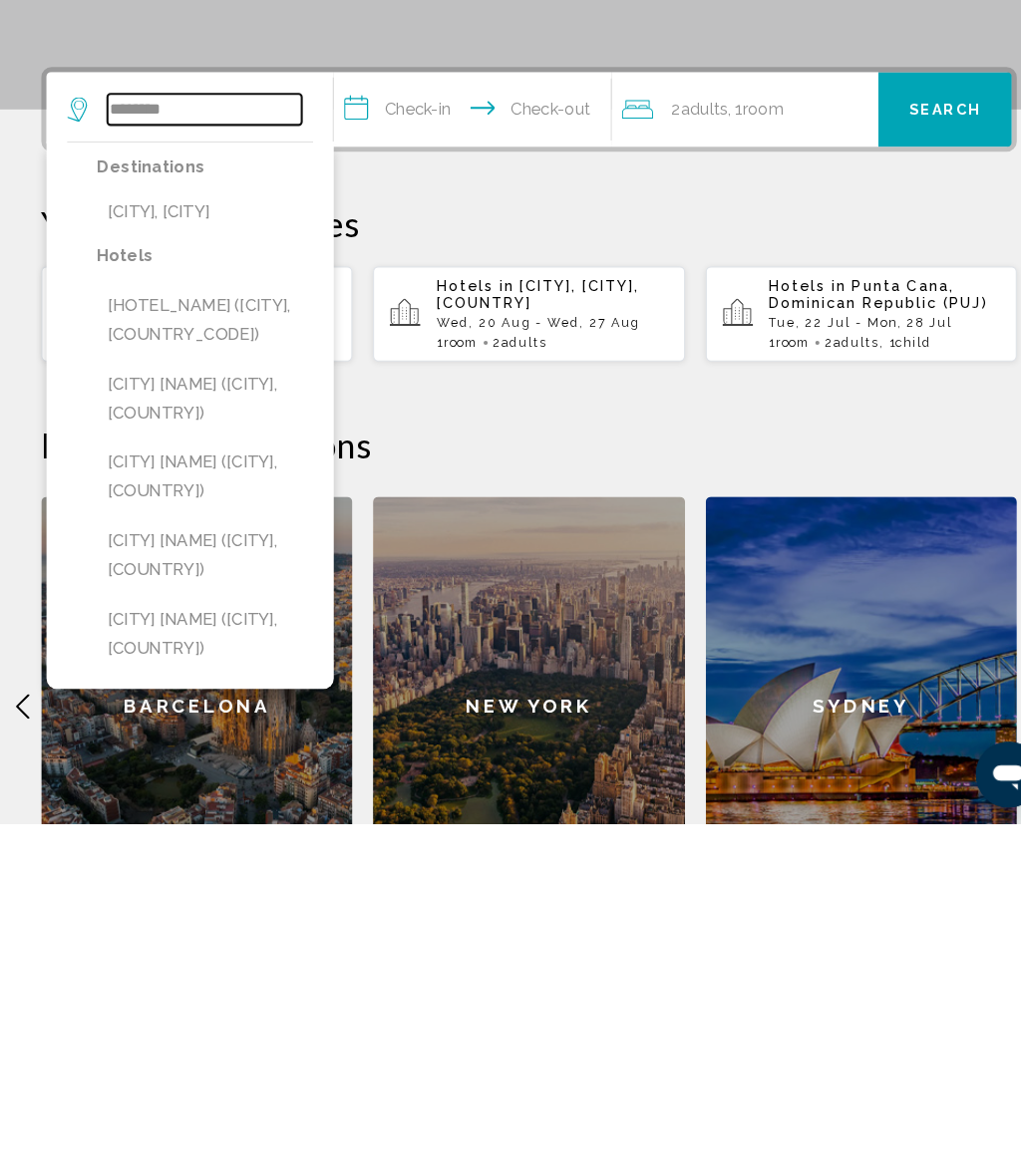 type on "********" 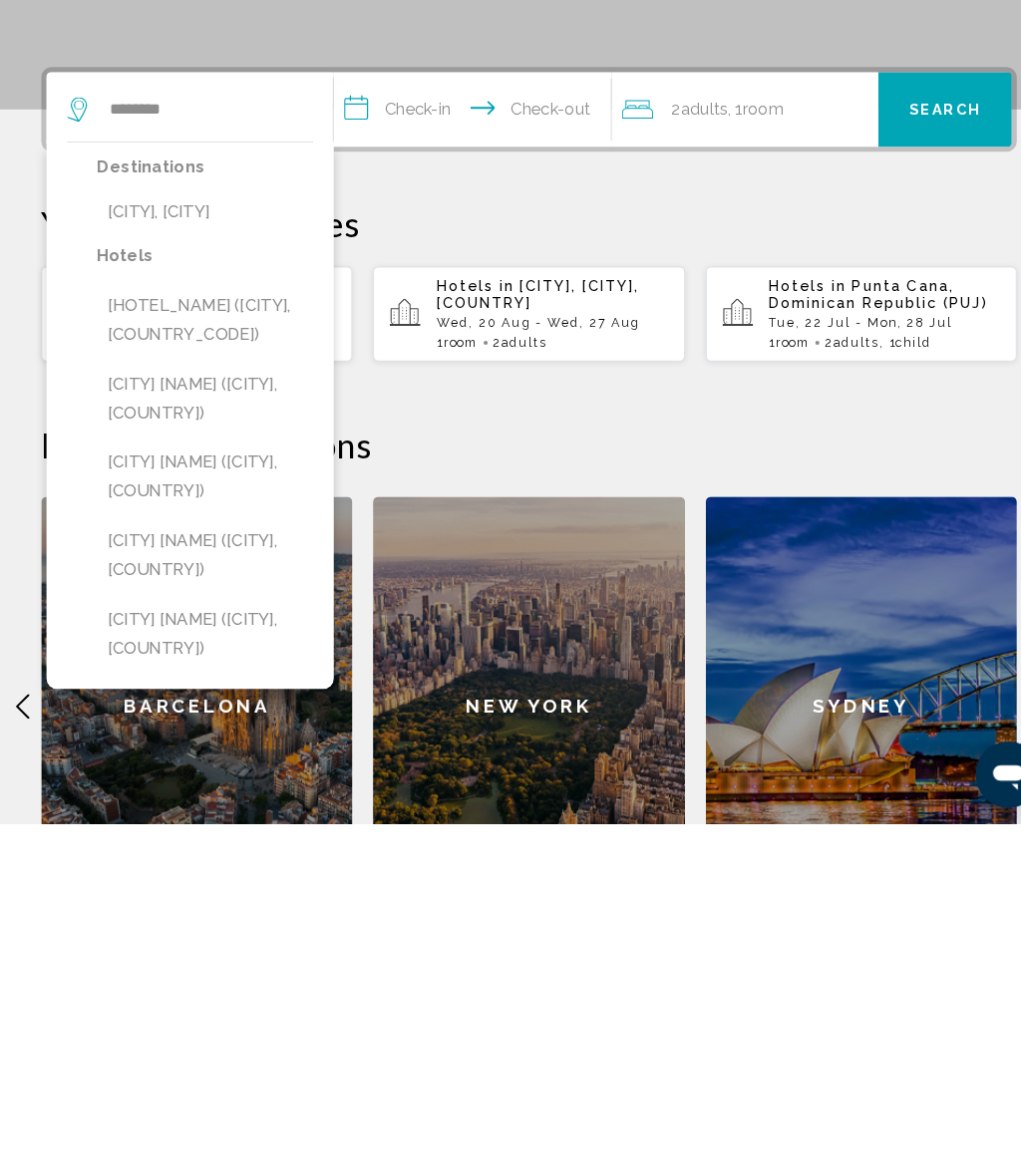 click on "[CITY], [CITY]" at bounding box center (197, 585) 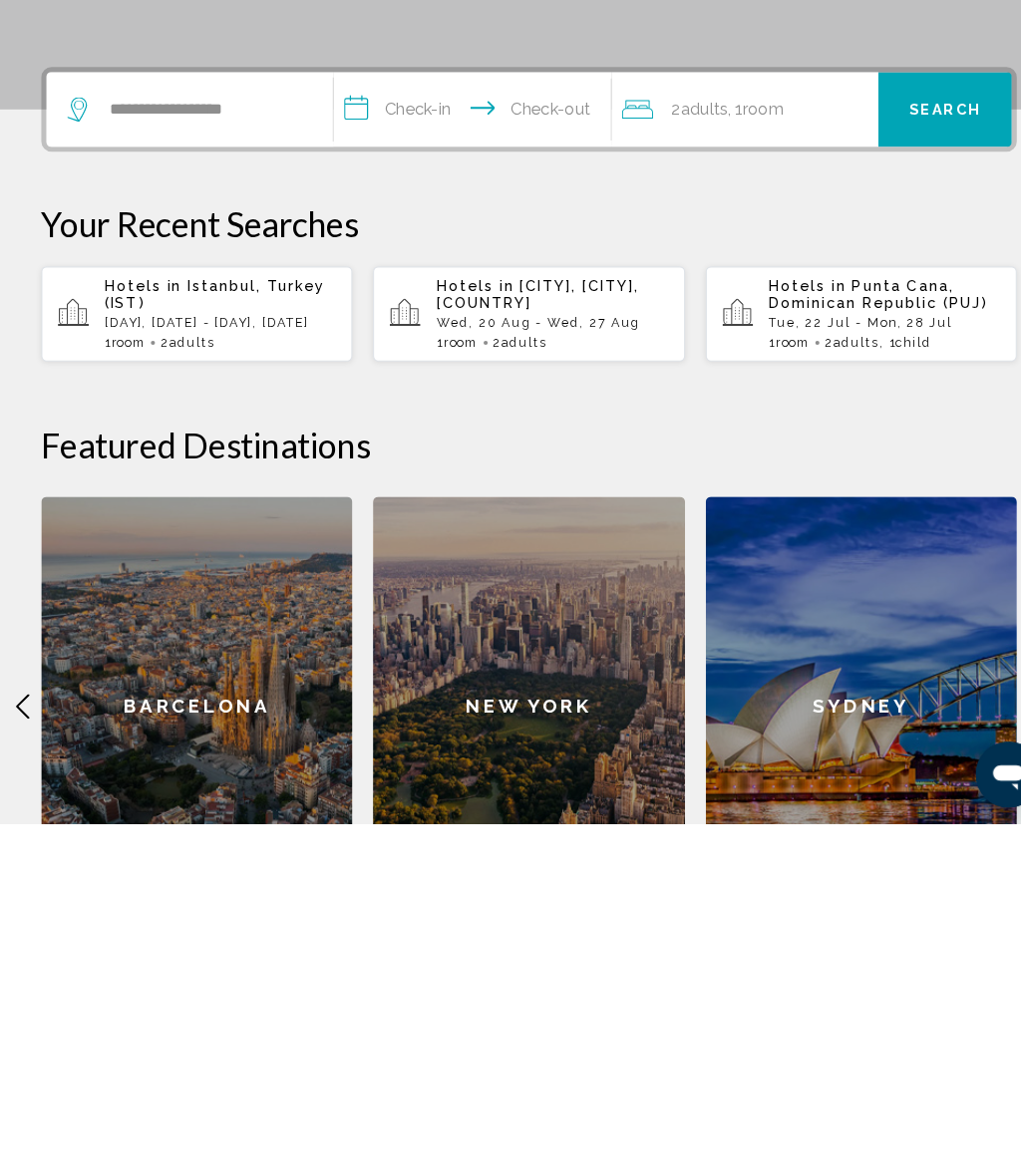 click on "**********" at bounding box center [460, 489] 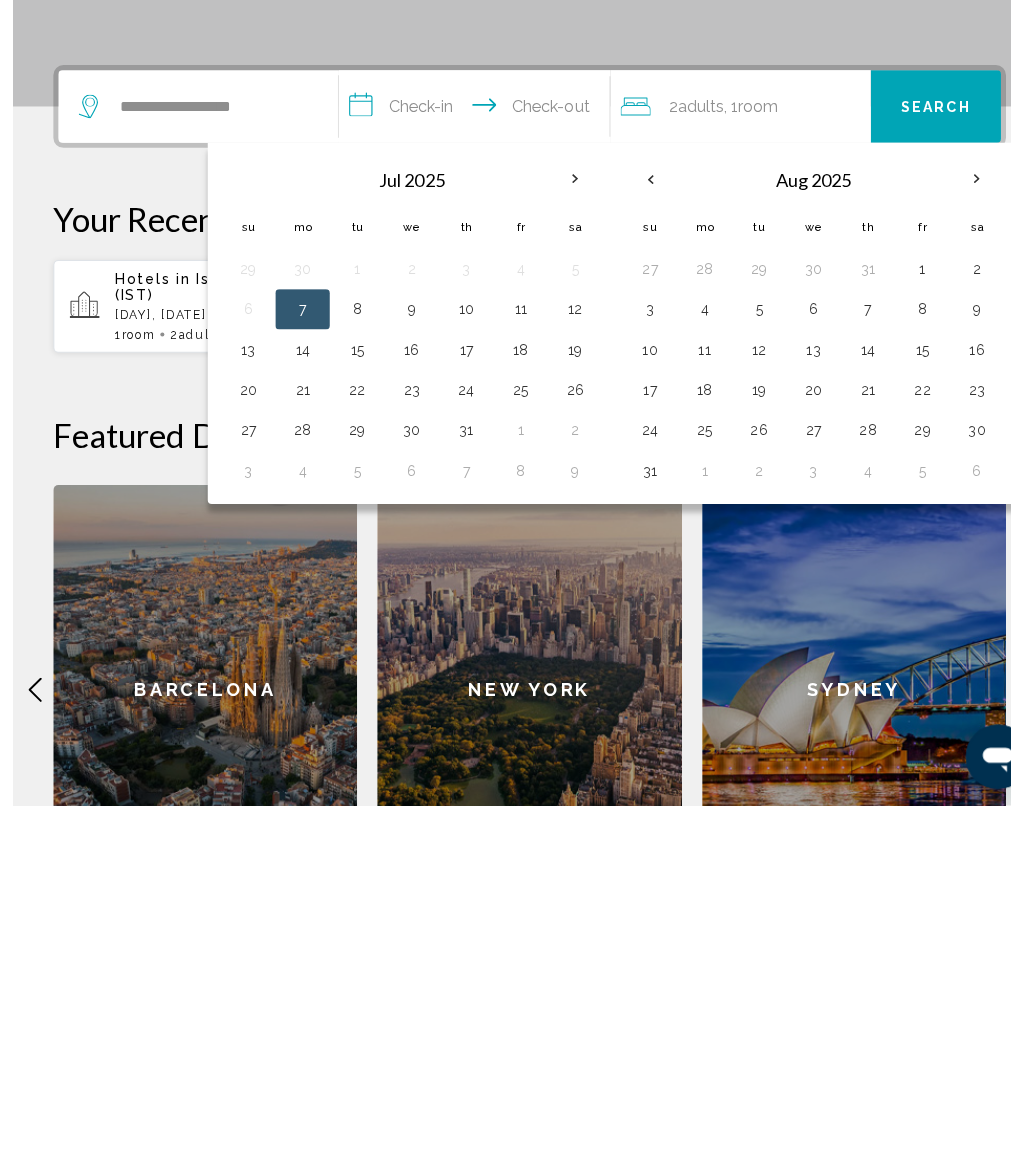 scroll, scrollTop: 454, scrollLeft: 0, axis: vertical 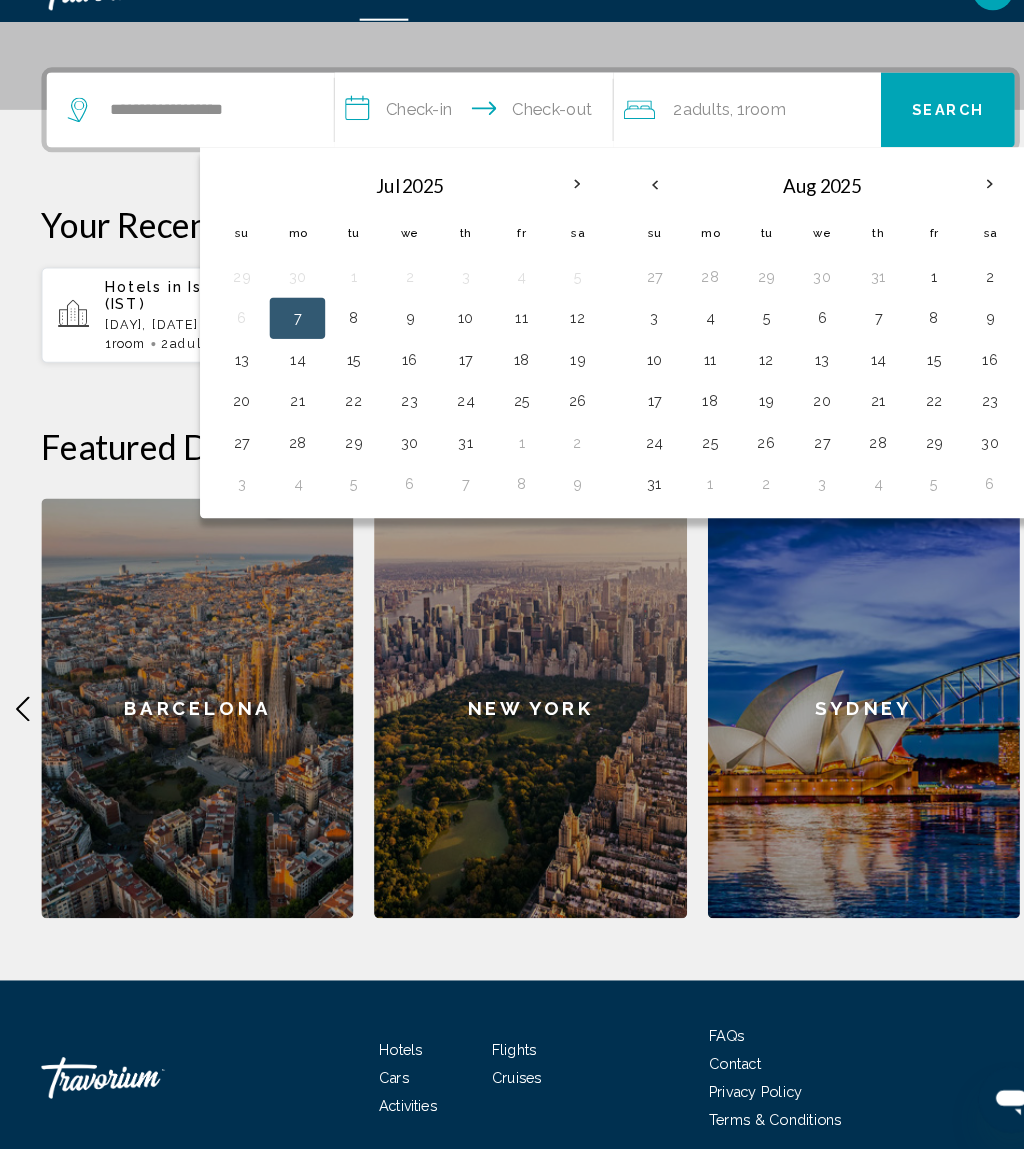click on "21" at bounding box center (847, 427) 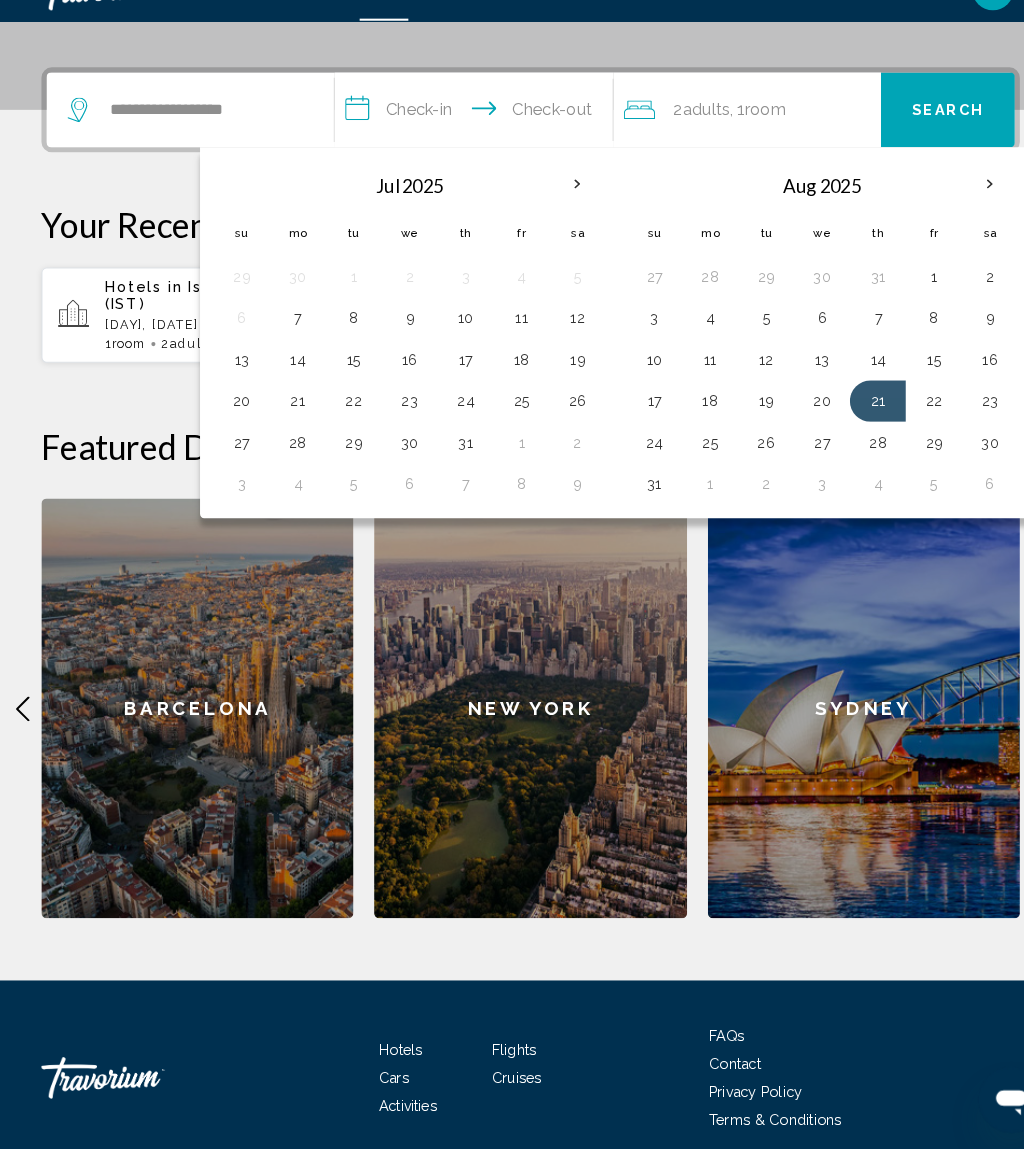 click on "28" at bounding box center (685, 307) 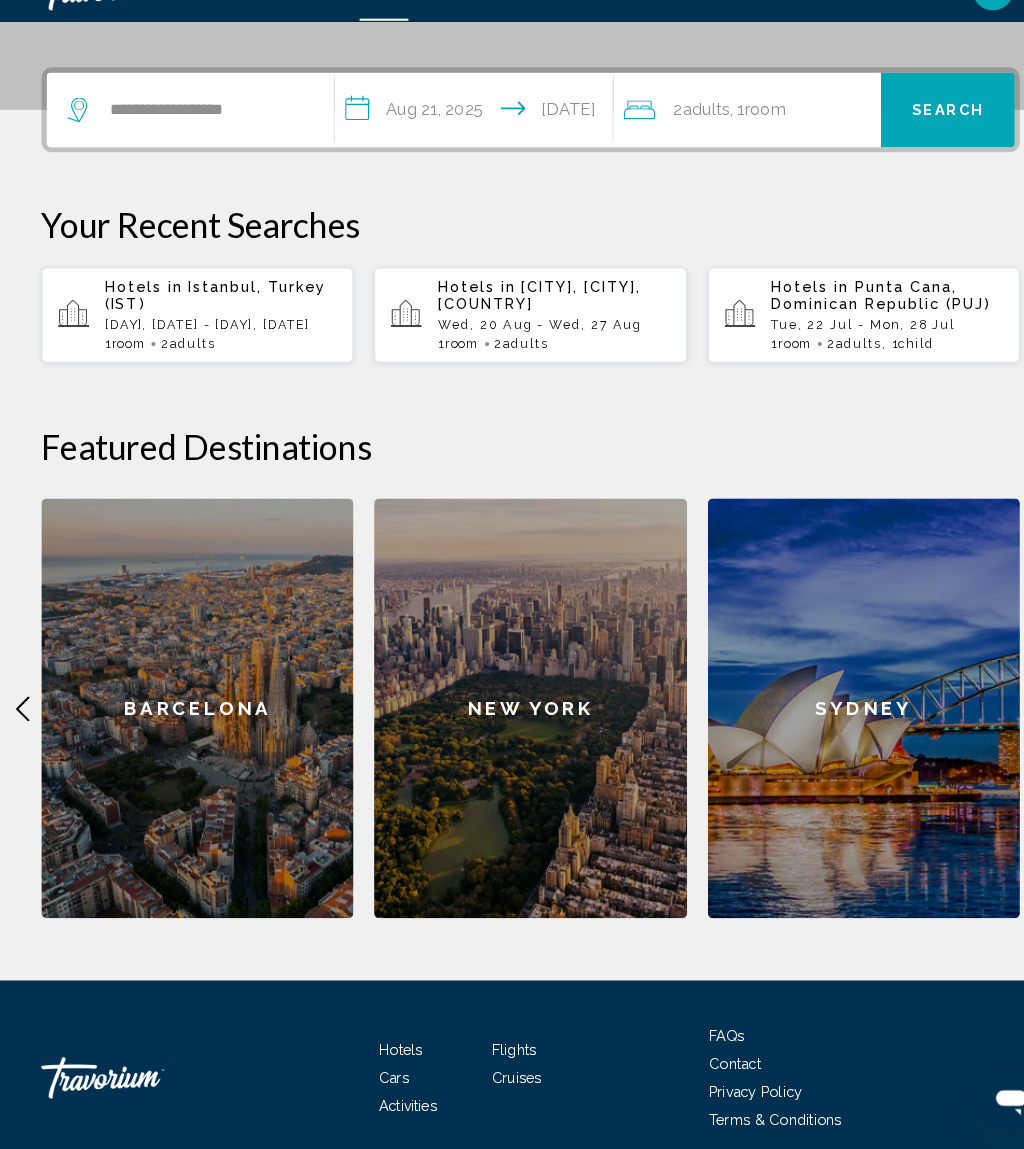 click on "Search" at bounding box center (914, 146) 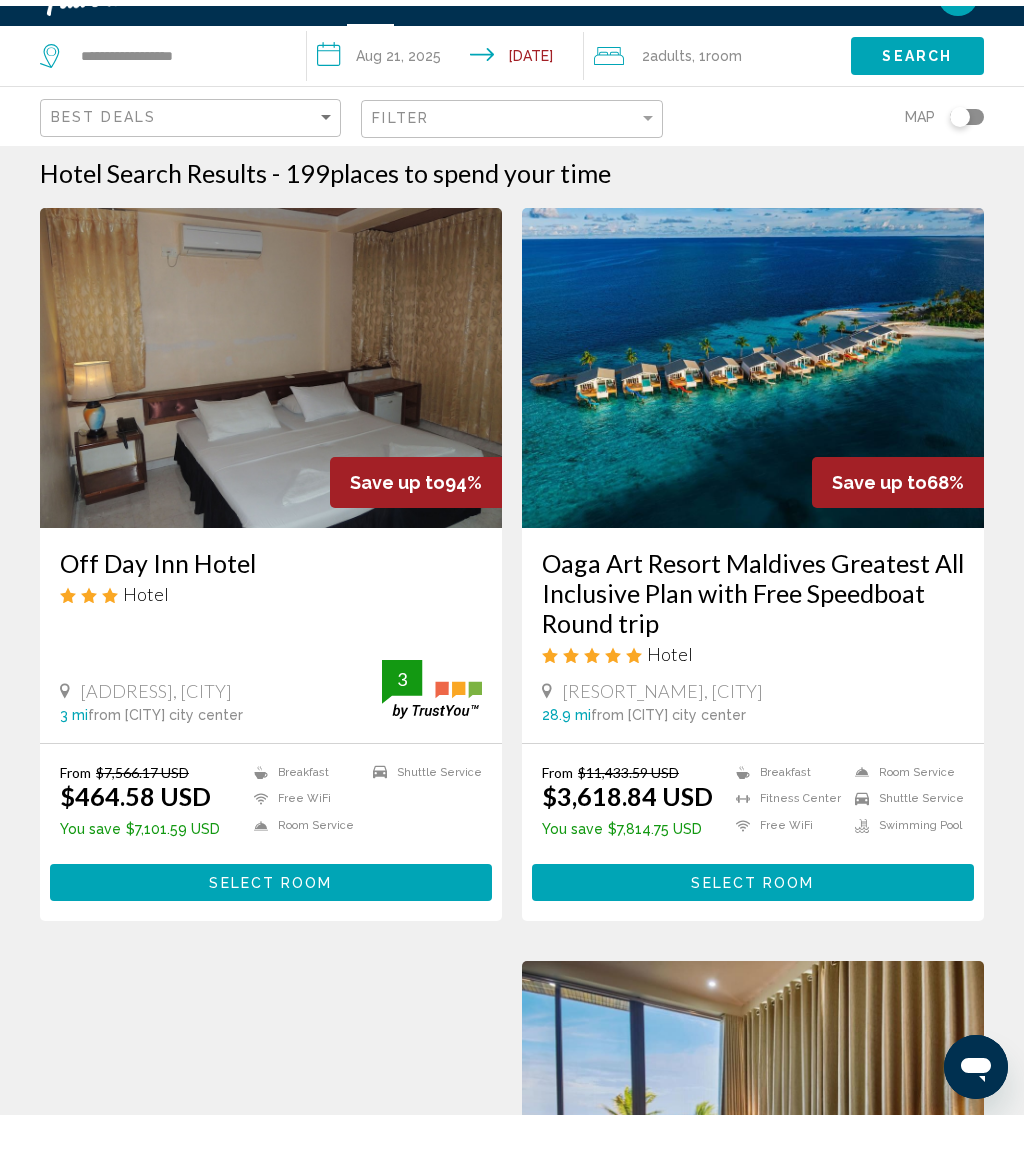 scroll, scrollTop: 48, scrollLeft: 0, axis: vertical 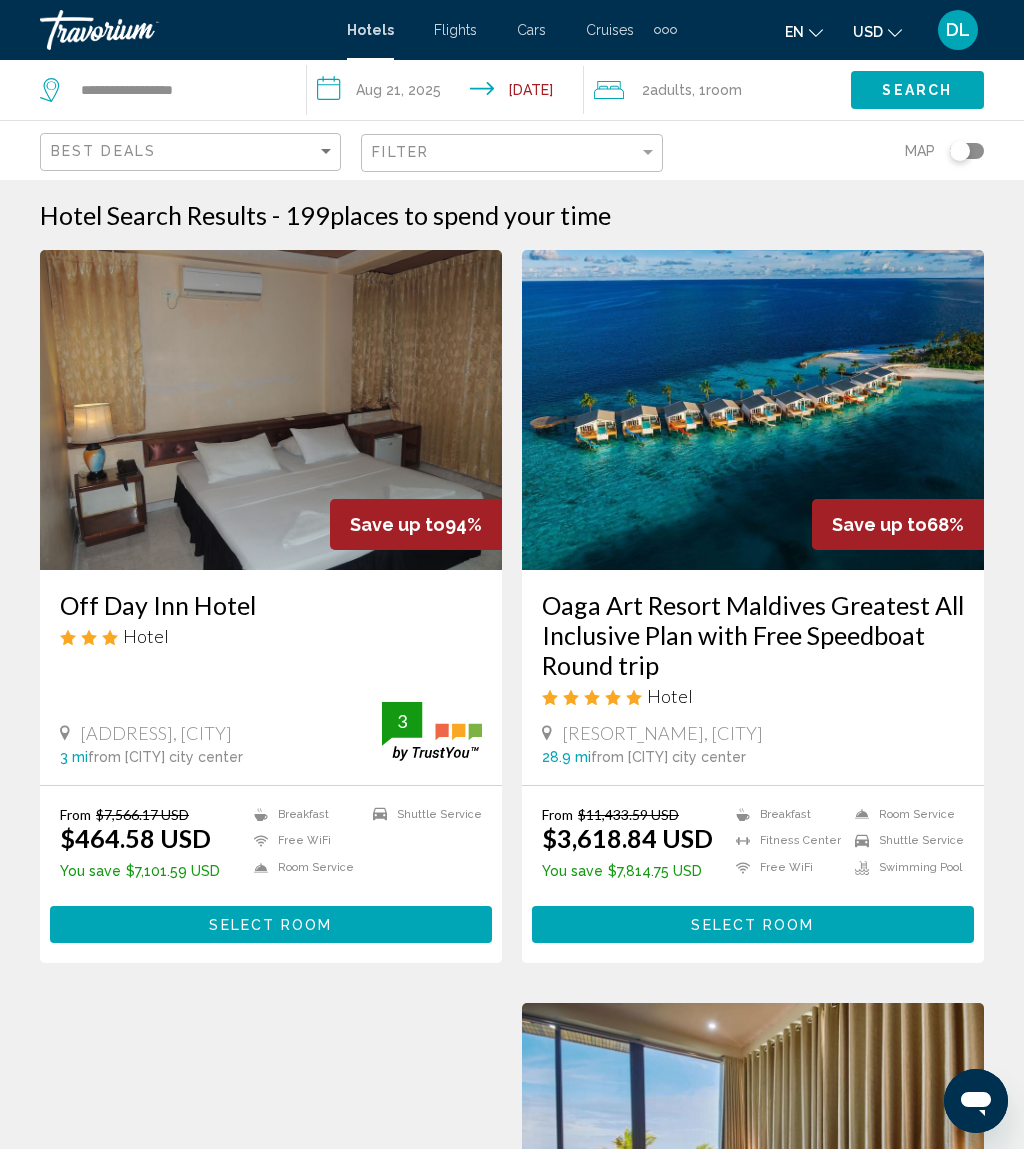click on "**********" at bounding box center (449, 93) 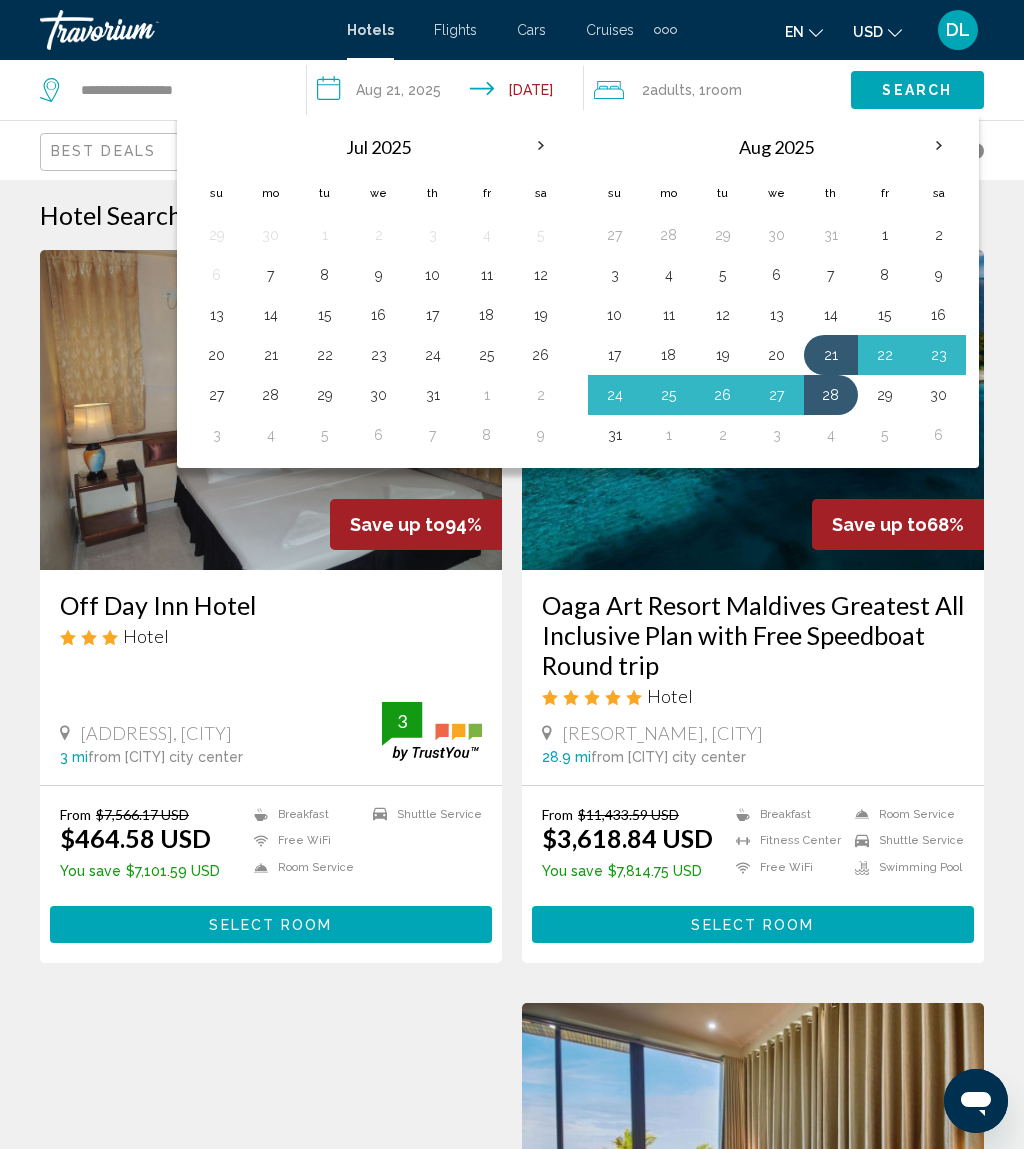 click on "12" at bounding box center (723, 315) 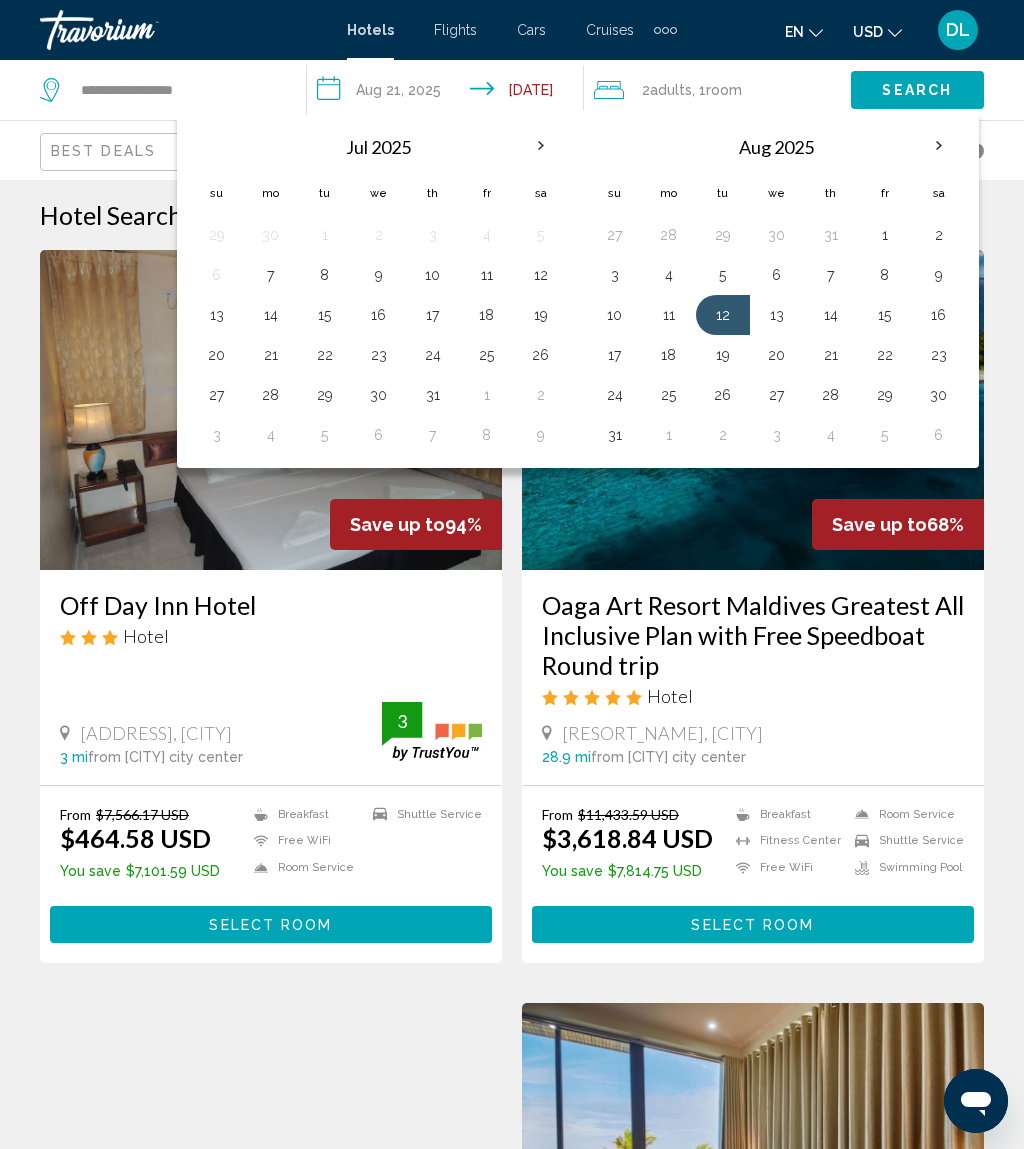 click on "18" at bounding box center (669, 355) 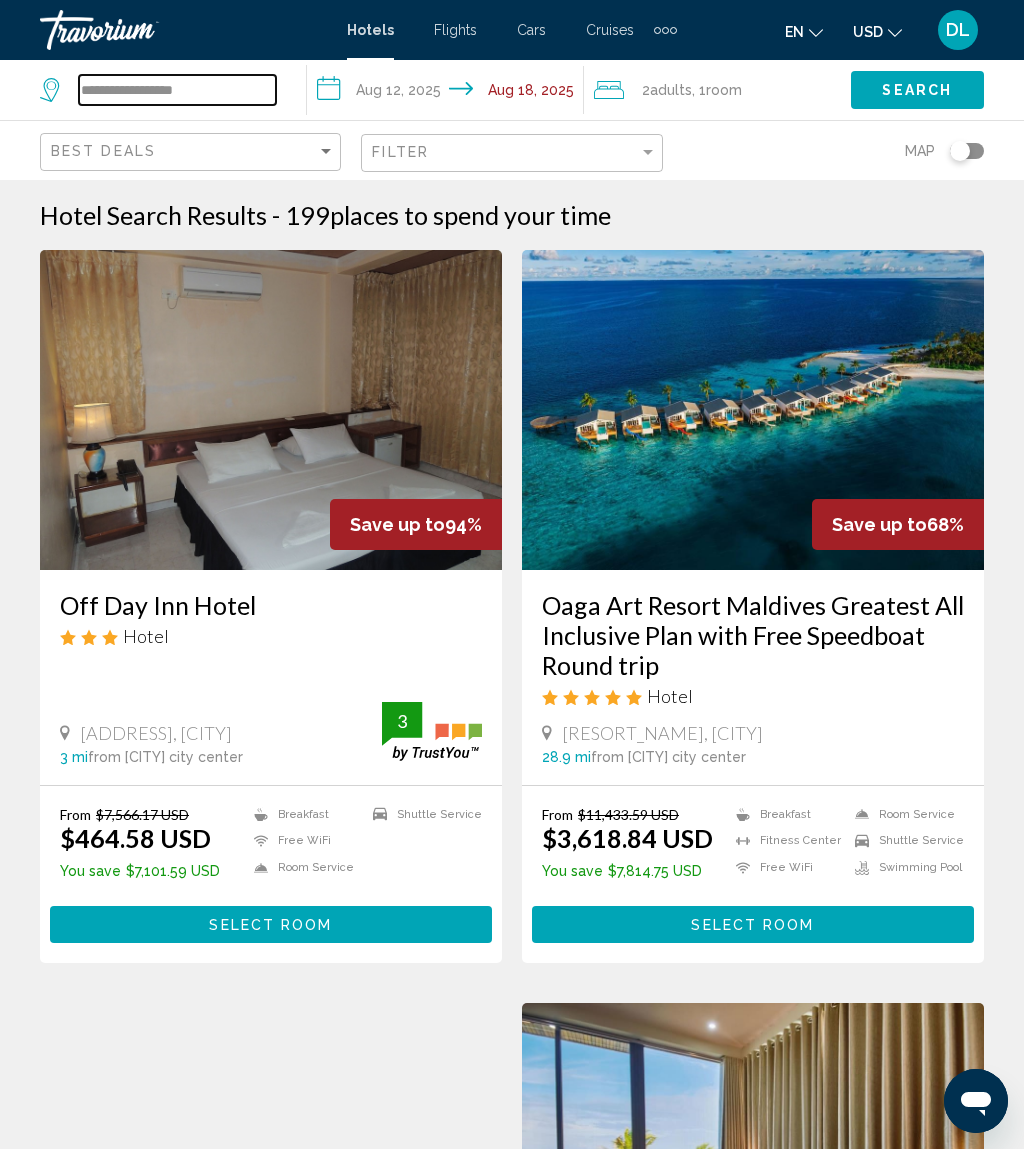 click on "**********" at bounding box center (177, 90) 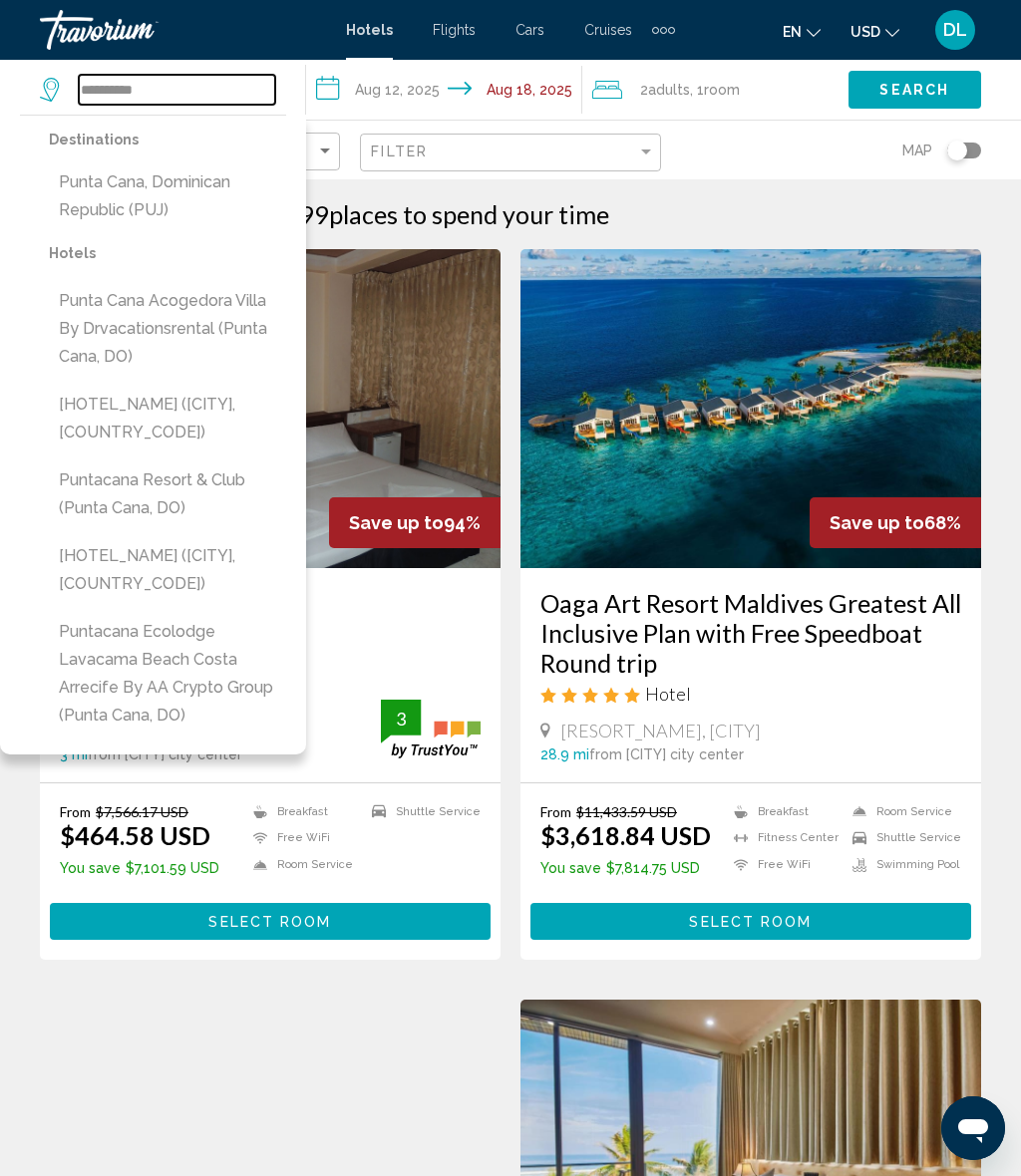 type on "**********" 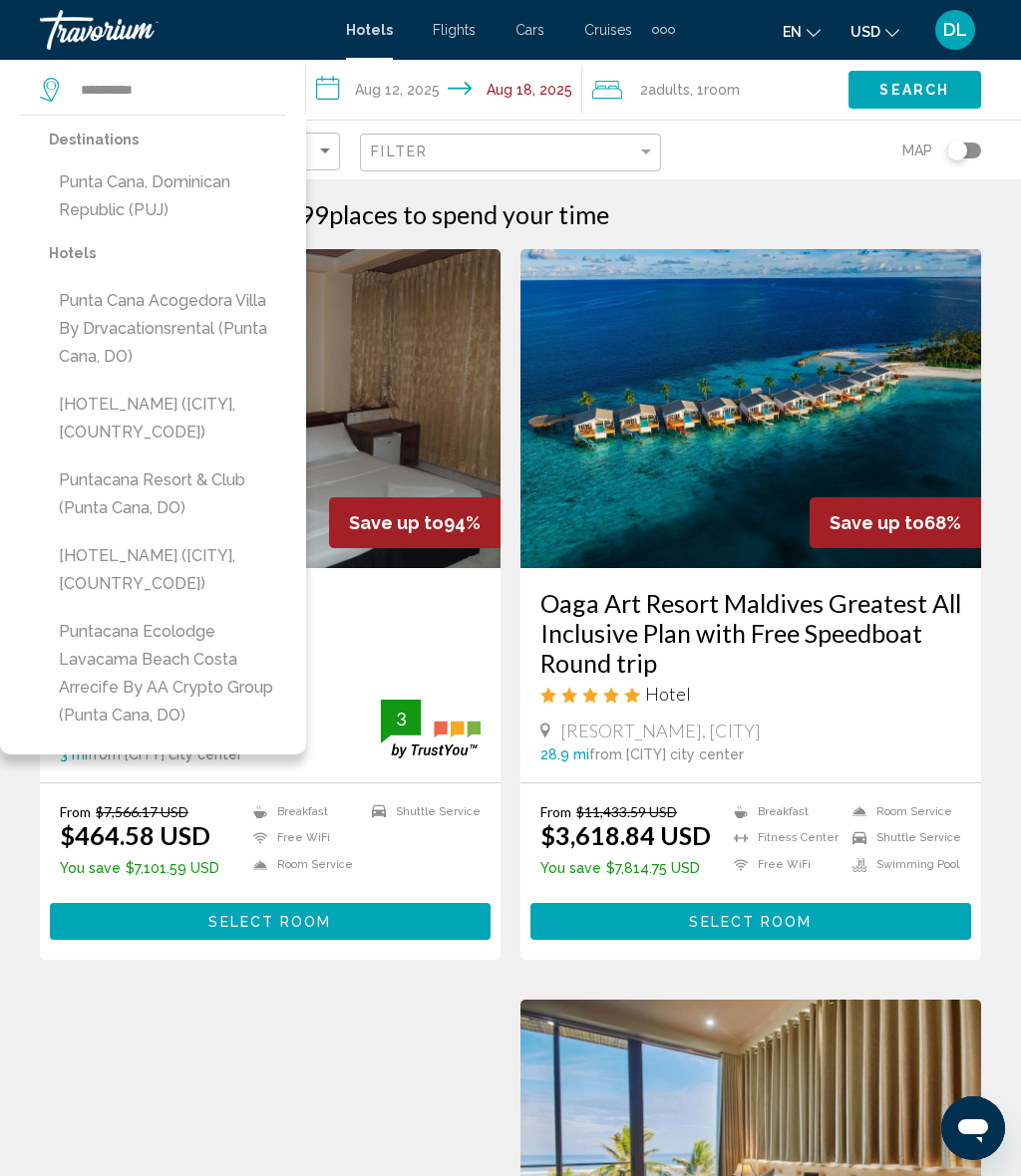 click on "Punta Cana, Dominican Republic (PUJ)" at bounding box center [168, 196] 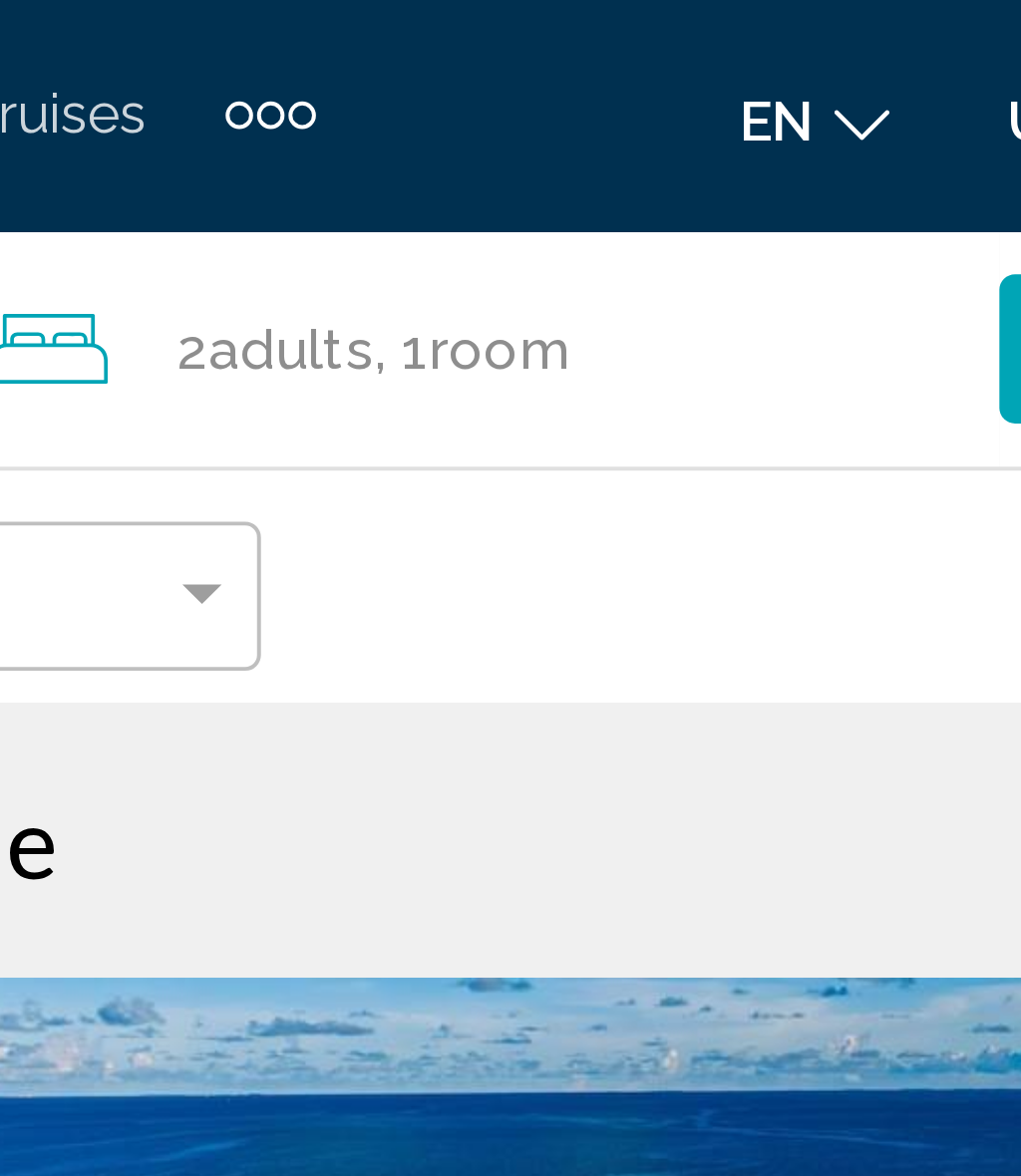 click on ", 1  Room rooms" at bounding box center [715, 90] 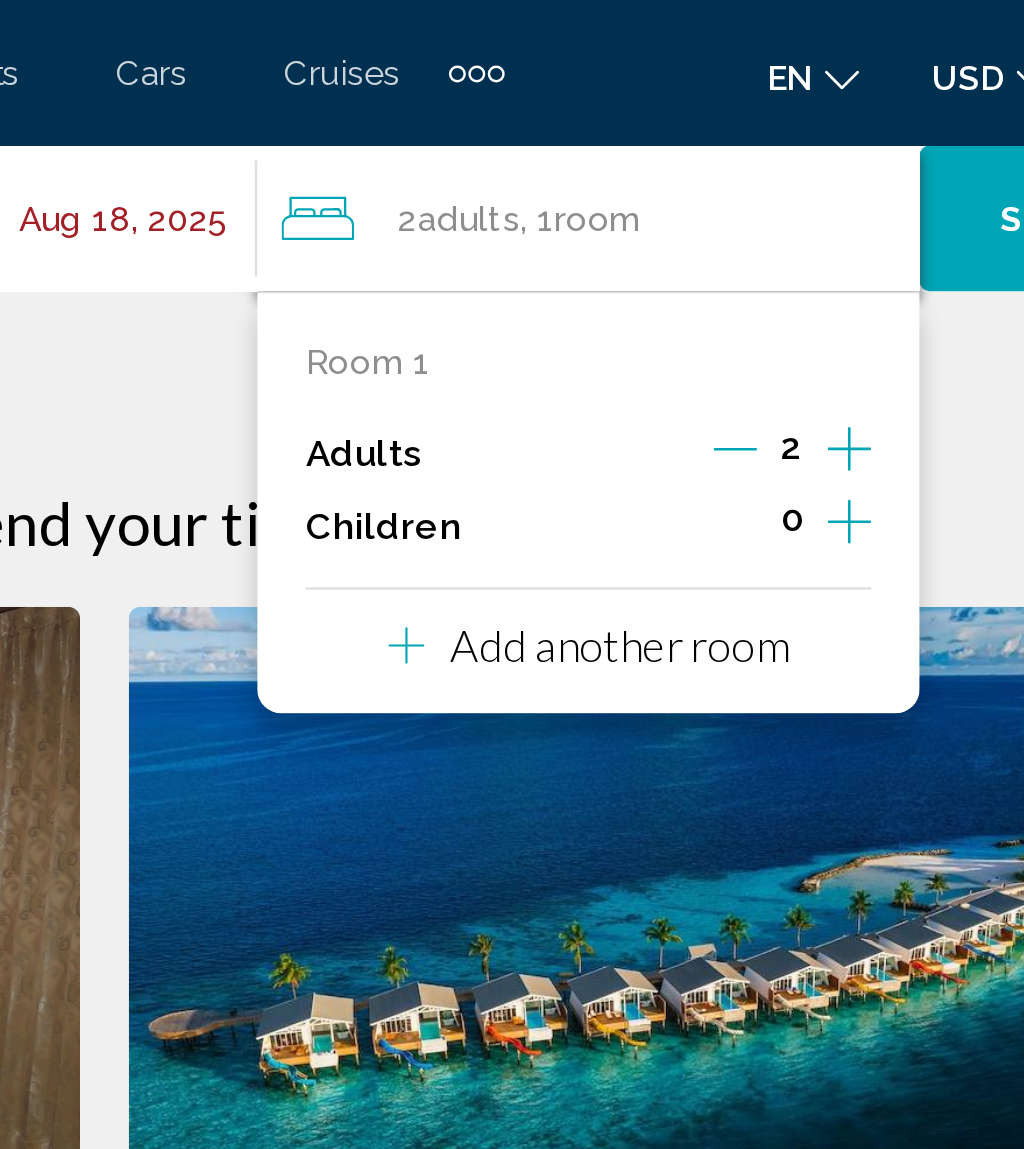 click at bounding box center [819, 215] 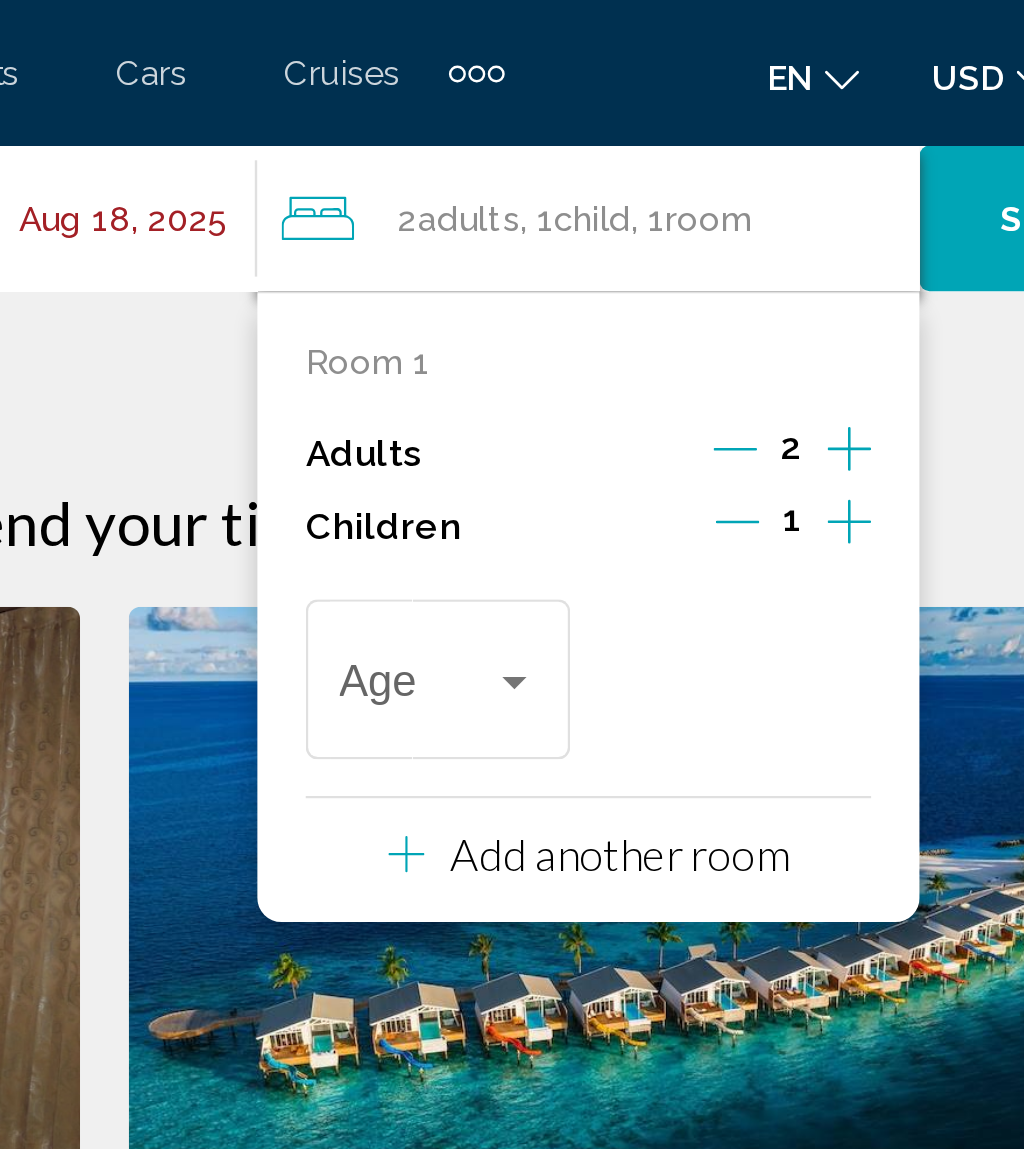 click at bounding box center (819, 215) 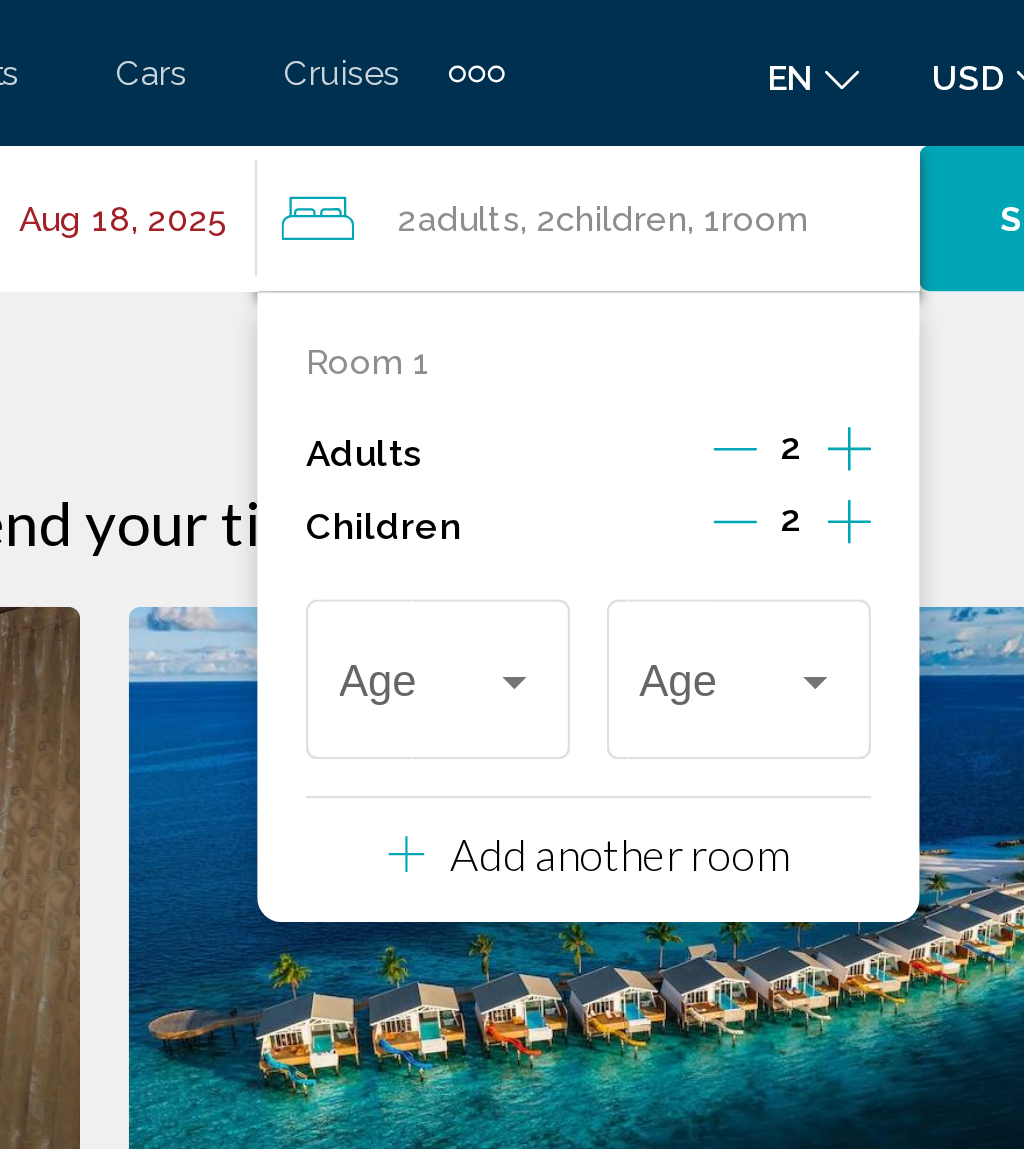 click at bounding box center [805, 281] 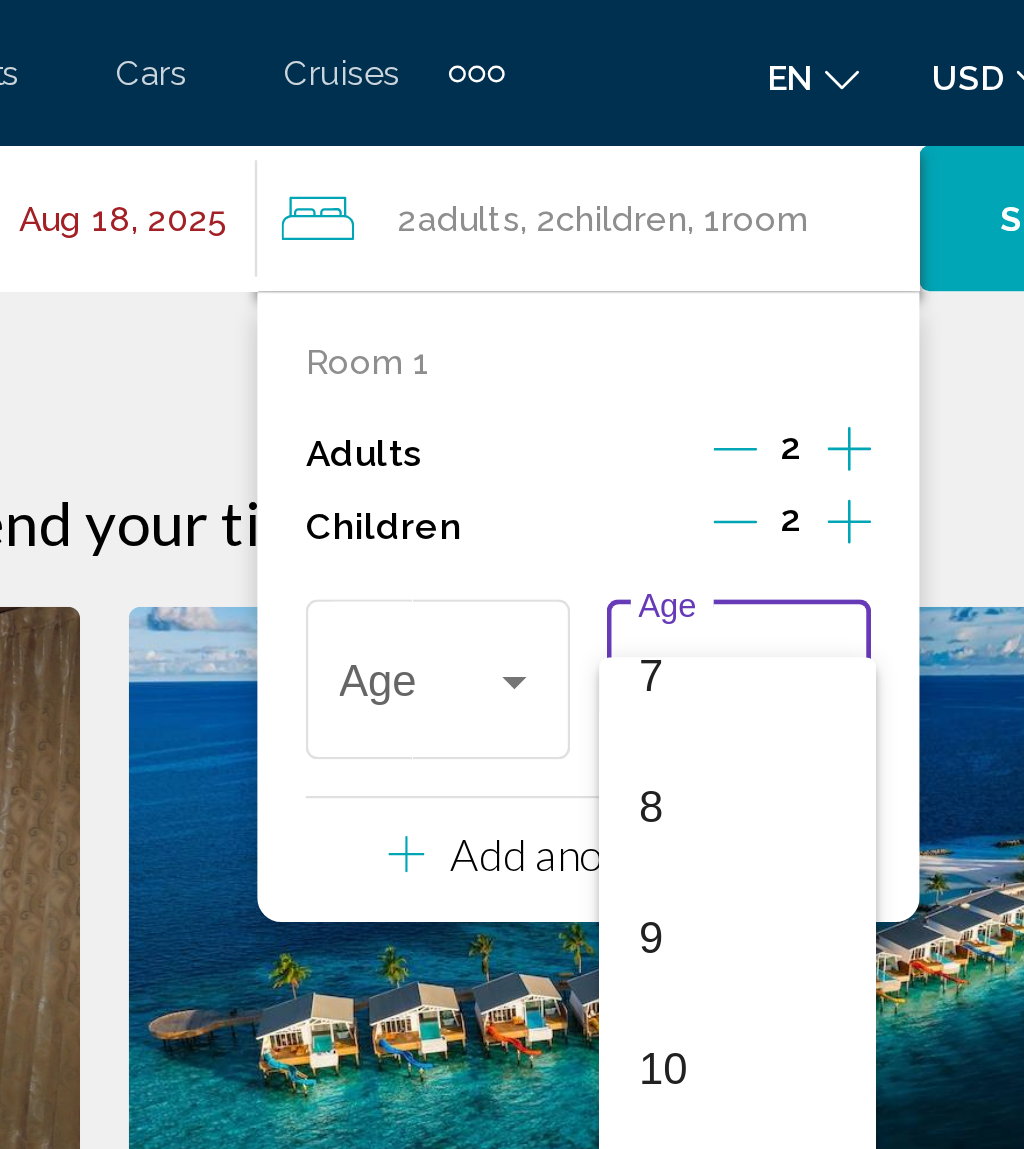 scroll, scrollTop: 492, scrollLeft: 0, axis: vertical 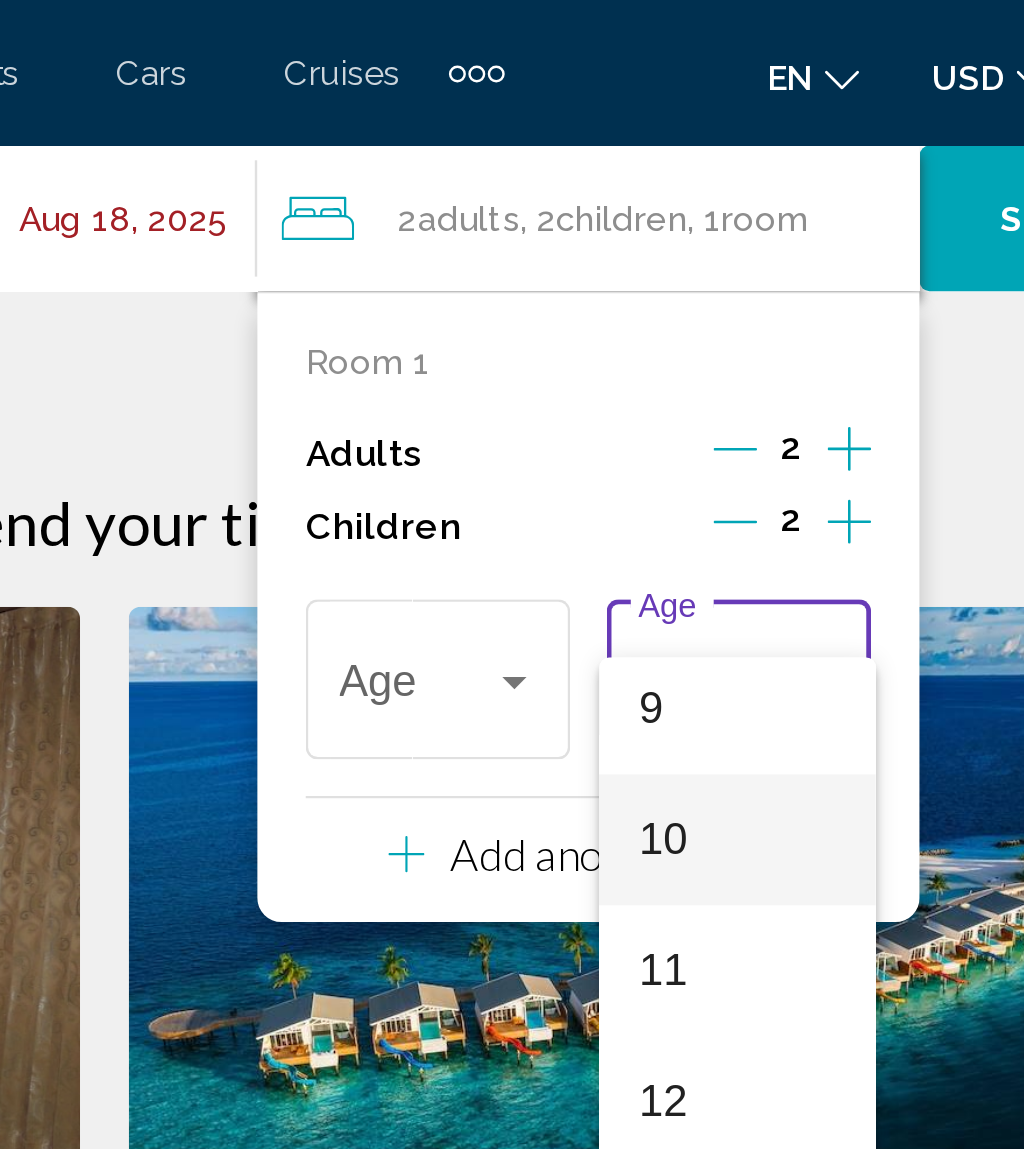 click on "10" at bounding box center [773, 346] 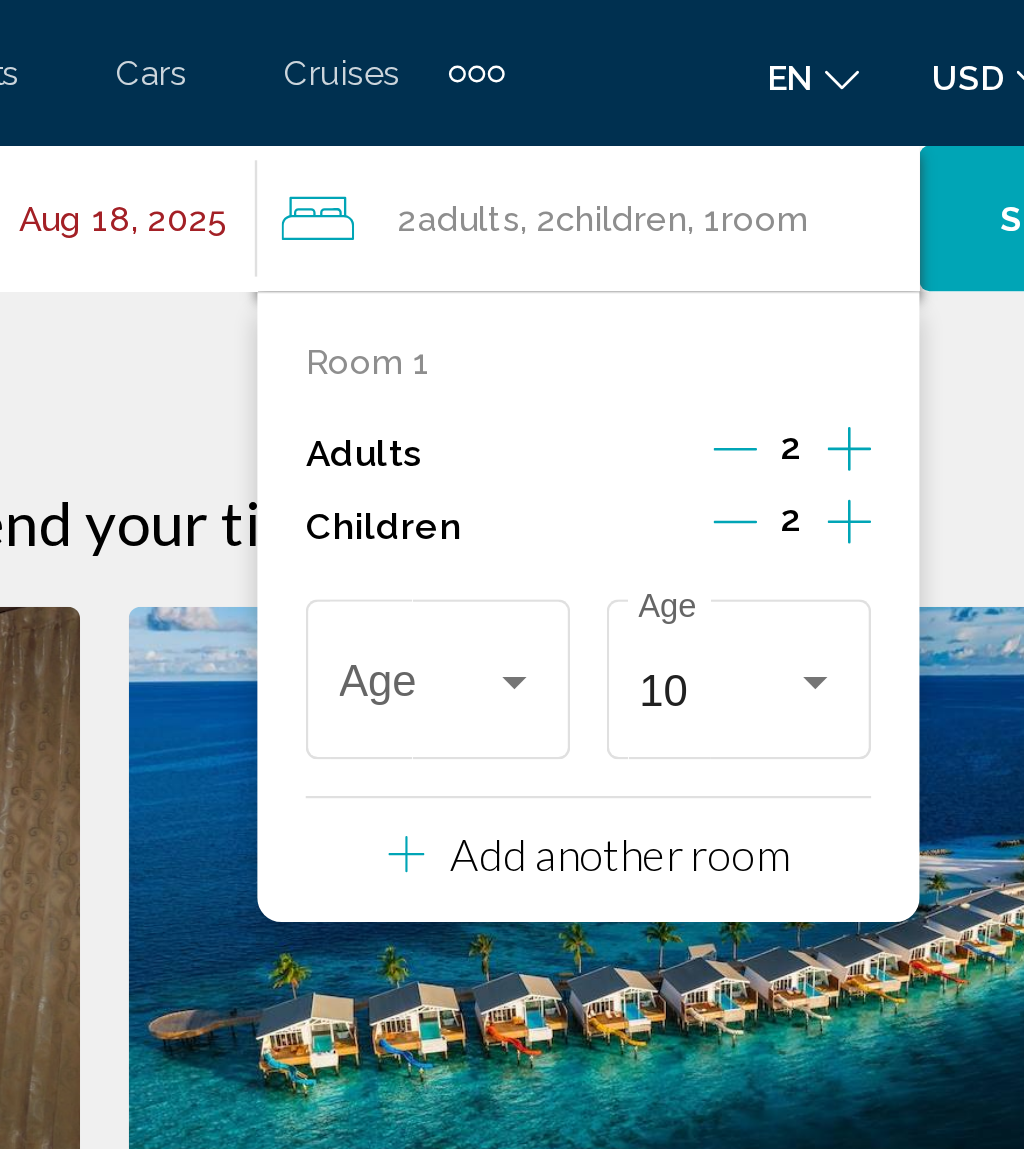 click at bounding box center [641, 285] 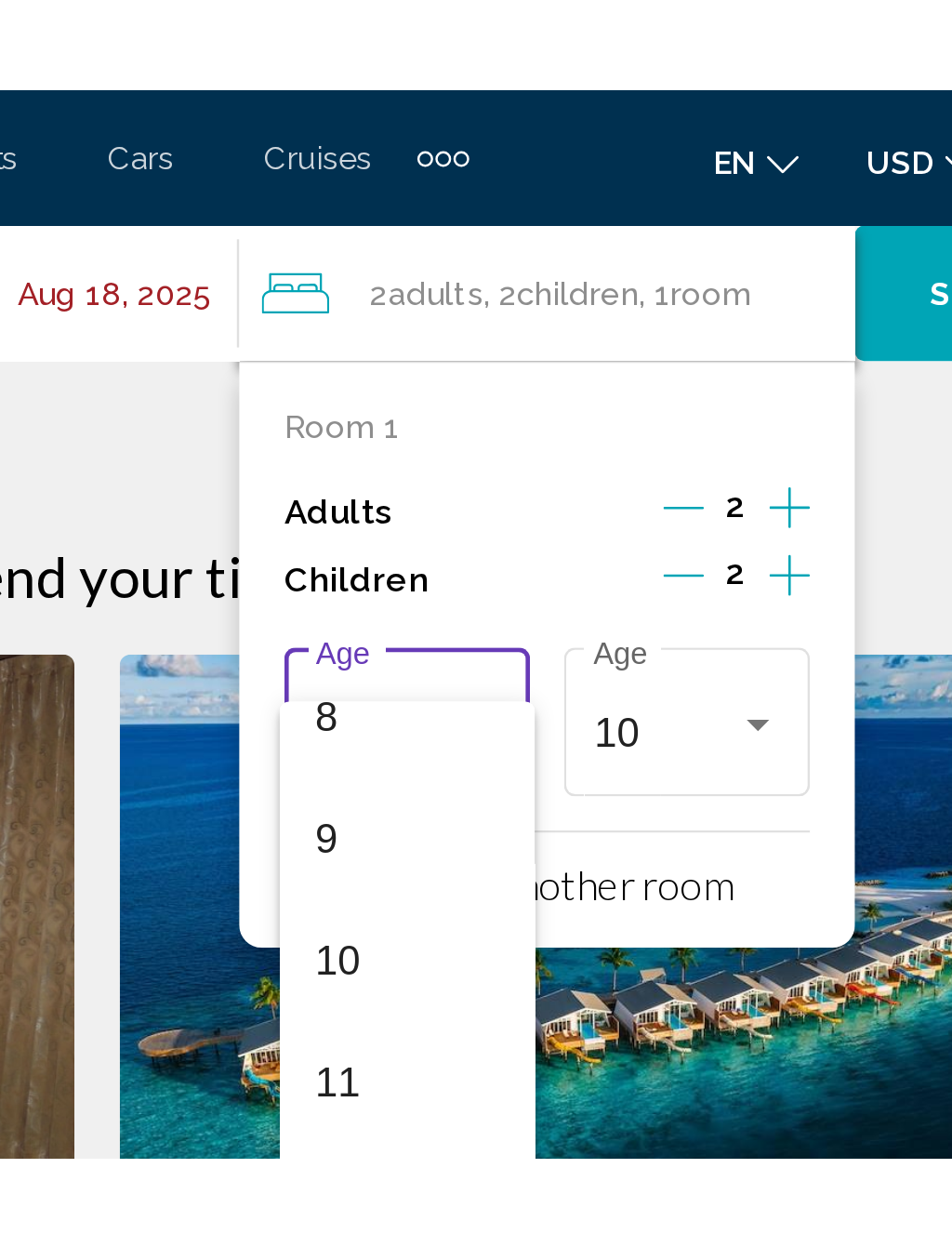 scroll, scrollTop: 451, scrollLeft: 0, axis: vertical 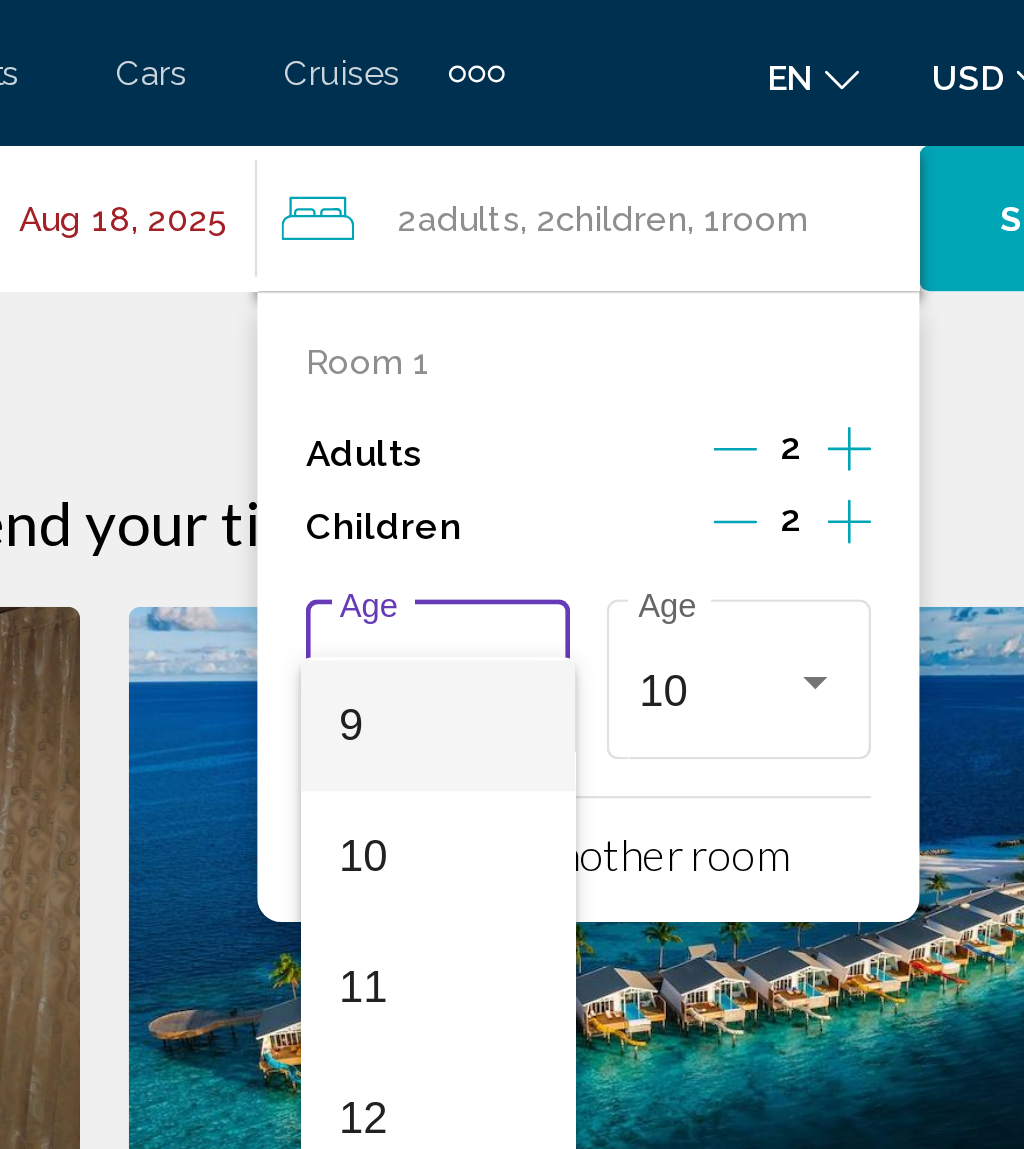 click on "9" at bounding box center [650, 299] 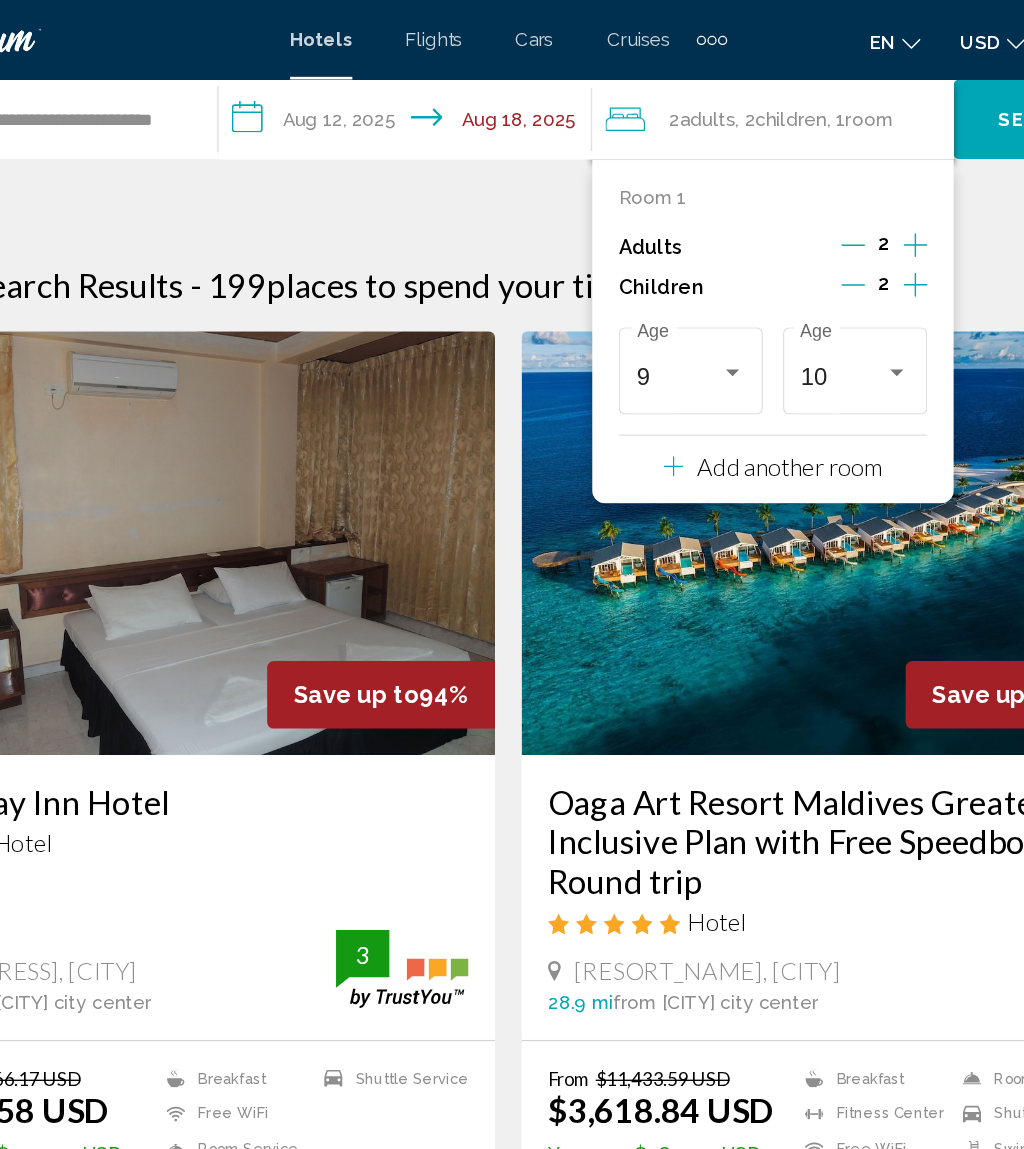 click on "Search" at bounding box center (916, 91) 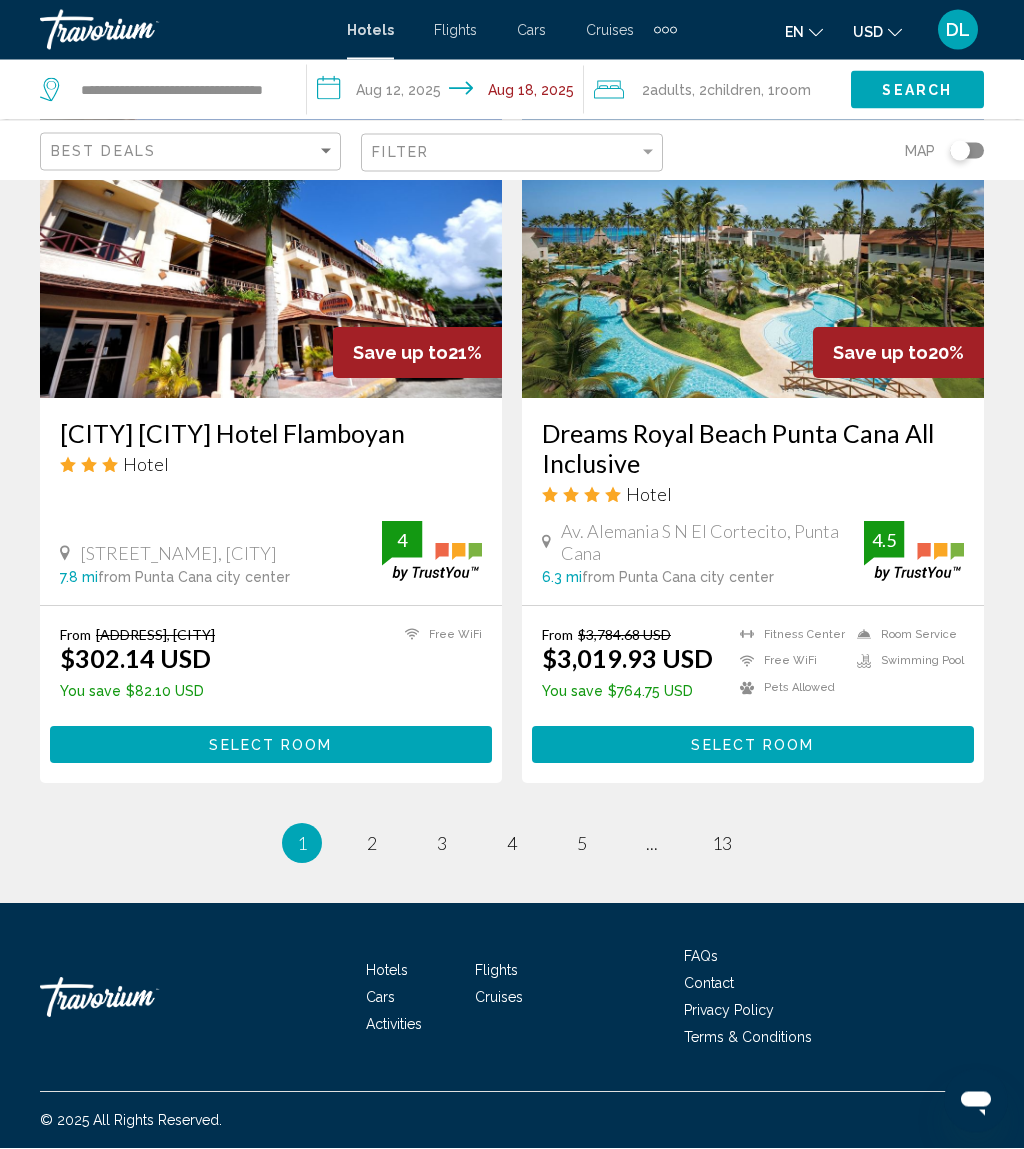 scroll, scrollTop: 3803, scrollLeft: 0, axis: vertical 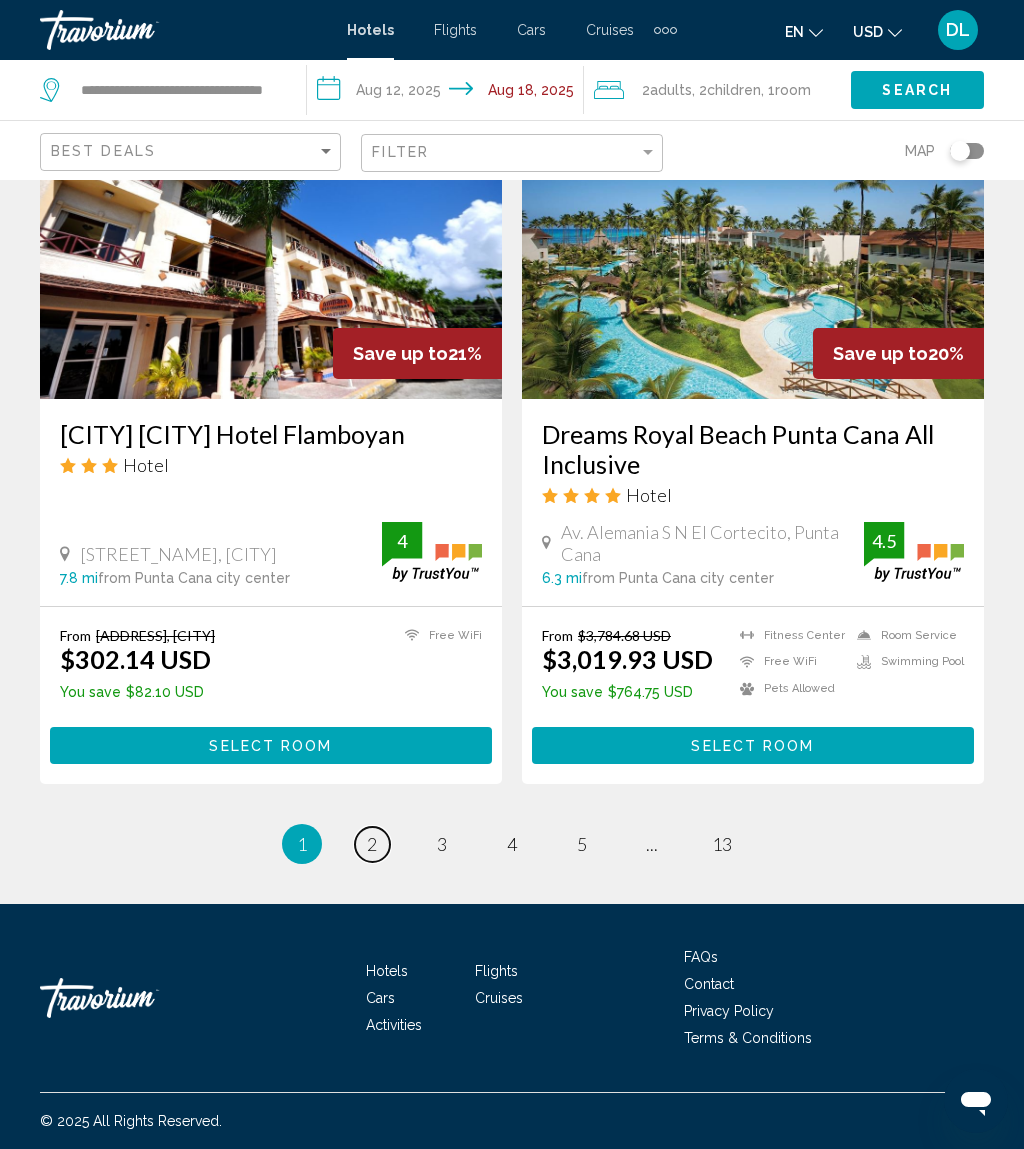 click on "2" at bounding box center [372, 844] 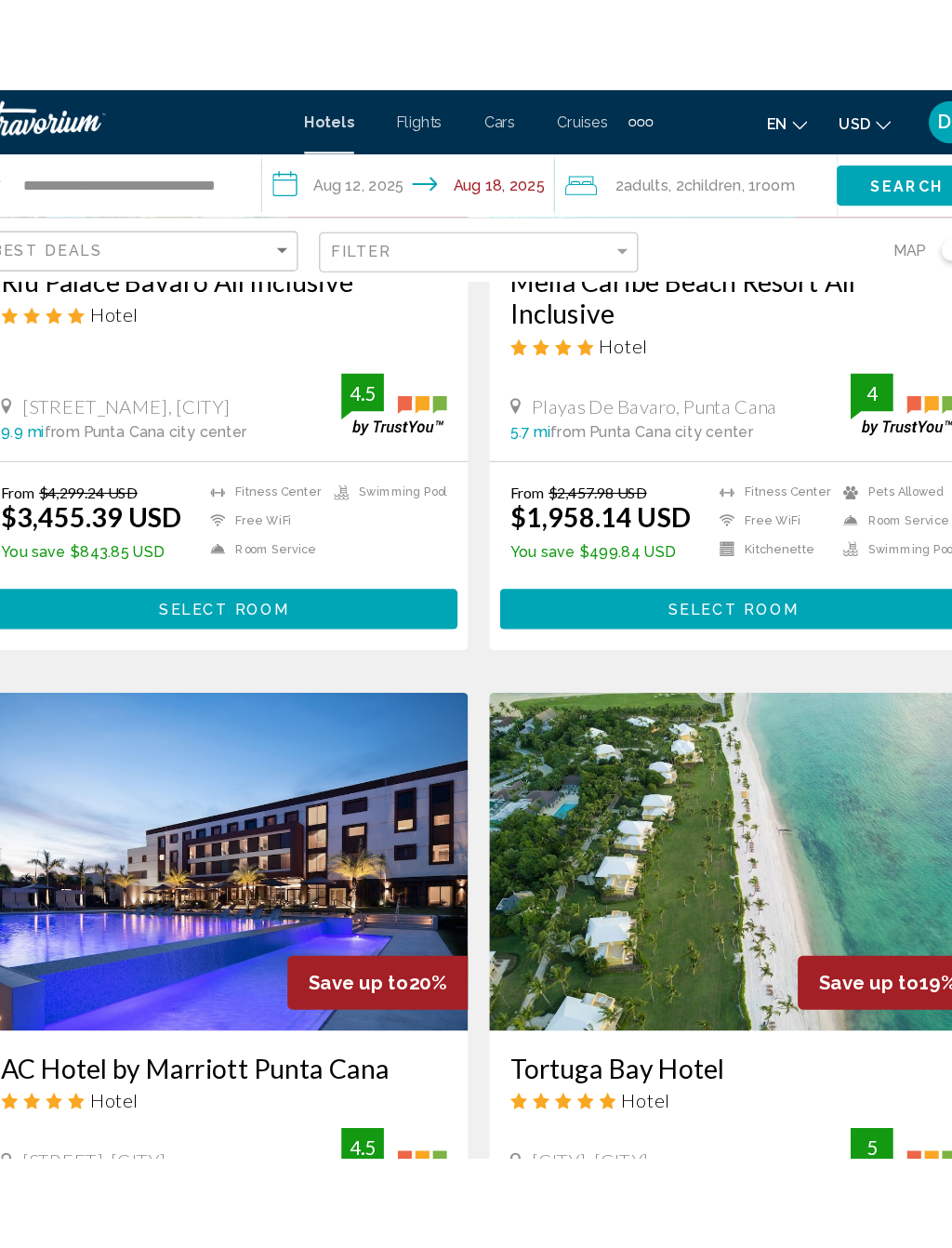 scroll, scrollTop: 0, scrollLeft: 0, axis: both 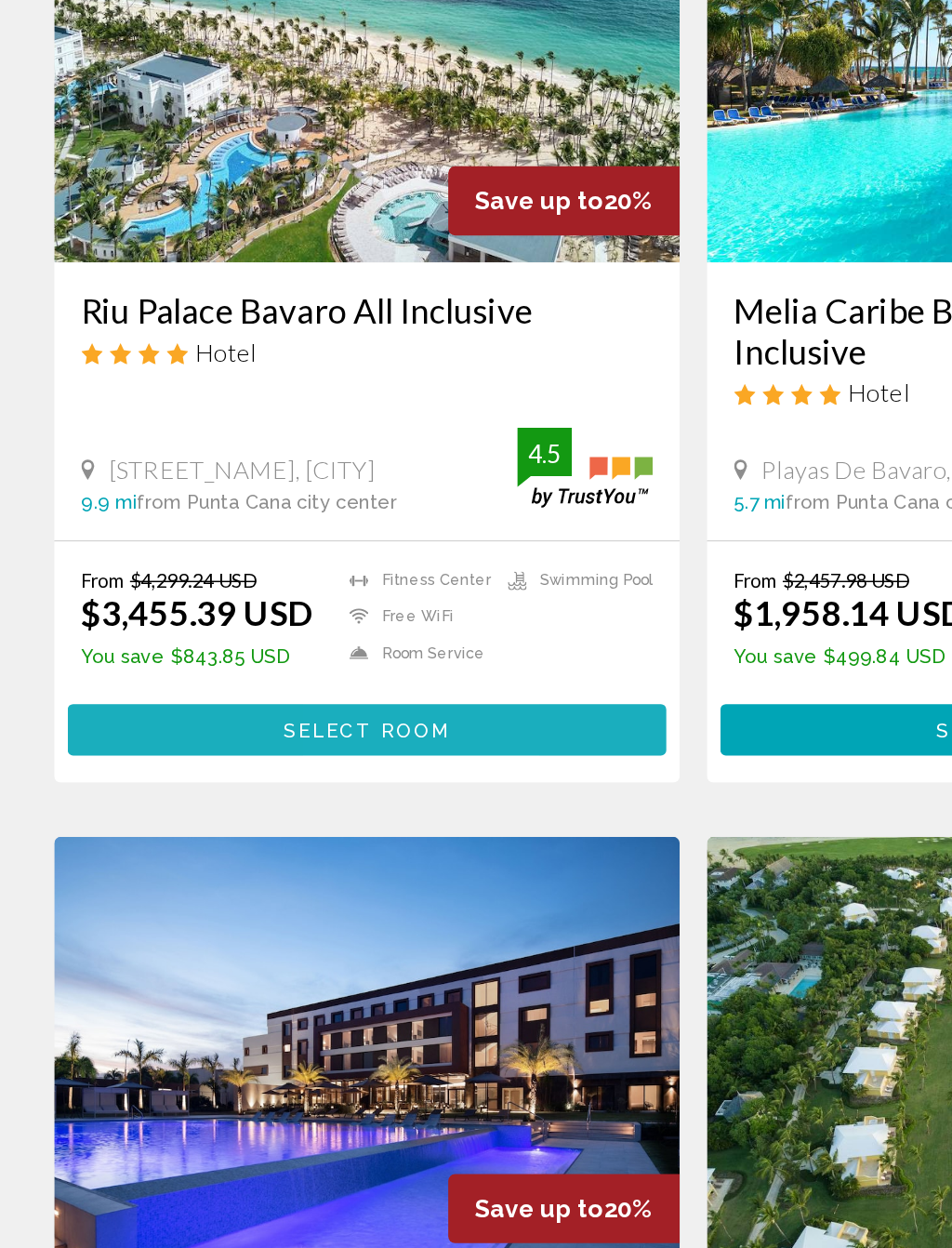 click on "Select Room" at bounding box center [252, 850] 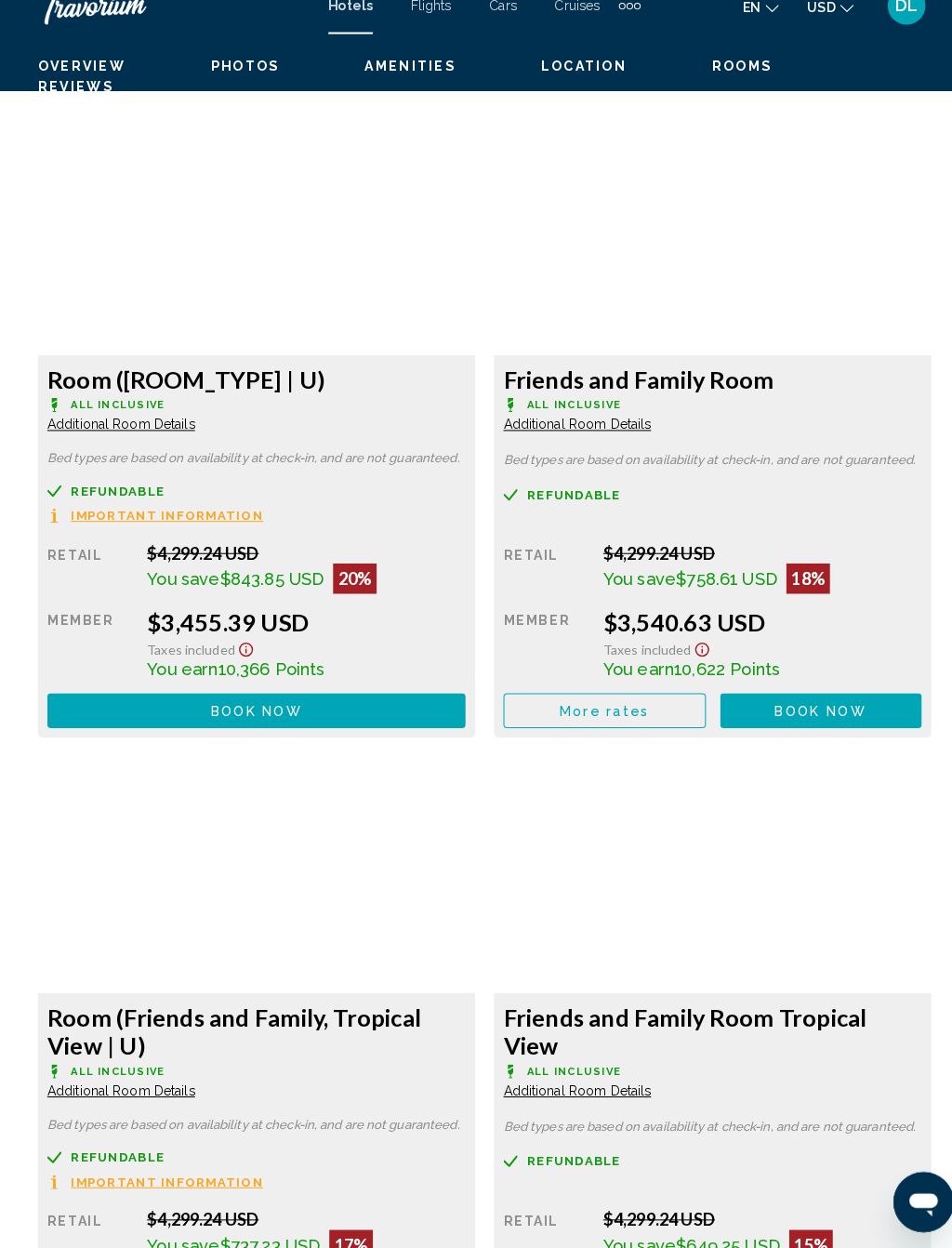 scroll, scrollTop: 3060, scrollLeft: 0, axis: vertical 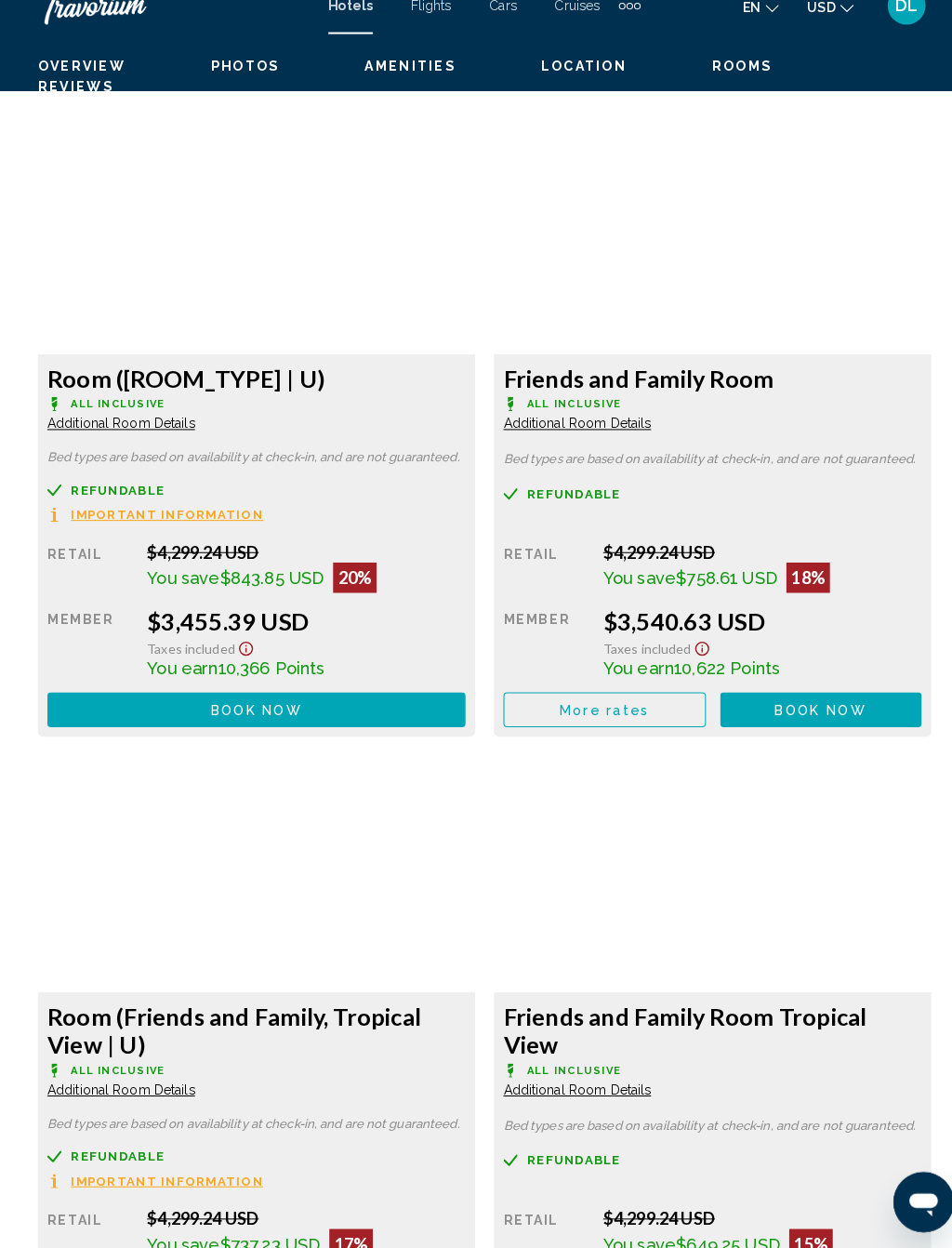 click on "Book now No longer available" at bounding box center (252, 719) 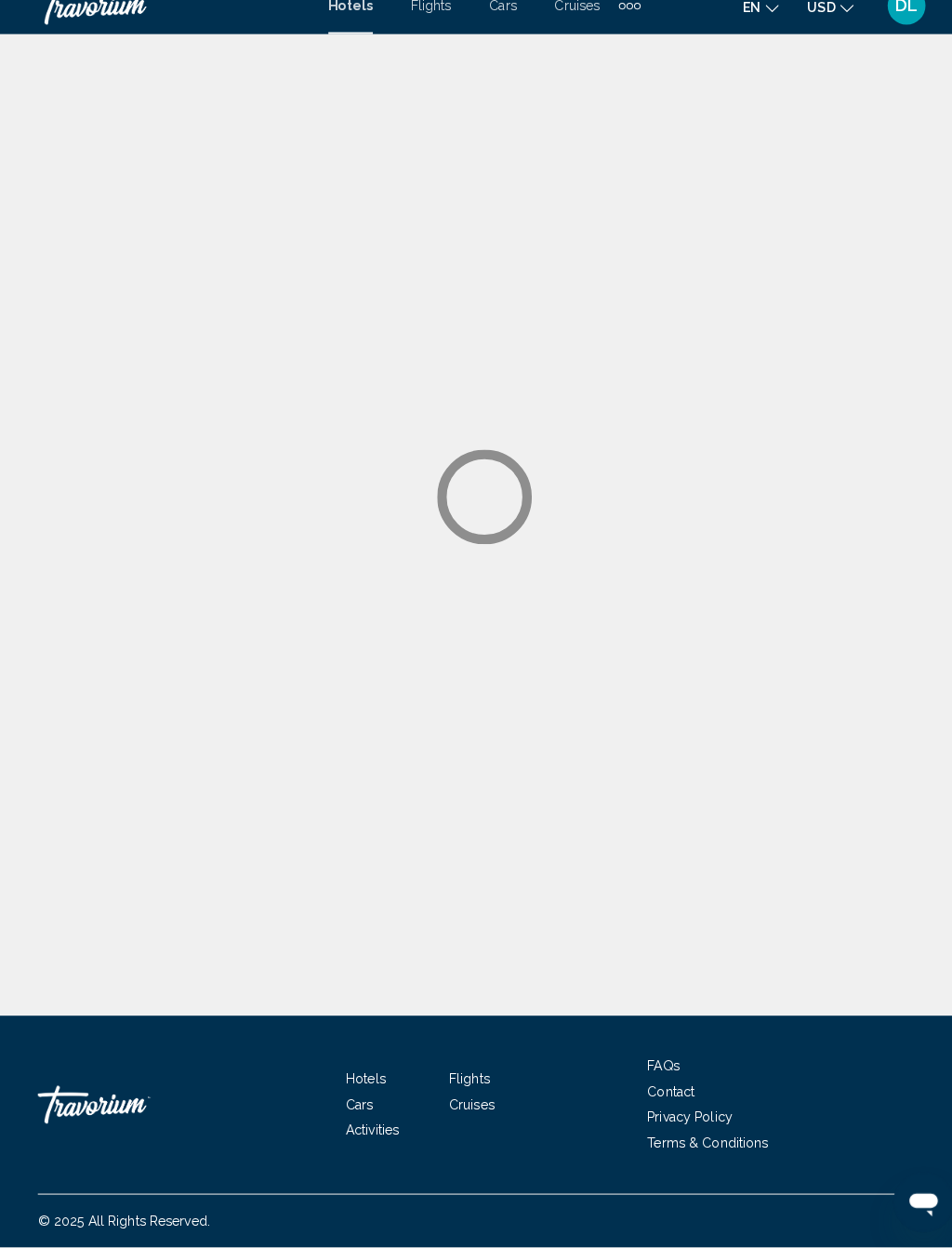 scroll, scrollTop: 0, scrollLeft: 0, axis: both 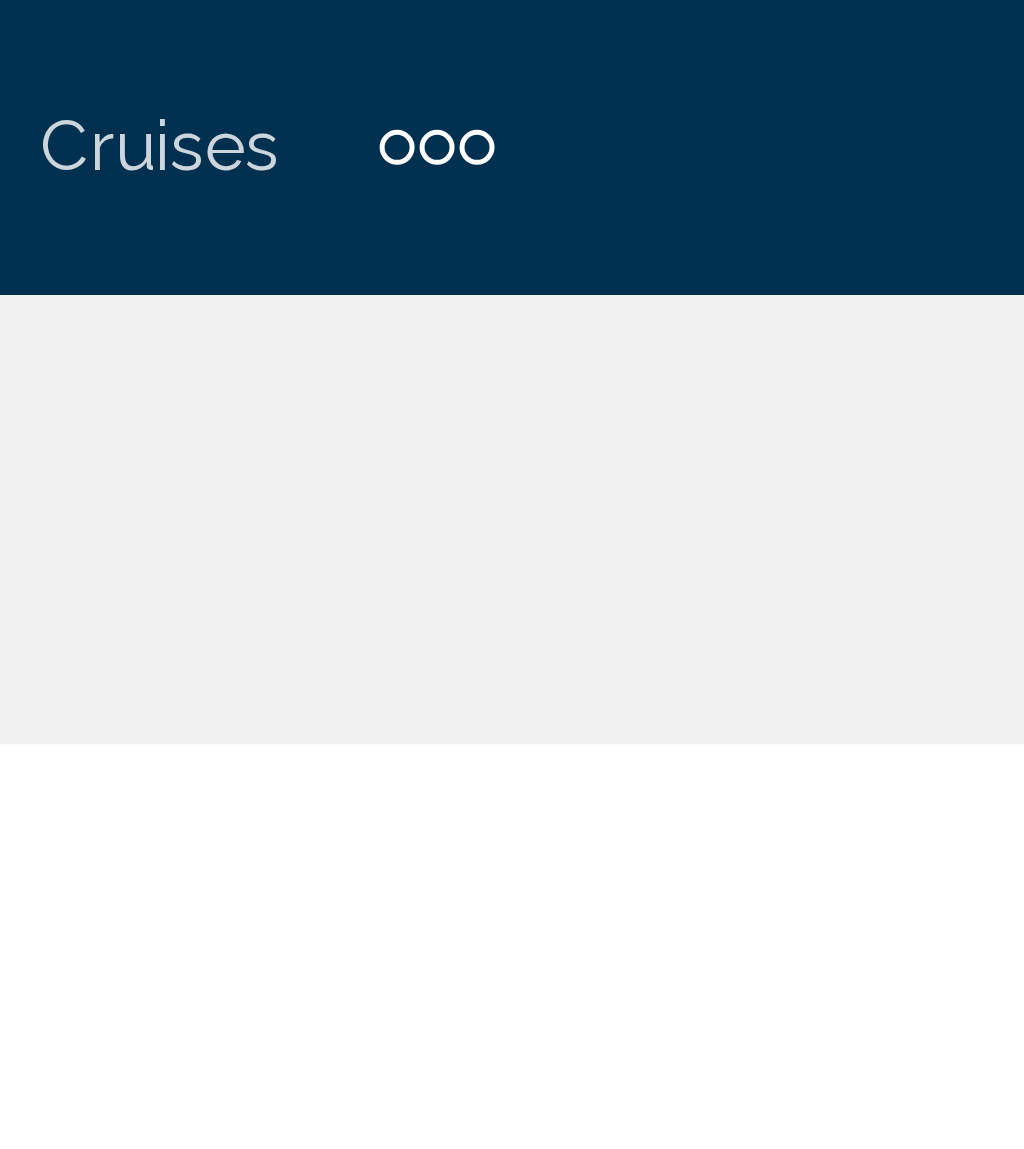 click at bounding box center (665, 30) 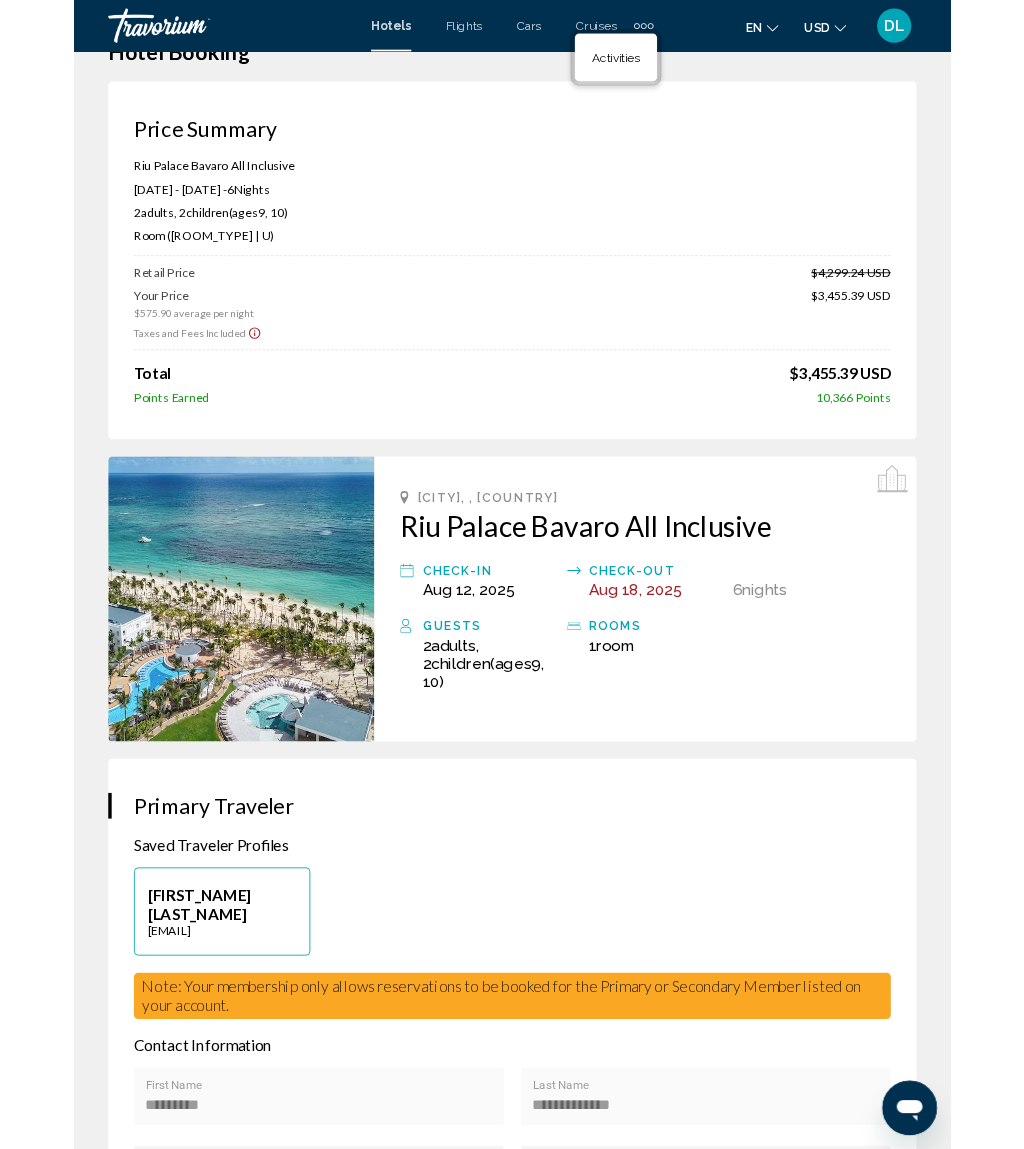 scroll, scrollTop: 0, scrollLeft: 0, axis: both 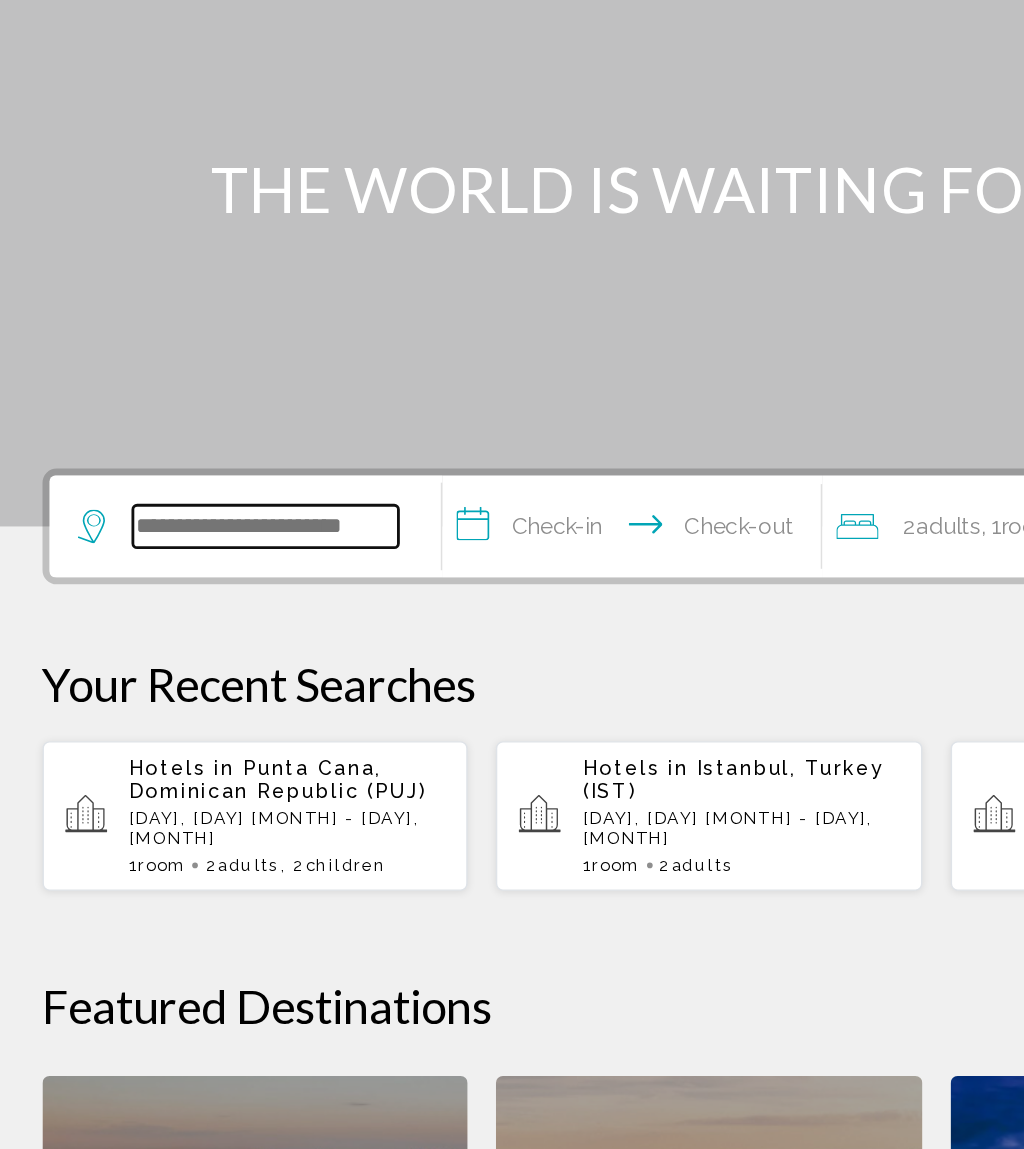 click at bounding box center (198, 600) 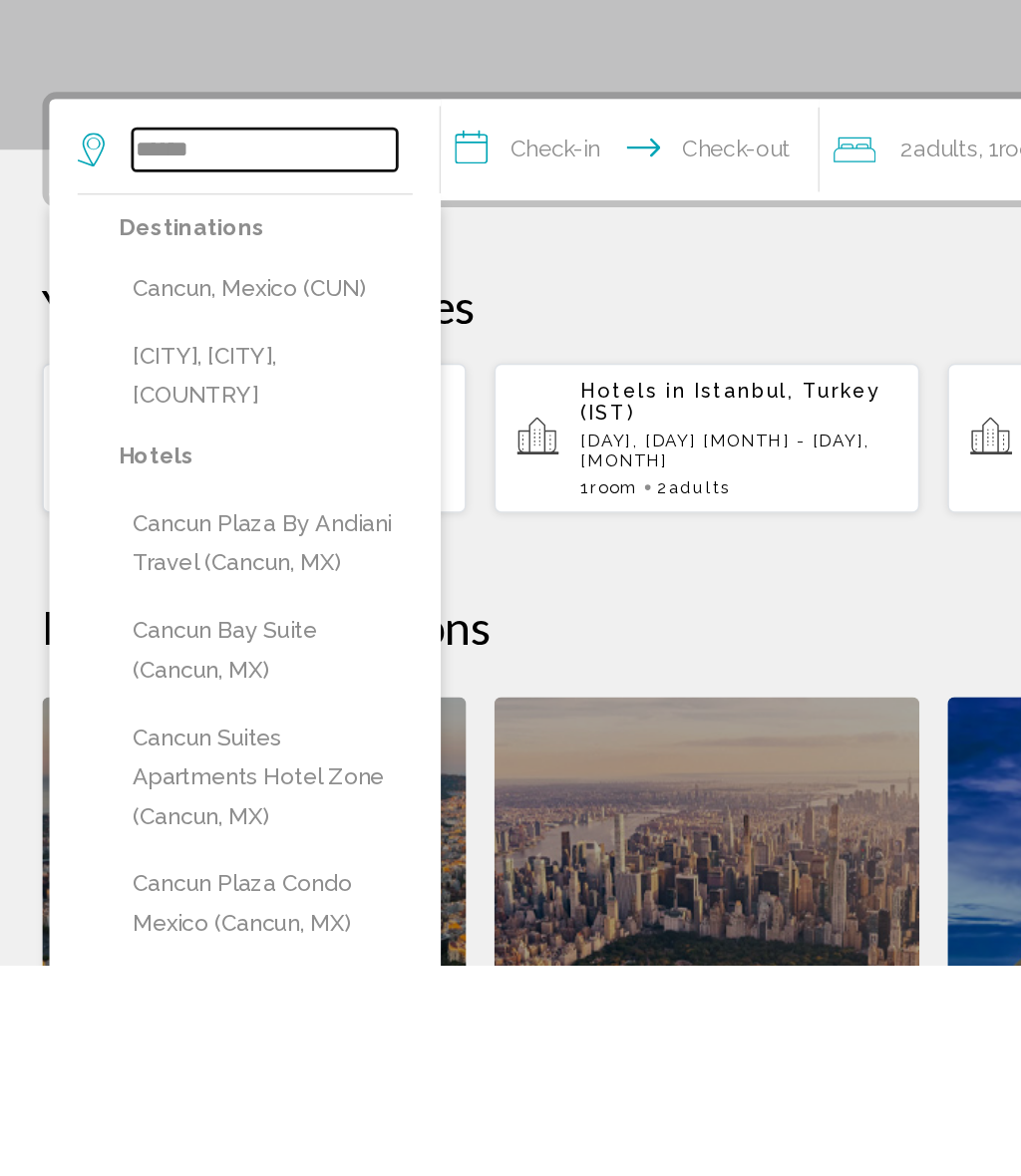 type on "******" 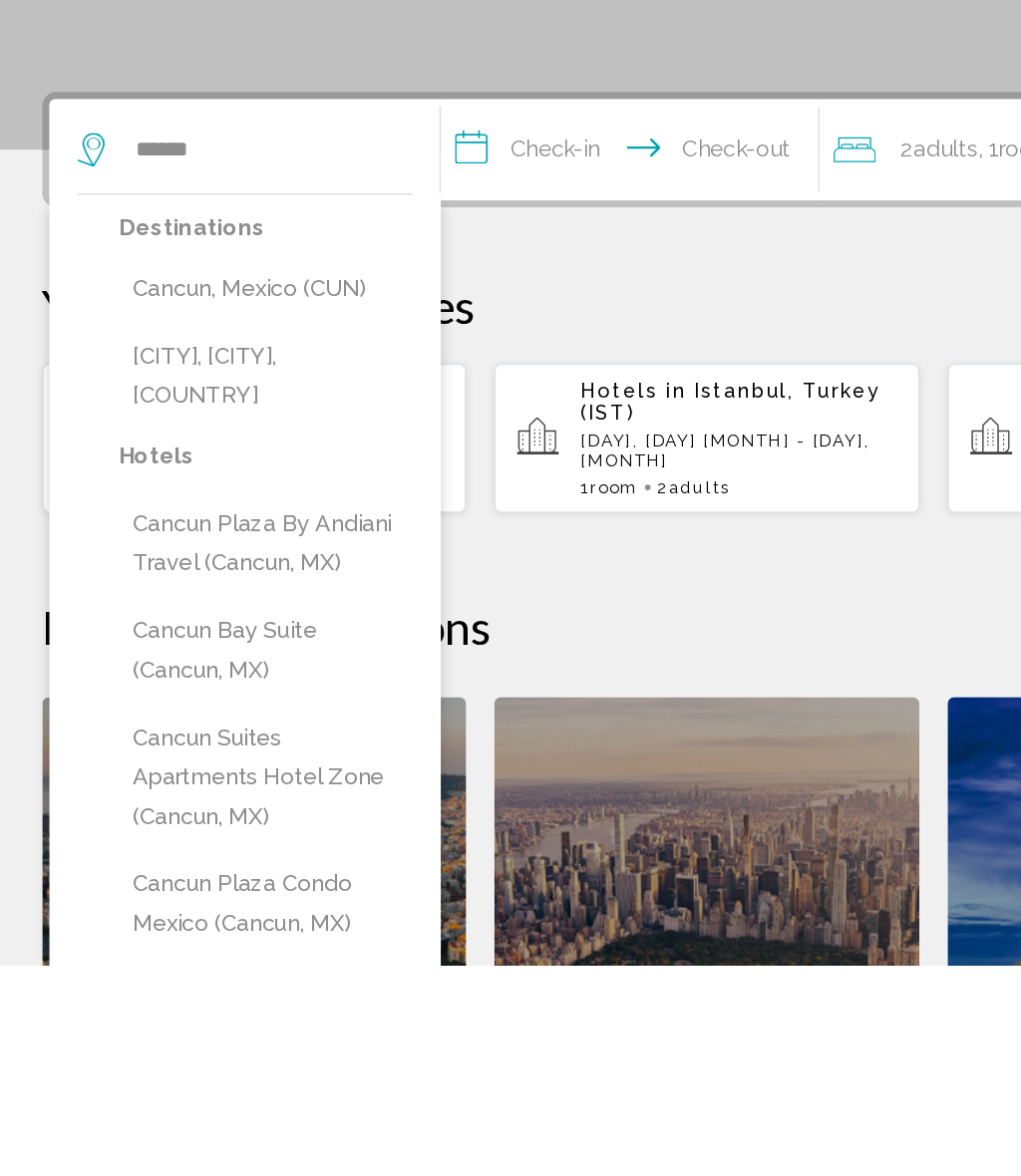 click on "Cancun, Mexico (CUN)" at bounding box center (197, 697) 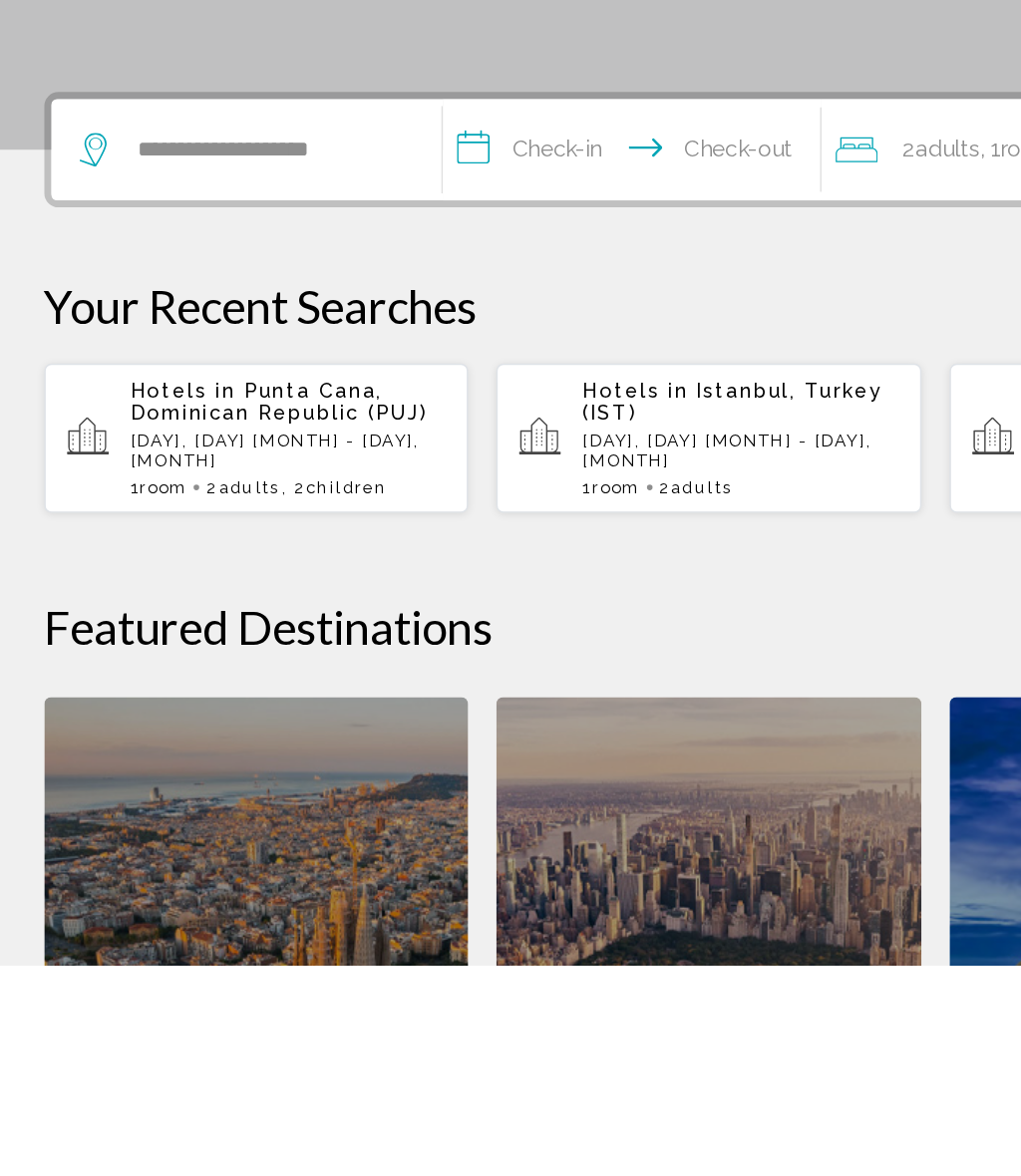 click on "**********" at bounding box center (460, 601) 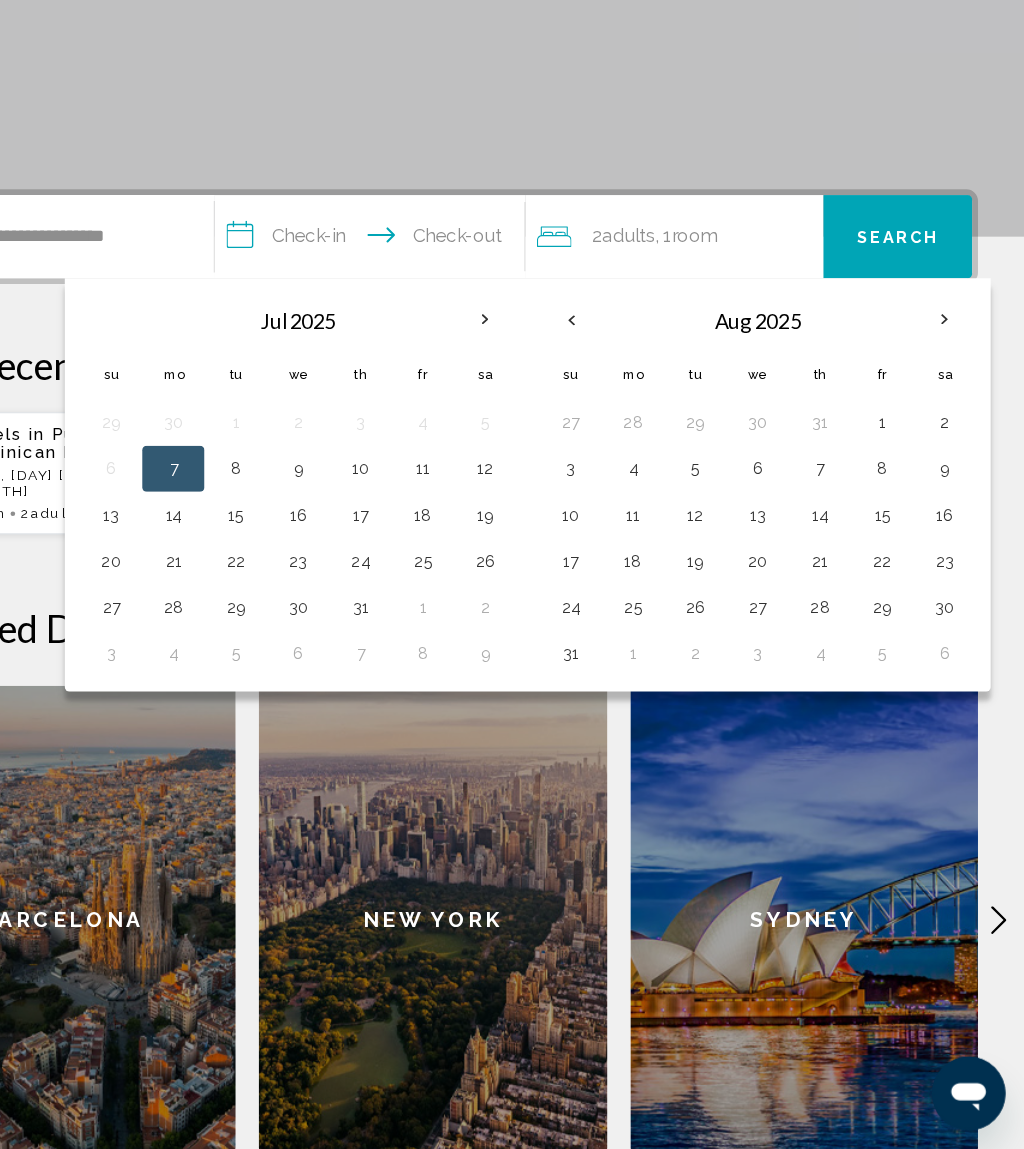 scroll, scrollTop: 243, scrollLeft: 0, axis: vertical 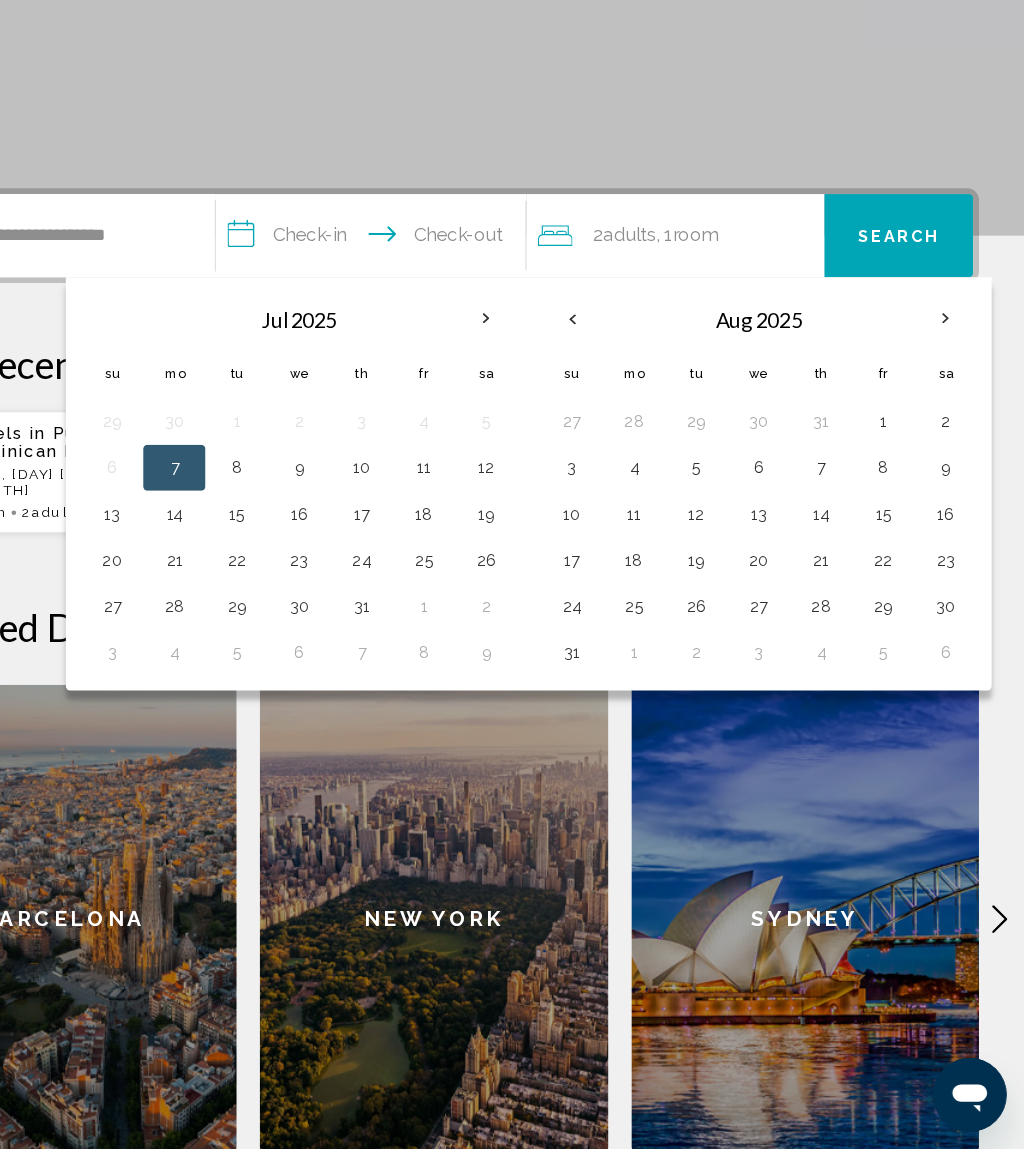 click on "11" at bounding box center (503, 558) 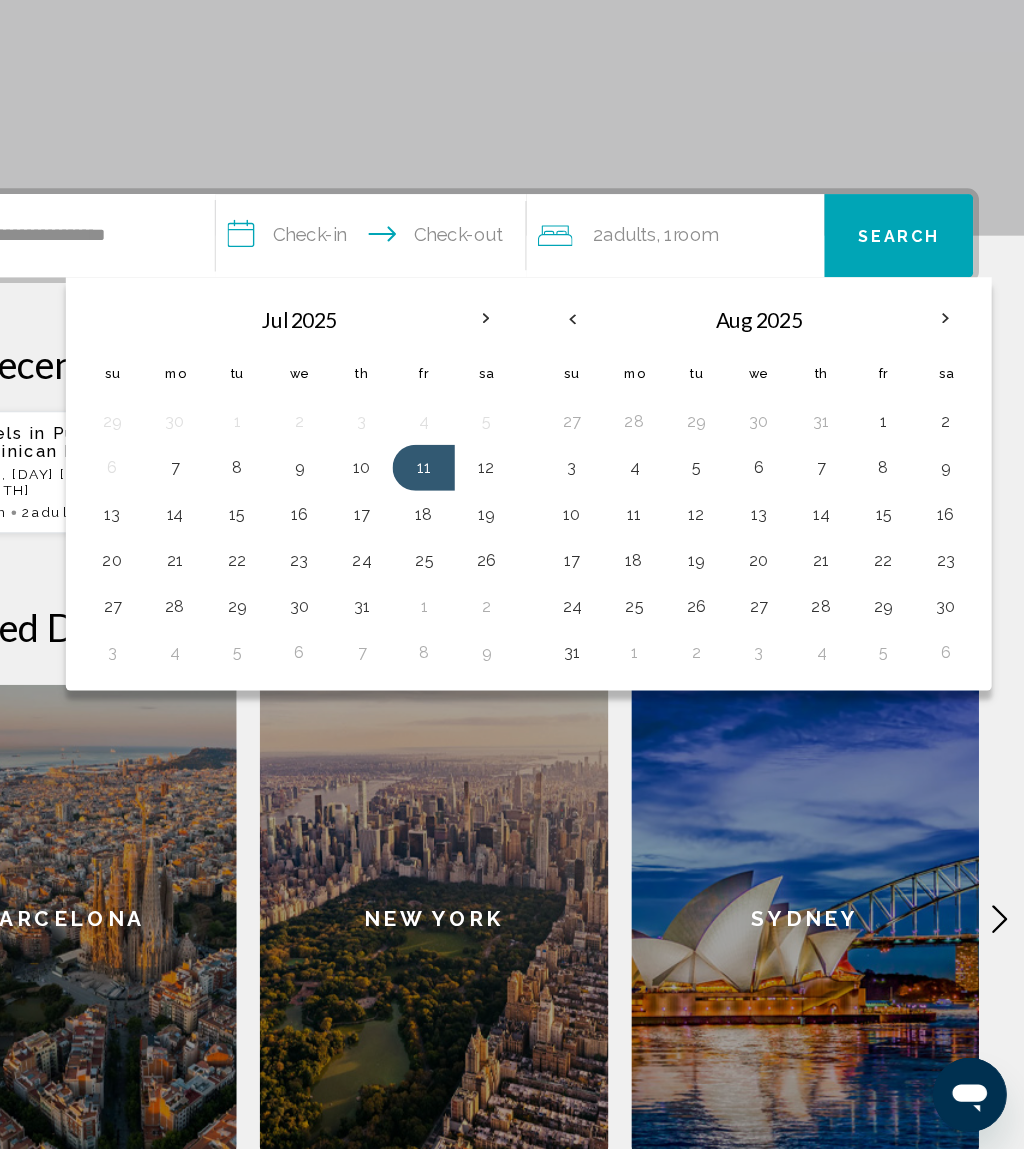 click on "17" at bounding box center [449, 598] 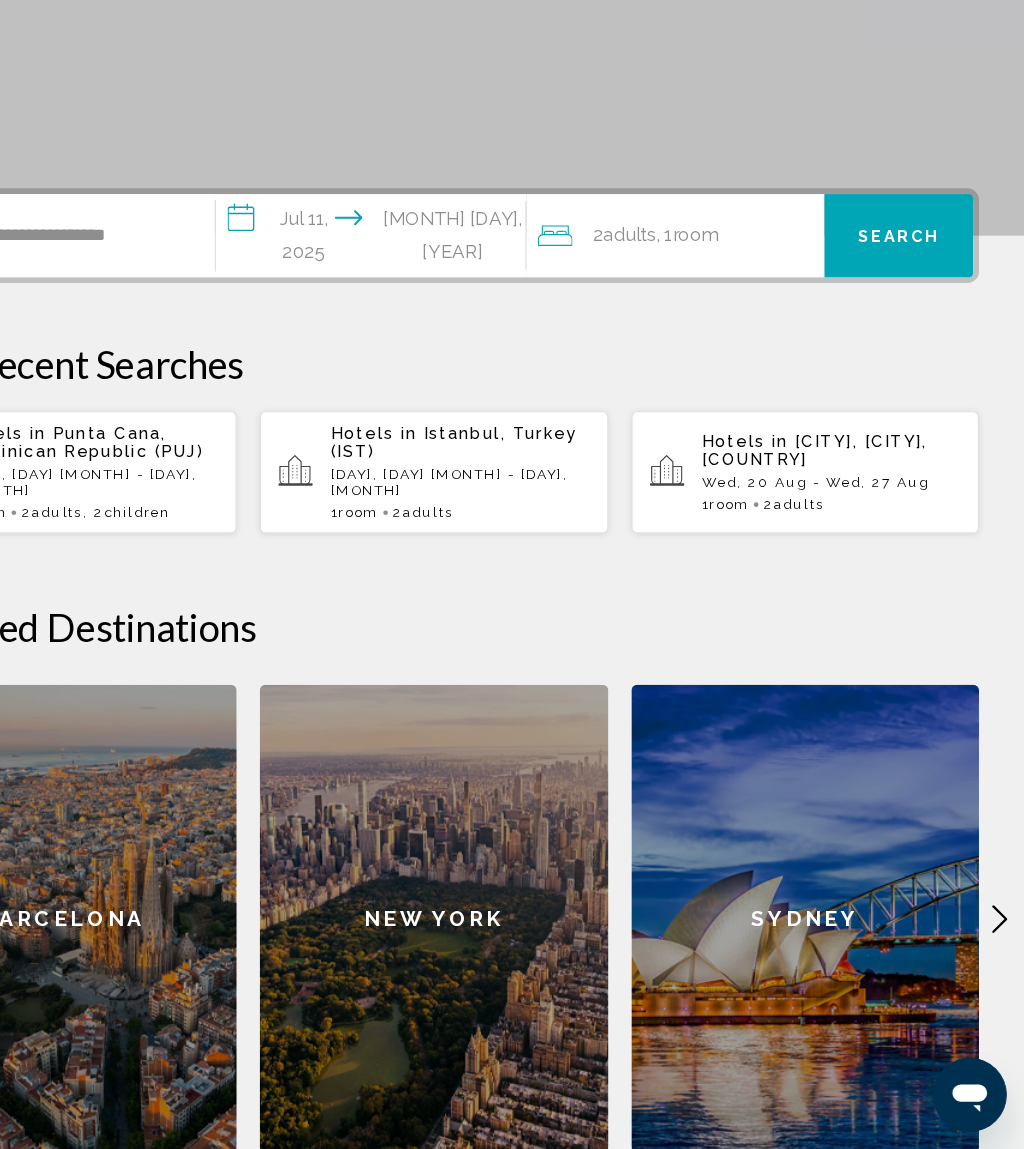 click on "Room" at bounding box center (739, 356) 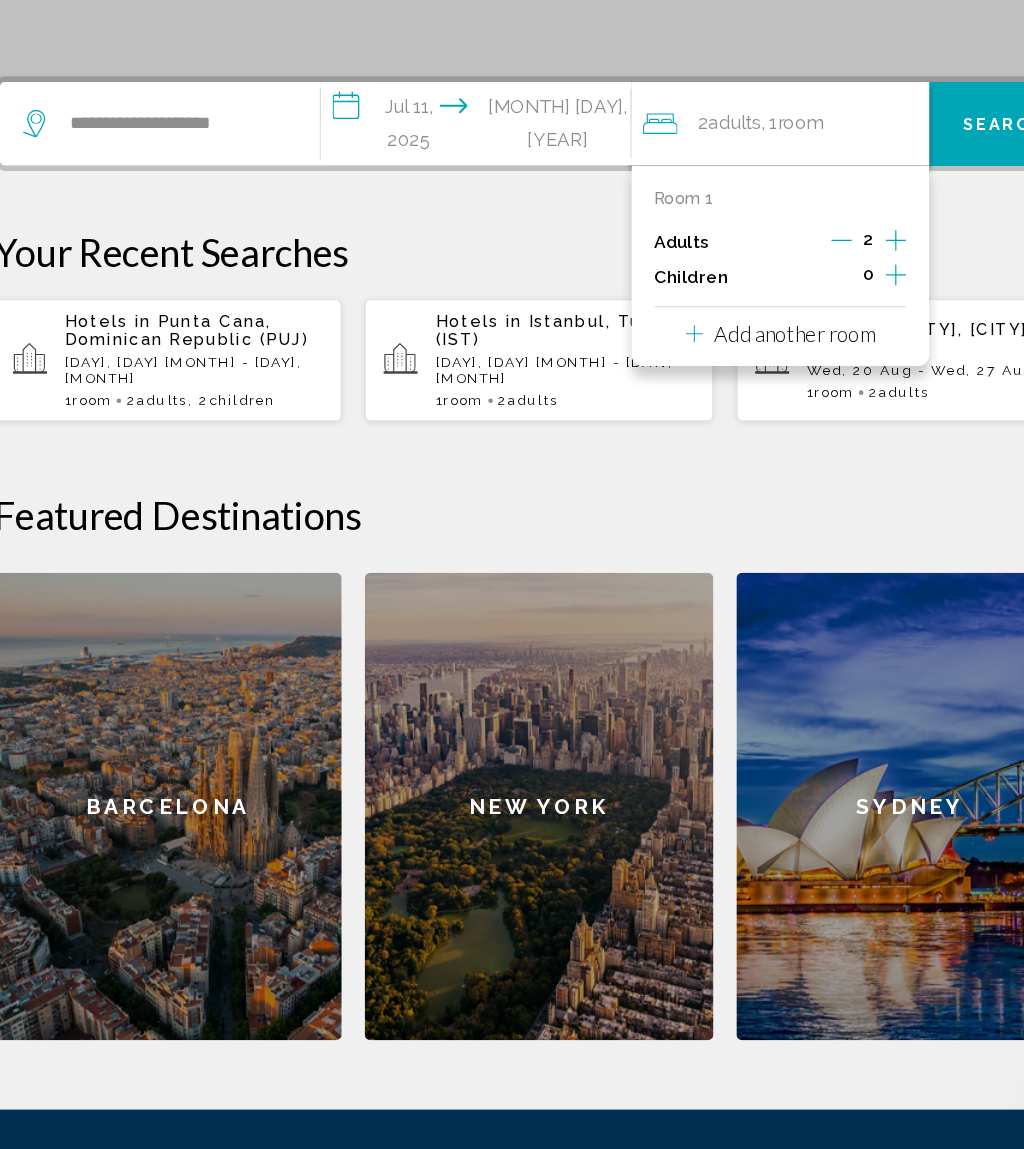 click at bounding box center (821, 362) 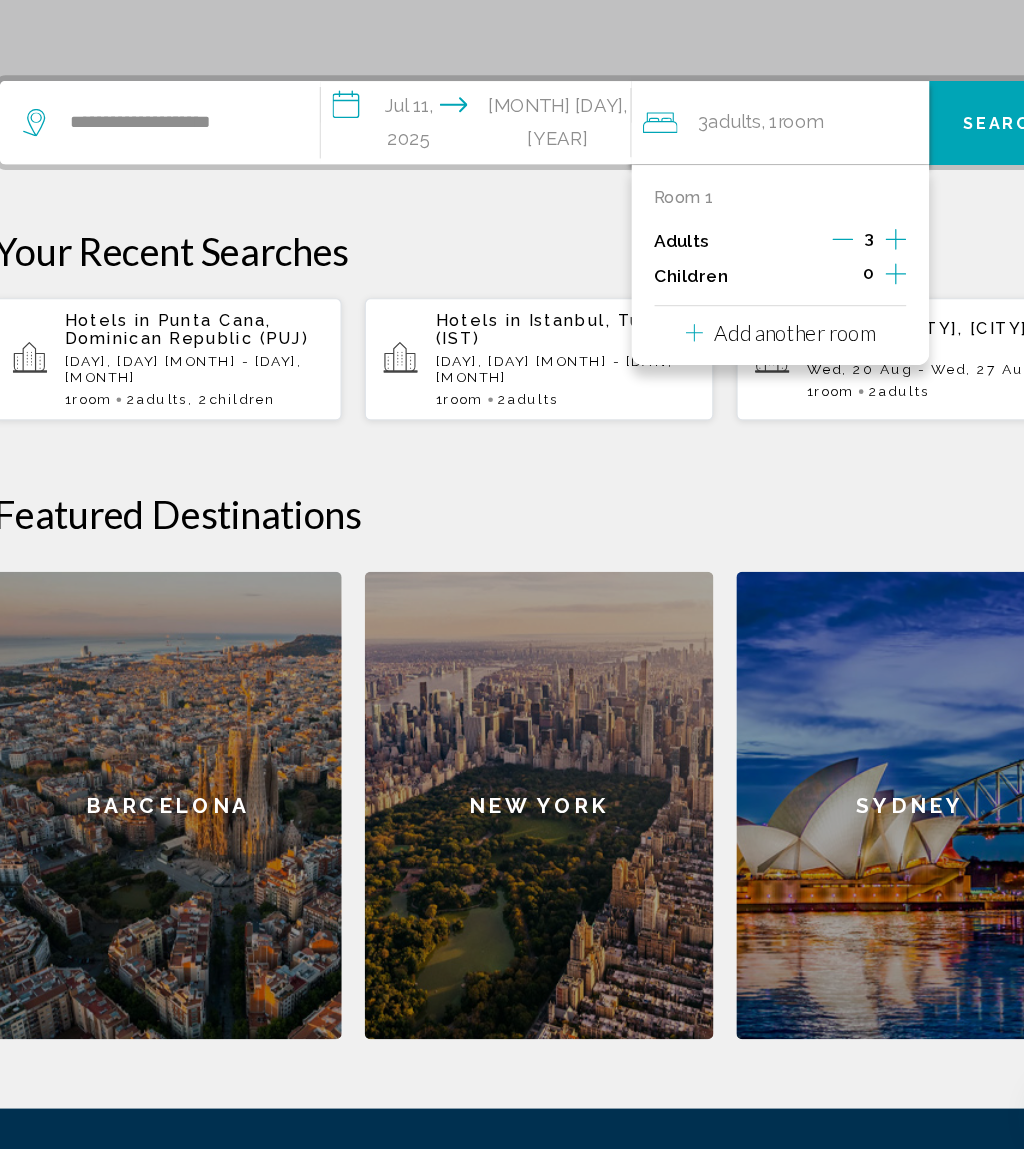 click at bounding box center (821, 393) 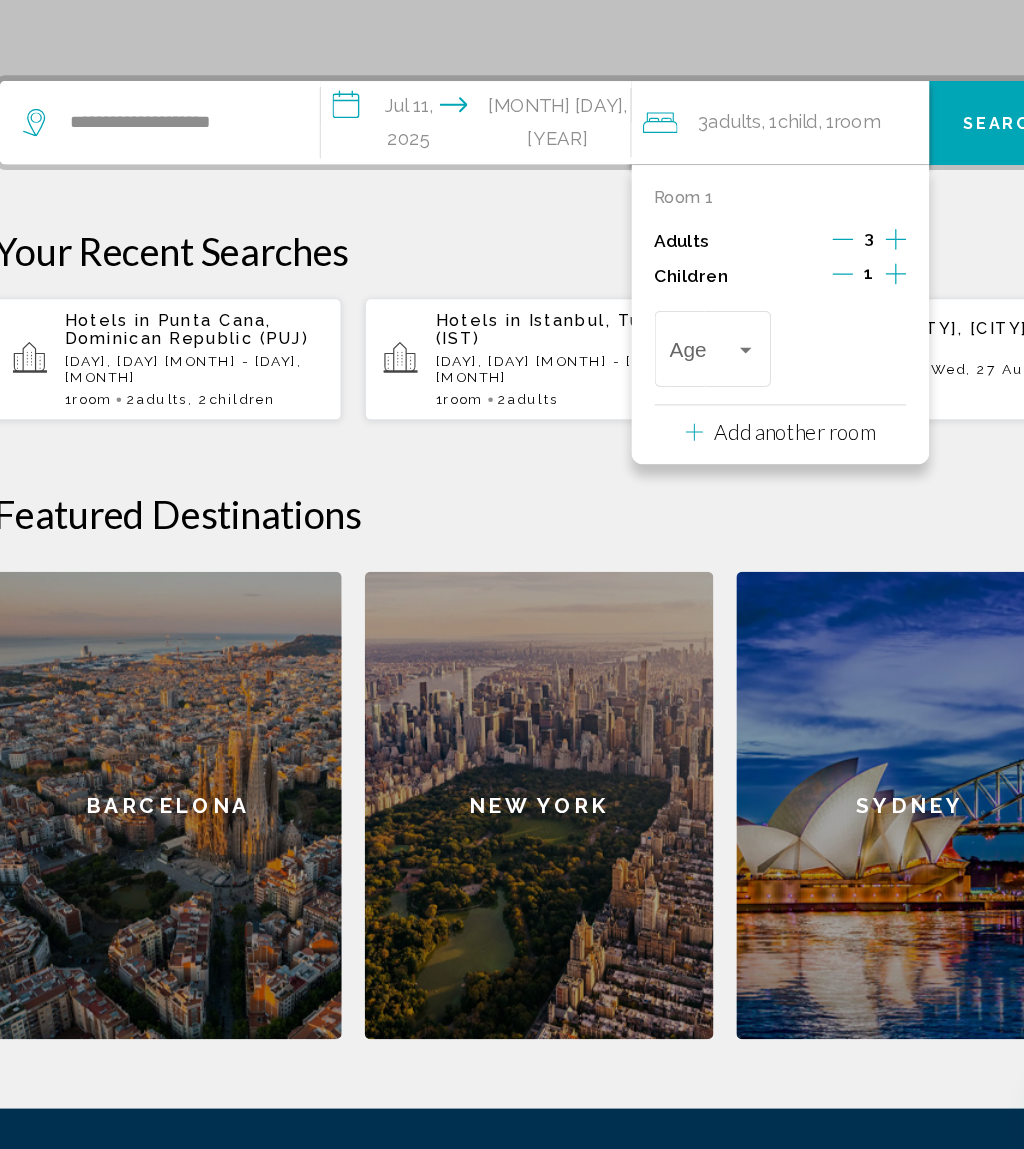 click at bounding box center (691, 457) 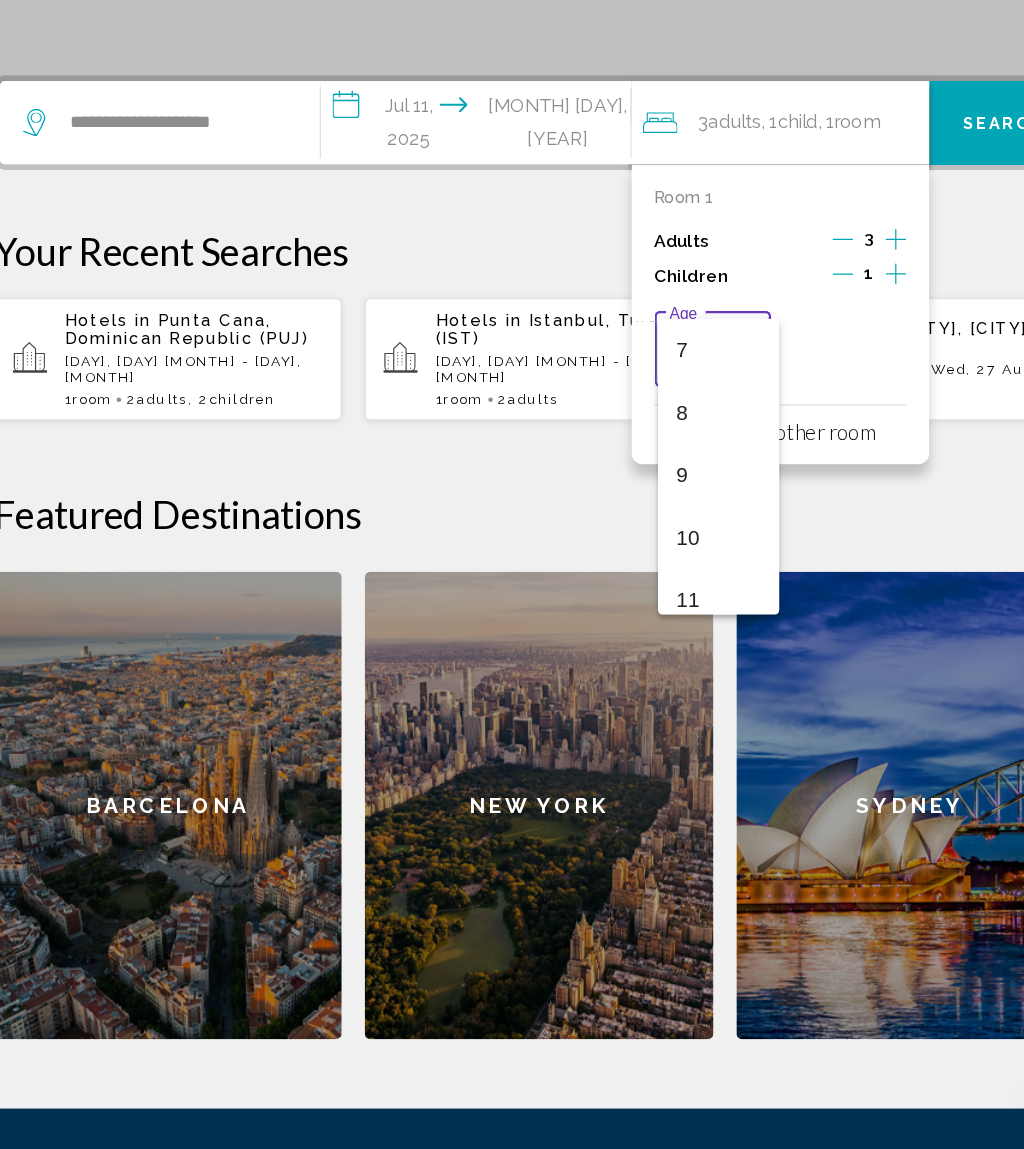 scroll, scrollTop: 394, scrollLeft: 0, axis: vertical 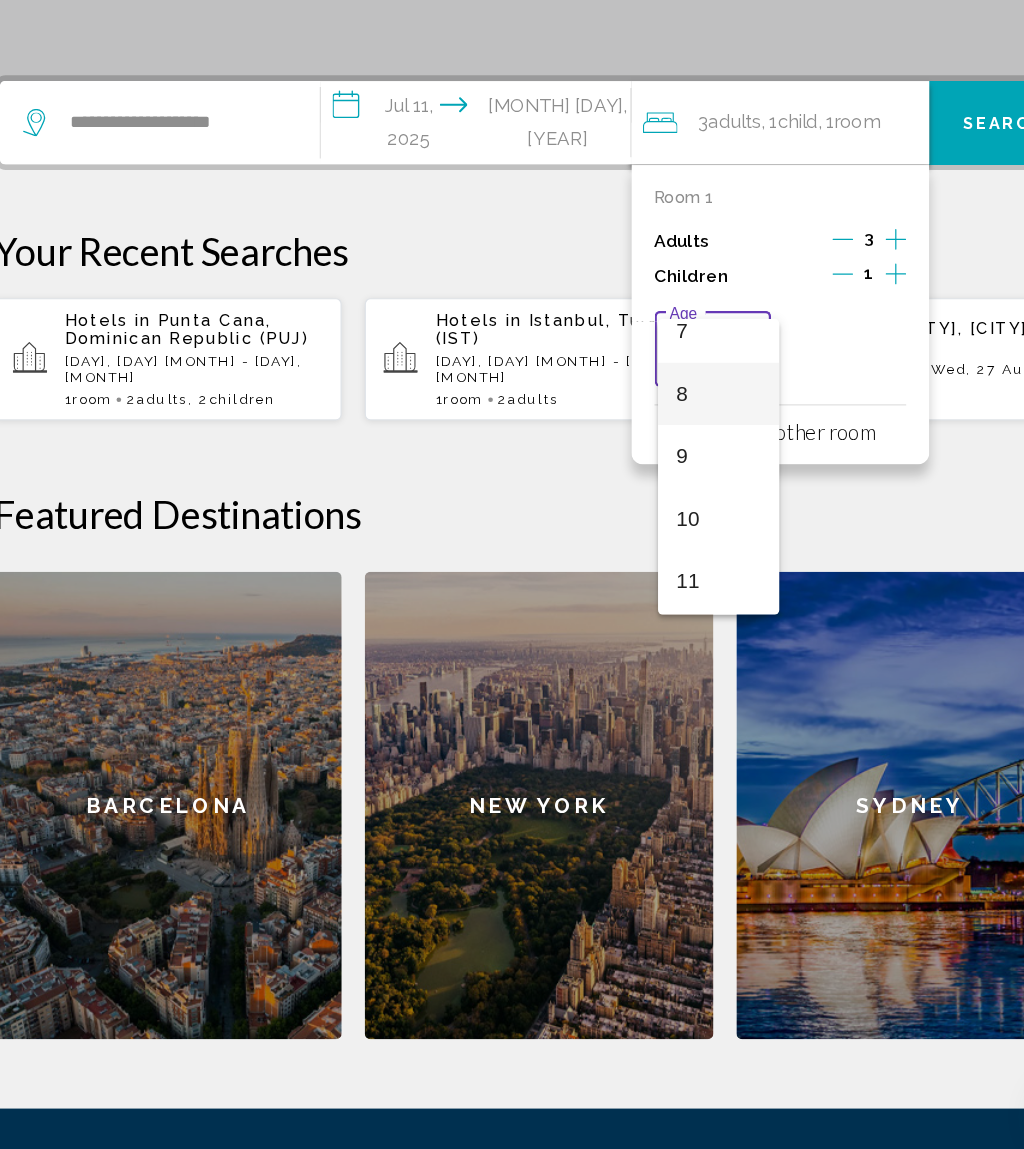 click on "8" at bounding box center (667, 495) 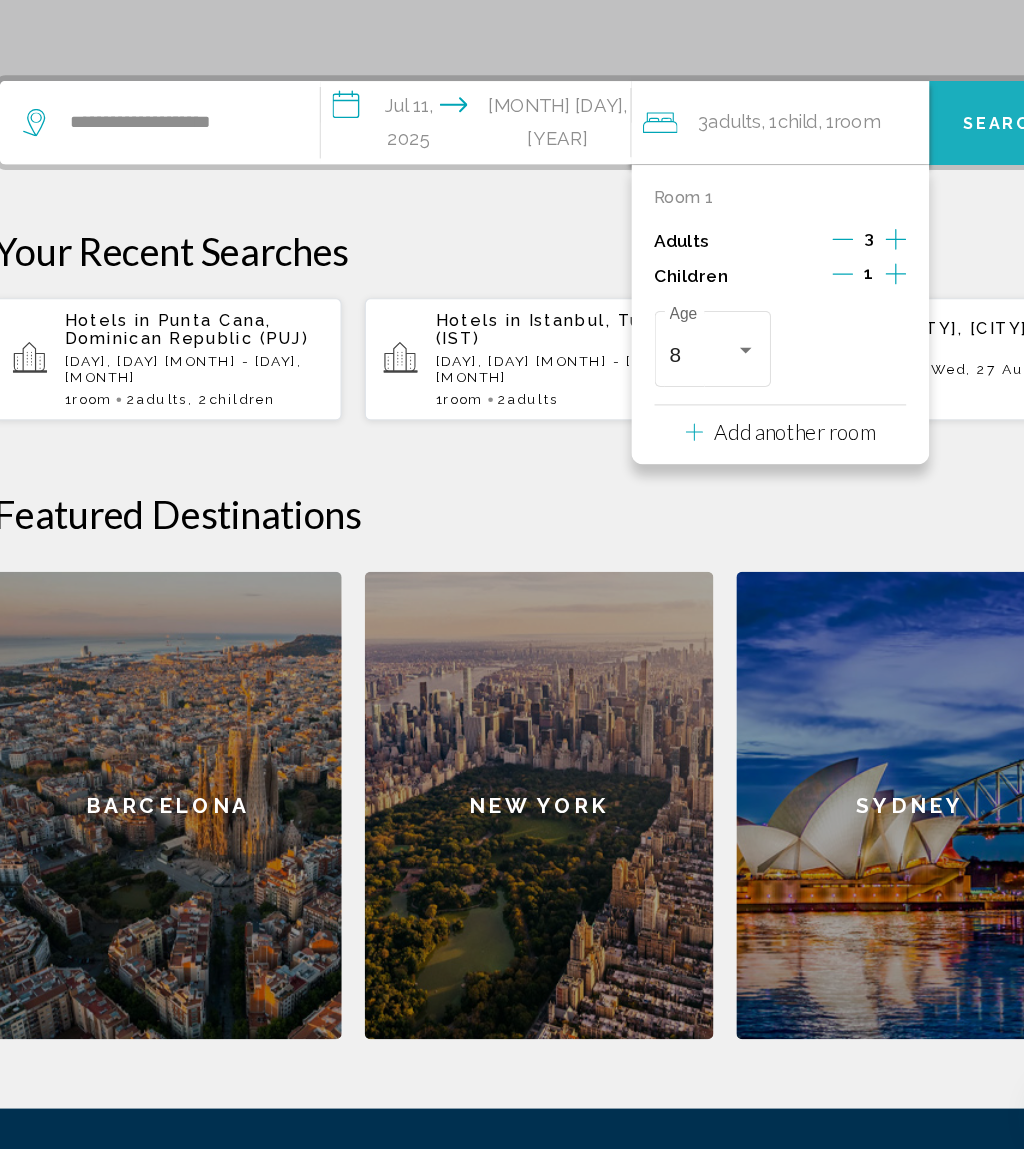 click on "Search" at bounding box center (915, 261) 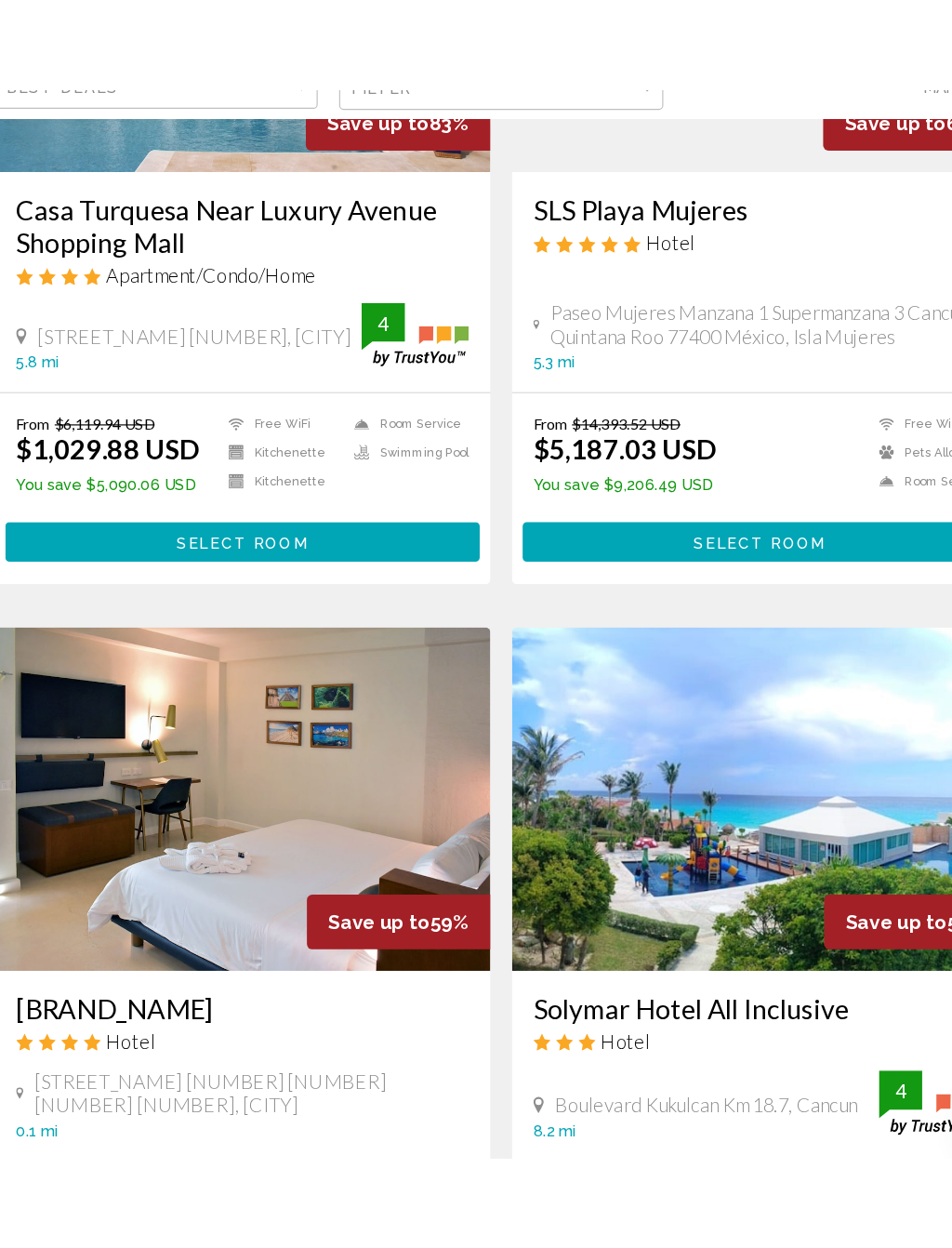 scroll, scrollTop: 0, scrollLeft: 0, axis: both 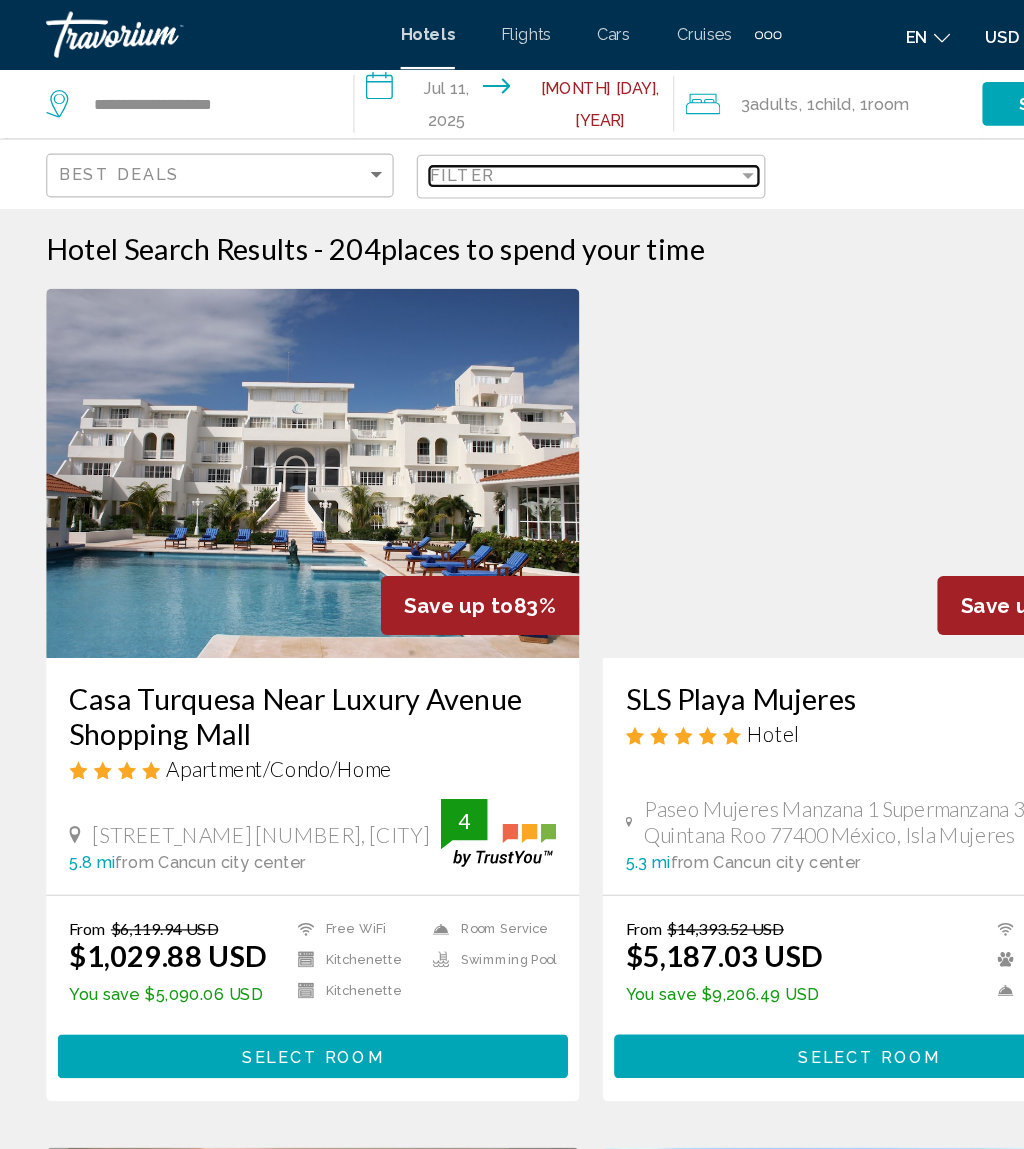 click on "Filter" at bounding box center (505, 152) 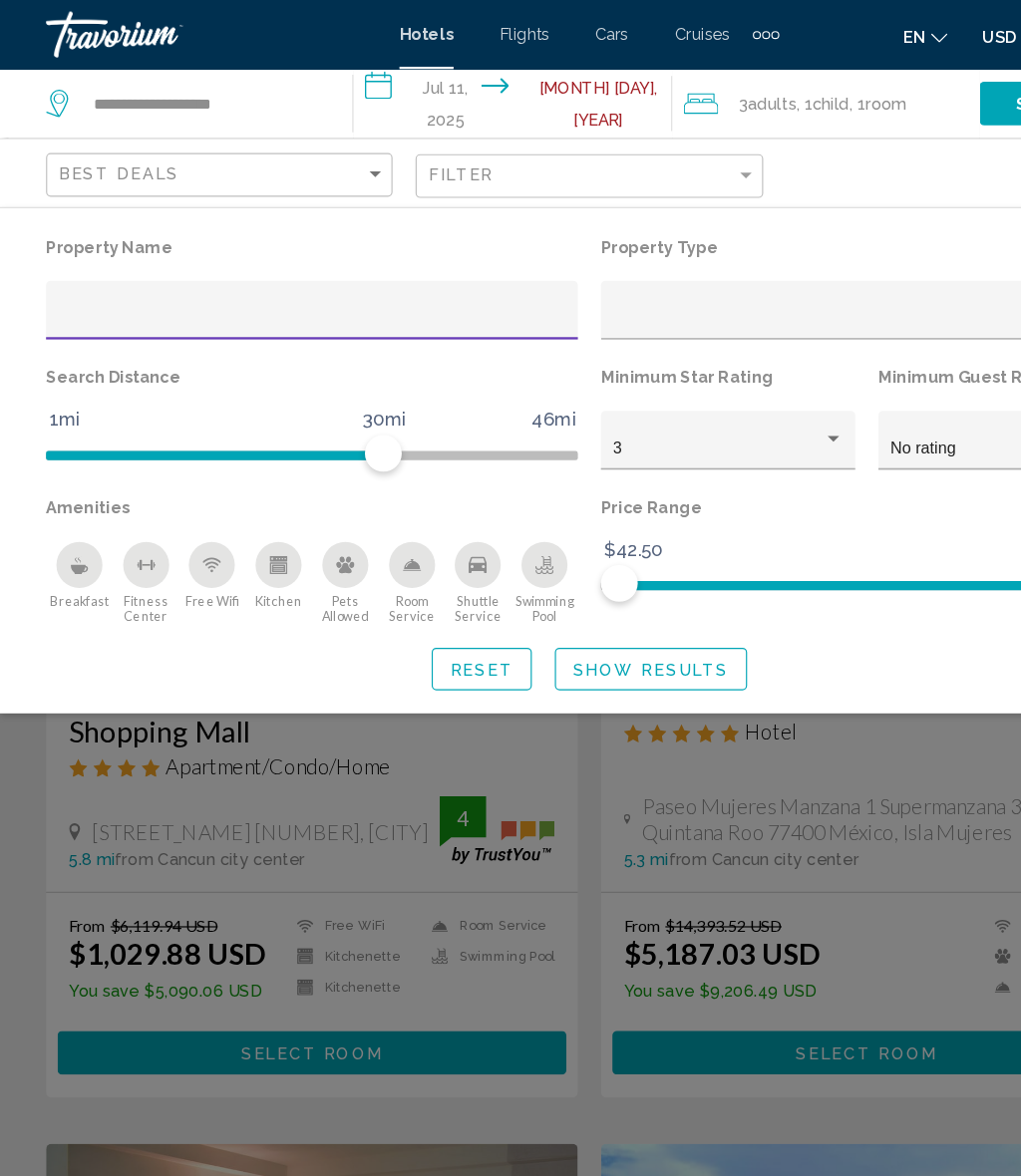 click on "Filter" at bounding box center [512, 152] 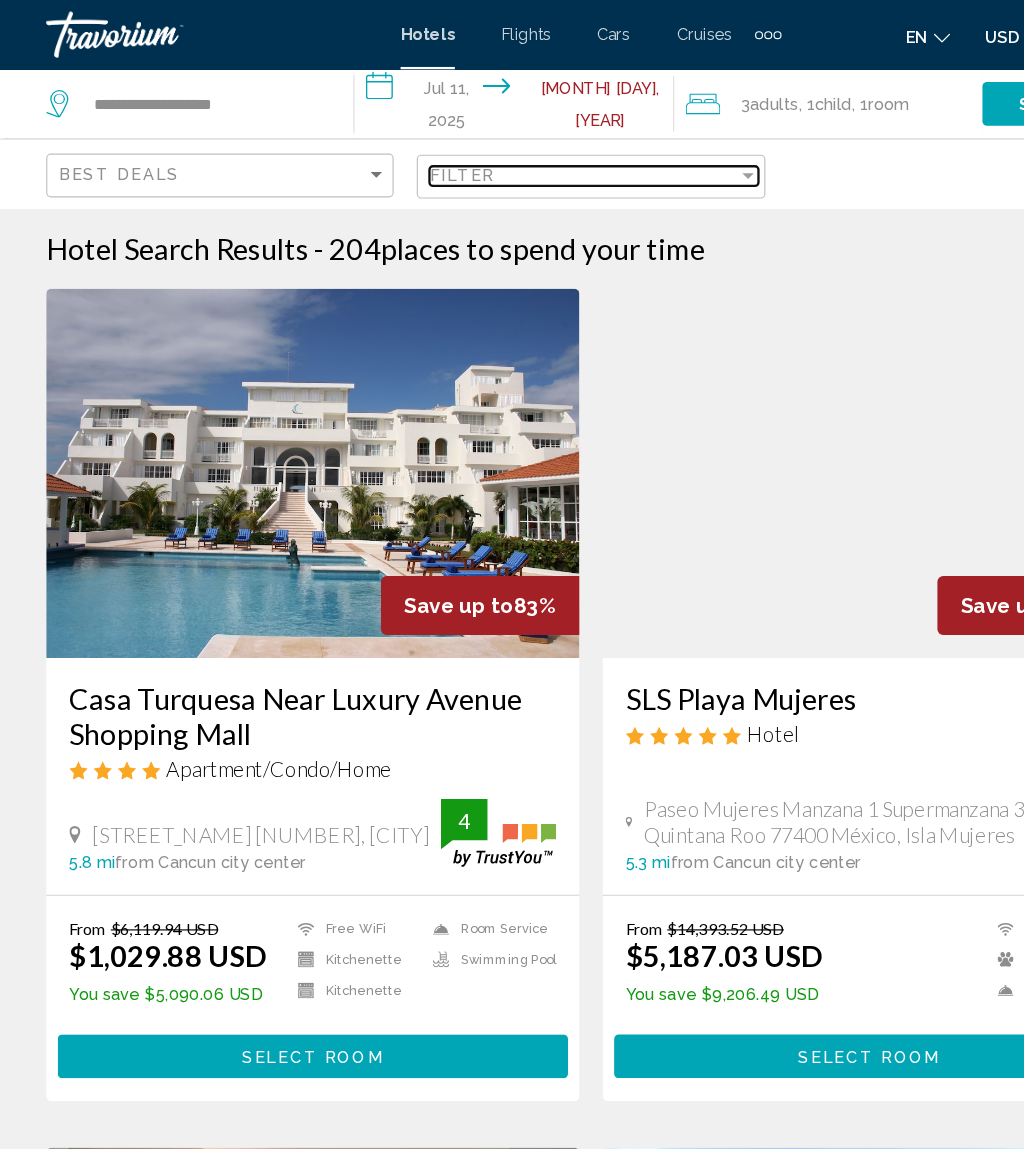 click on "Filter" at bounding box center (505, 152) 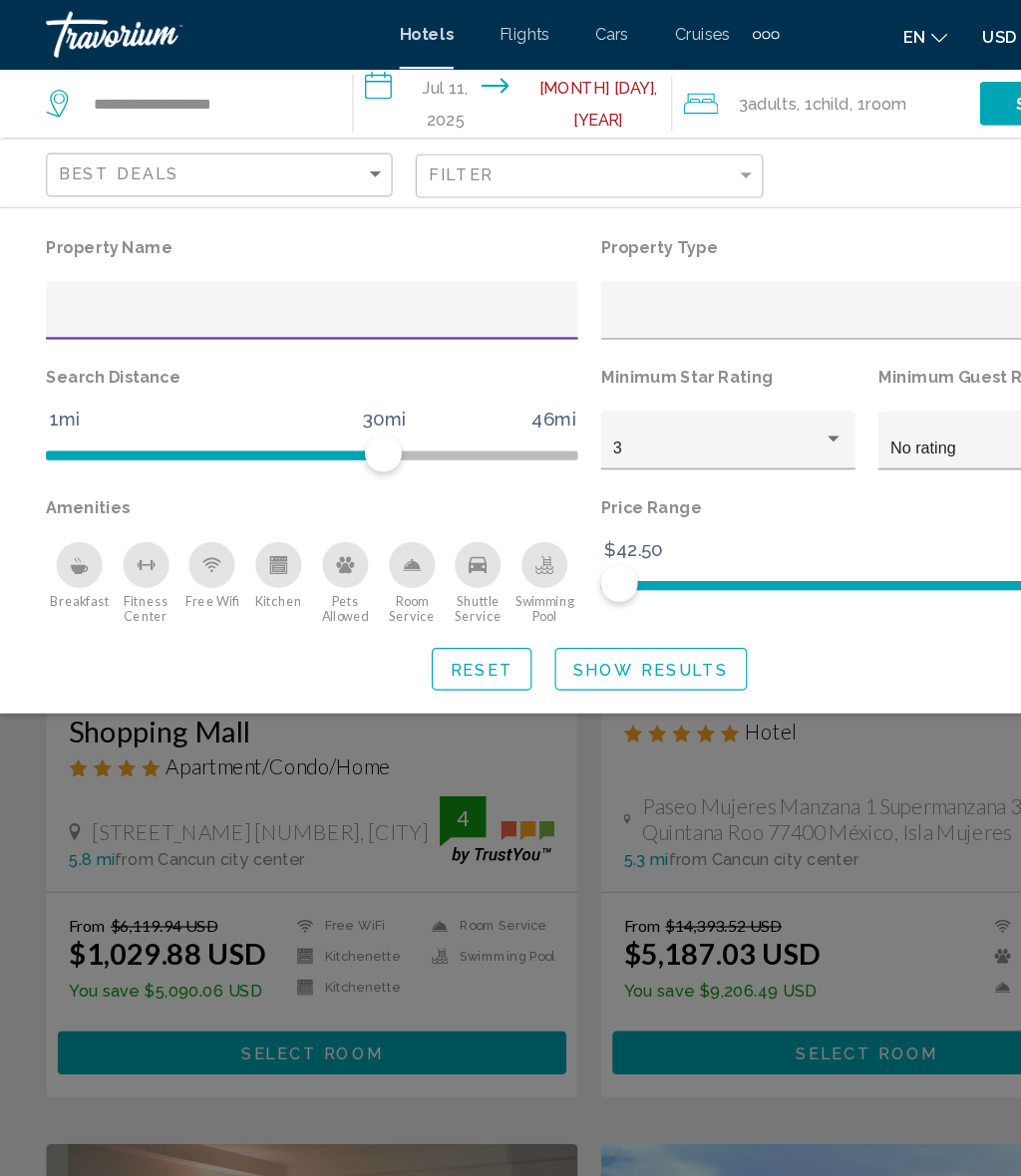 click at bounding box center (270, 276) 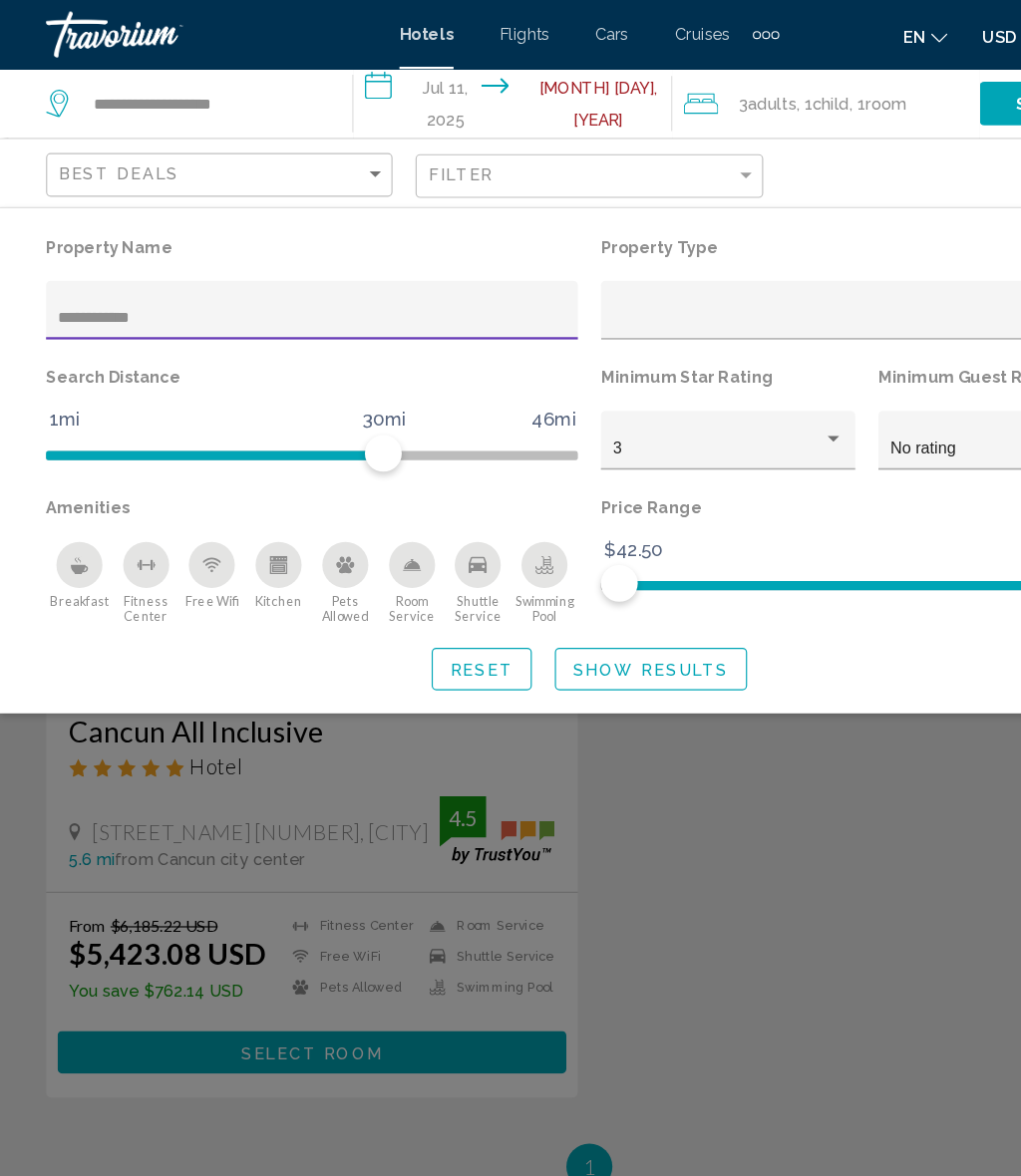 click on "Show Results" at bounding box center (563, 580) 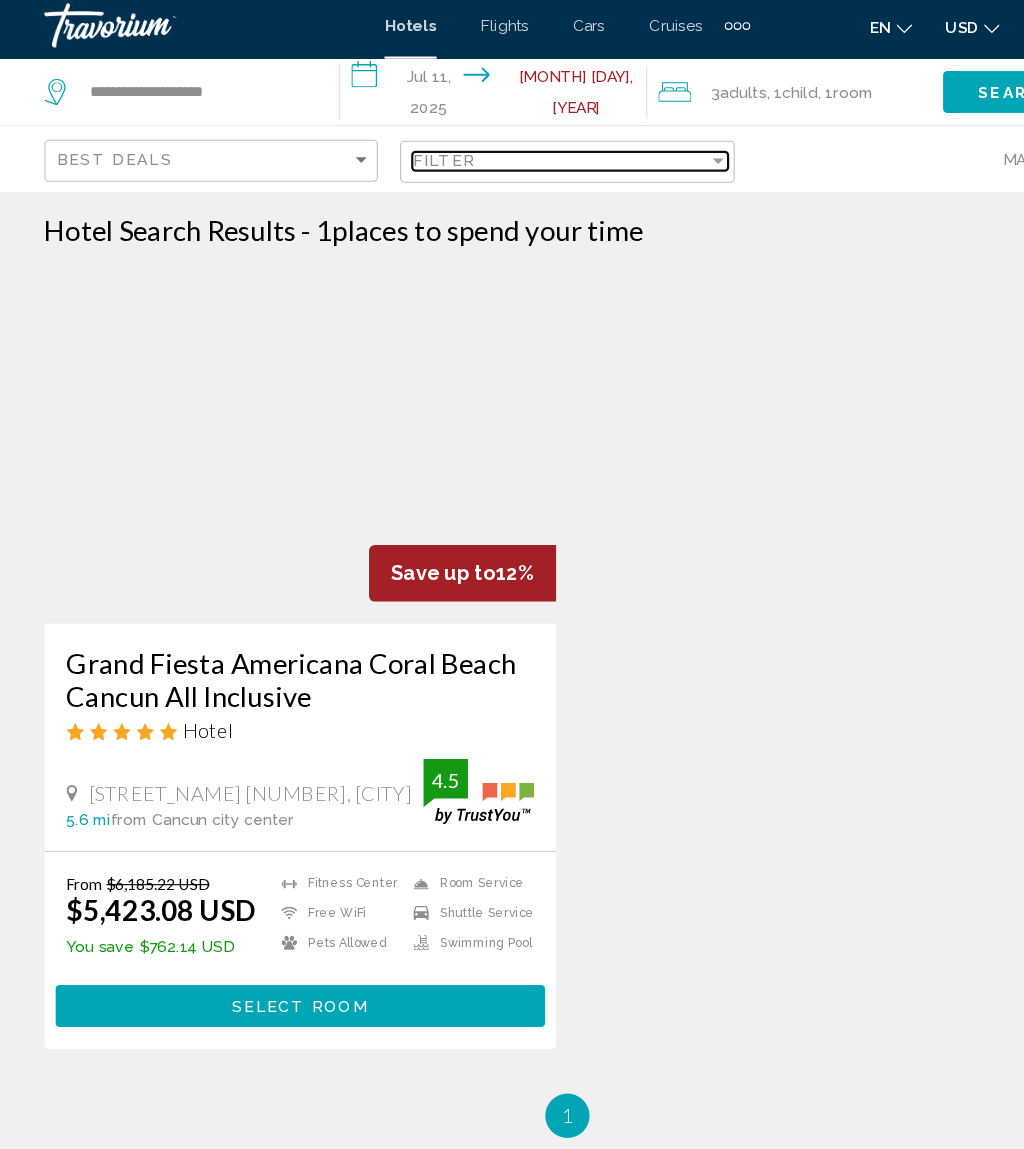 click on "Filter" at bounding box center (505, 152) 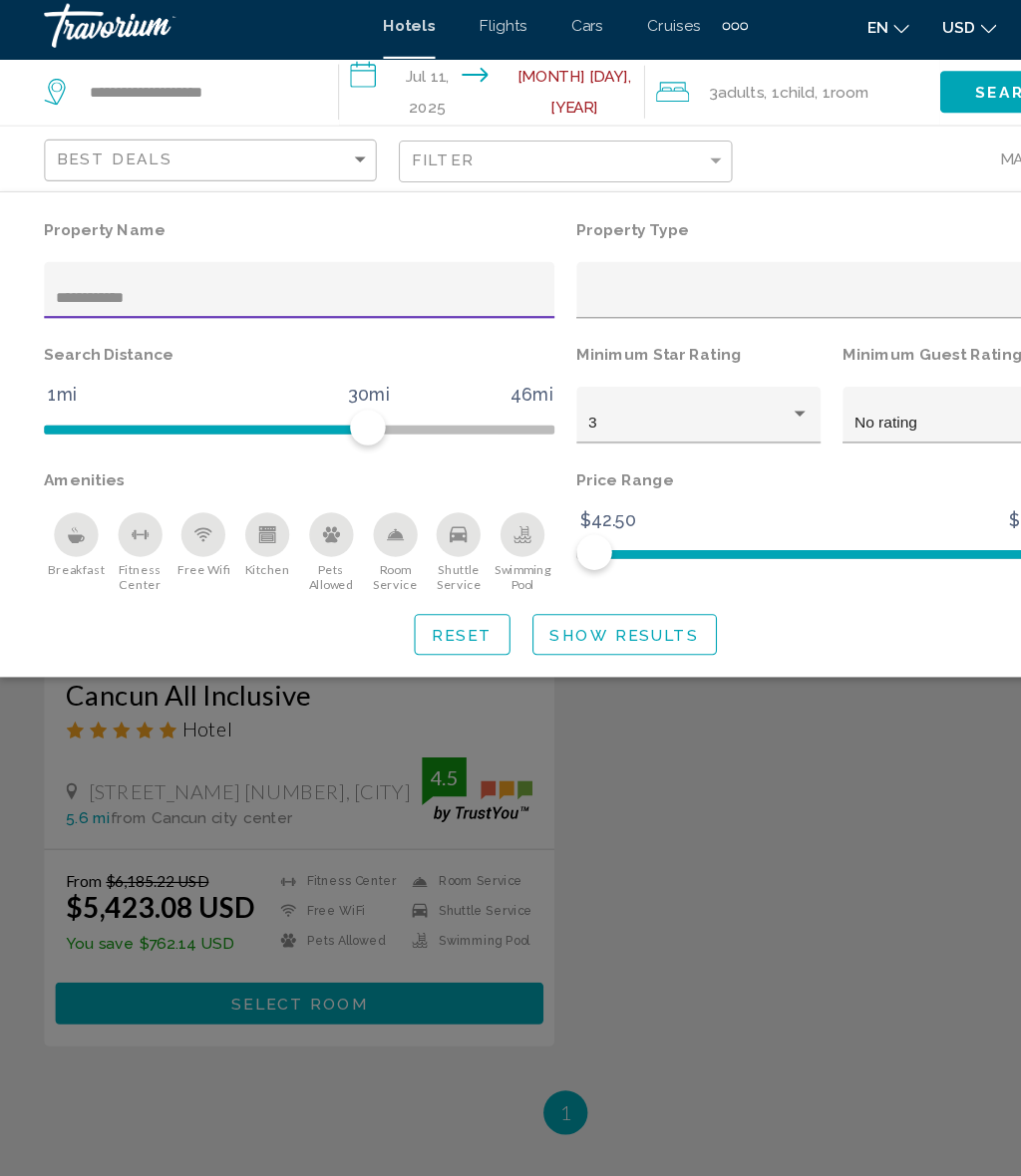 click on "**********" at bounding box center [270, 274] 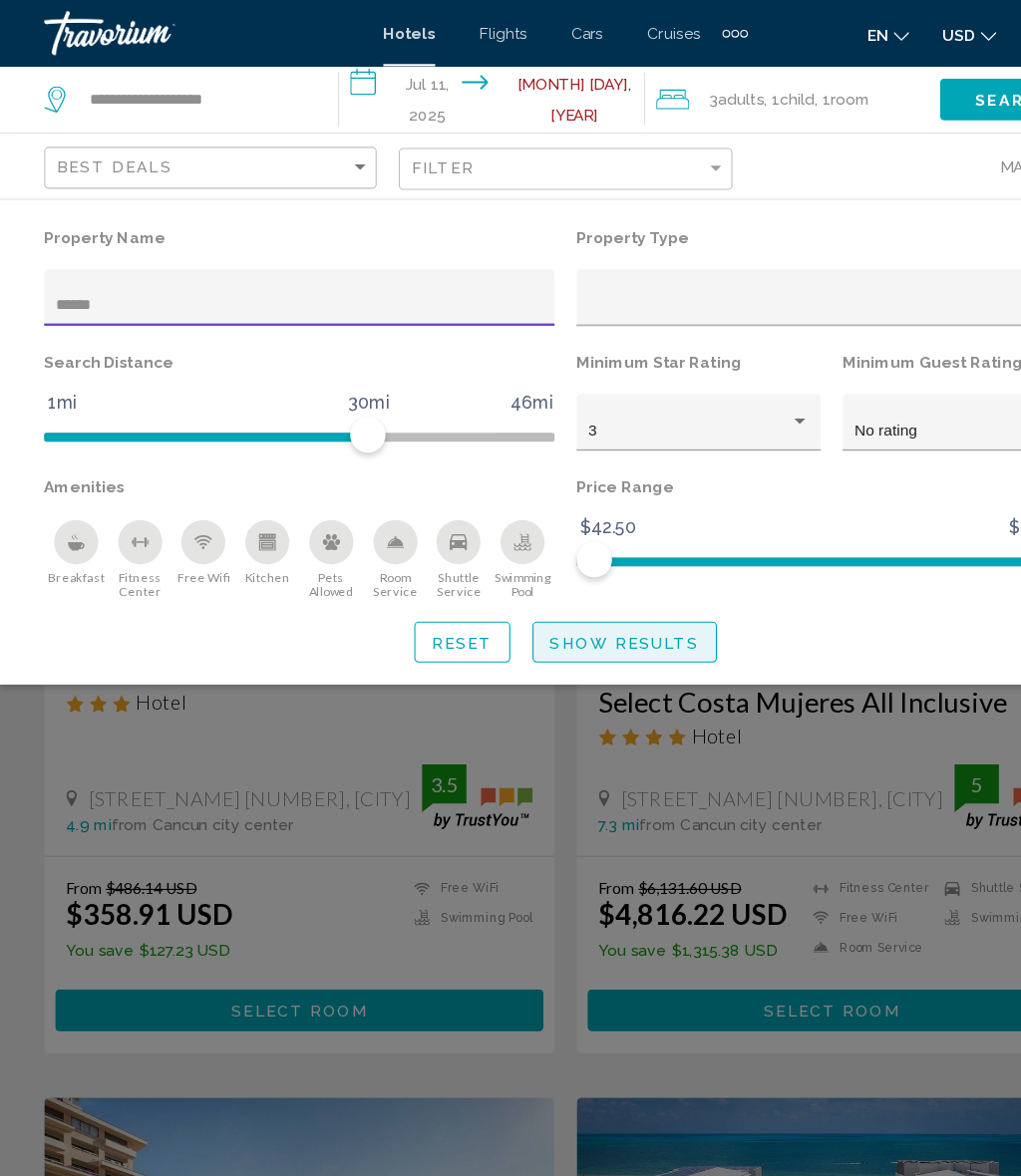 click on "Show Results" at bounding box center (563, 580) 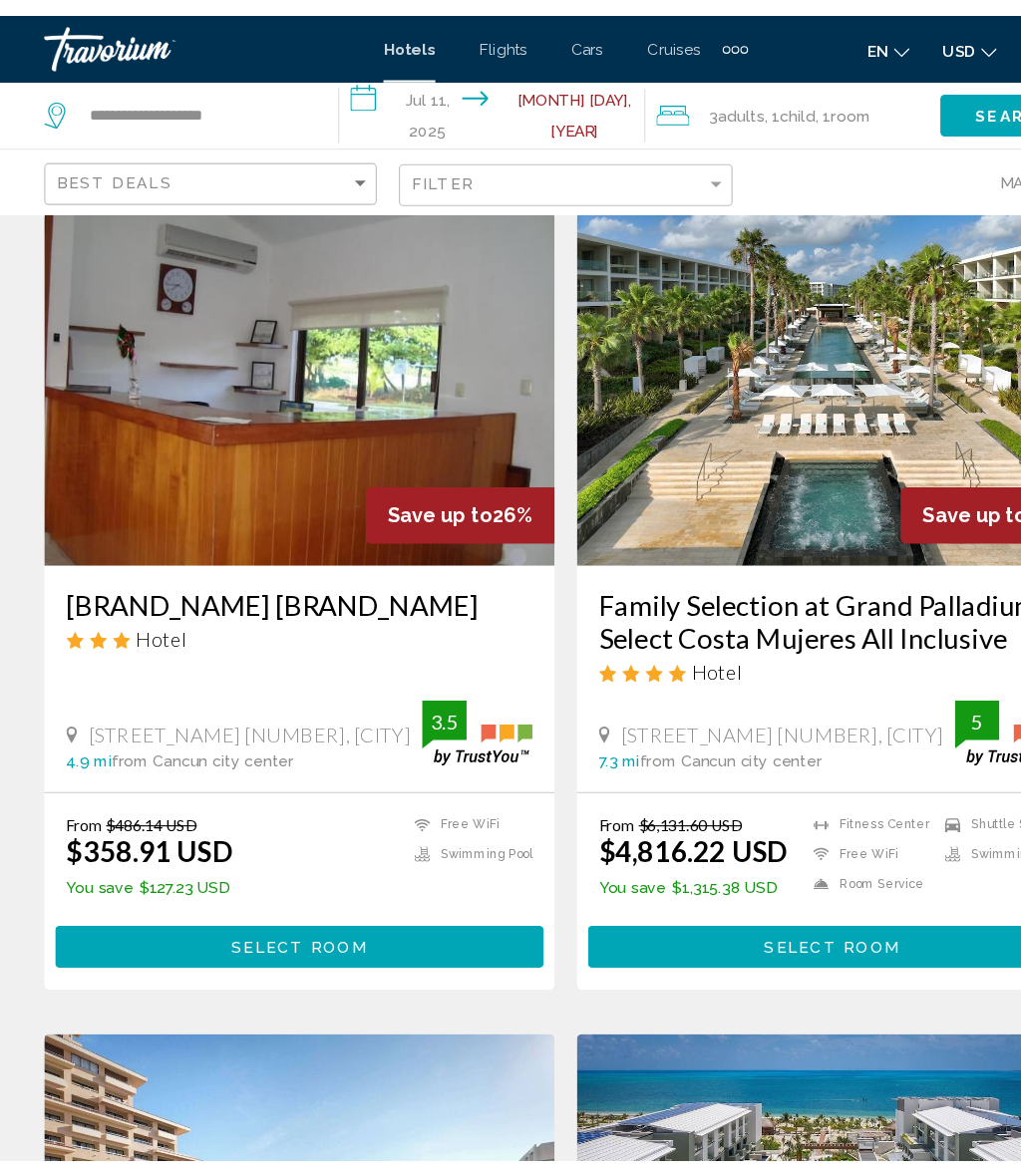 scroll, scrollTop: 20, scrollLeft: 0, axis: vertical 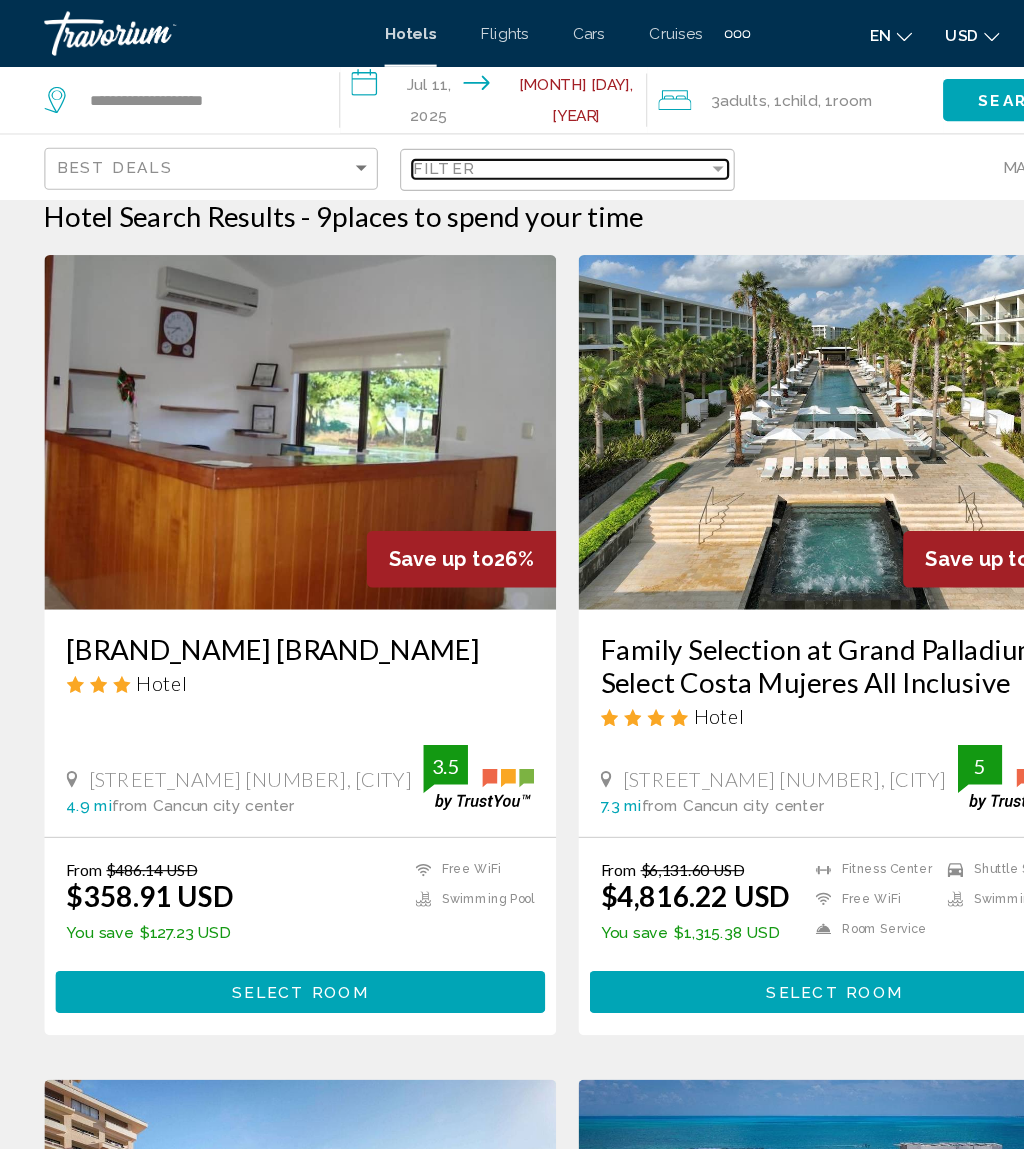 click on "Filter" at bounding box center [505, 152] 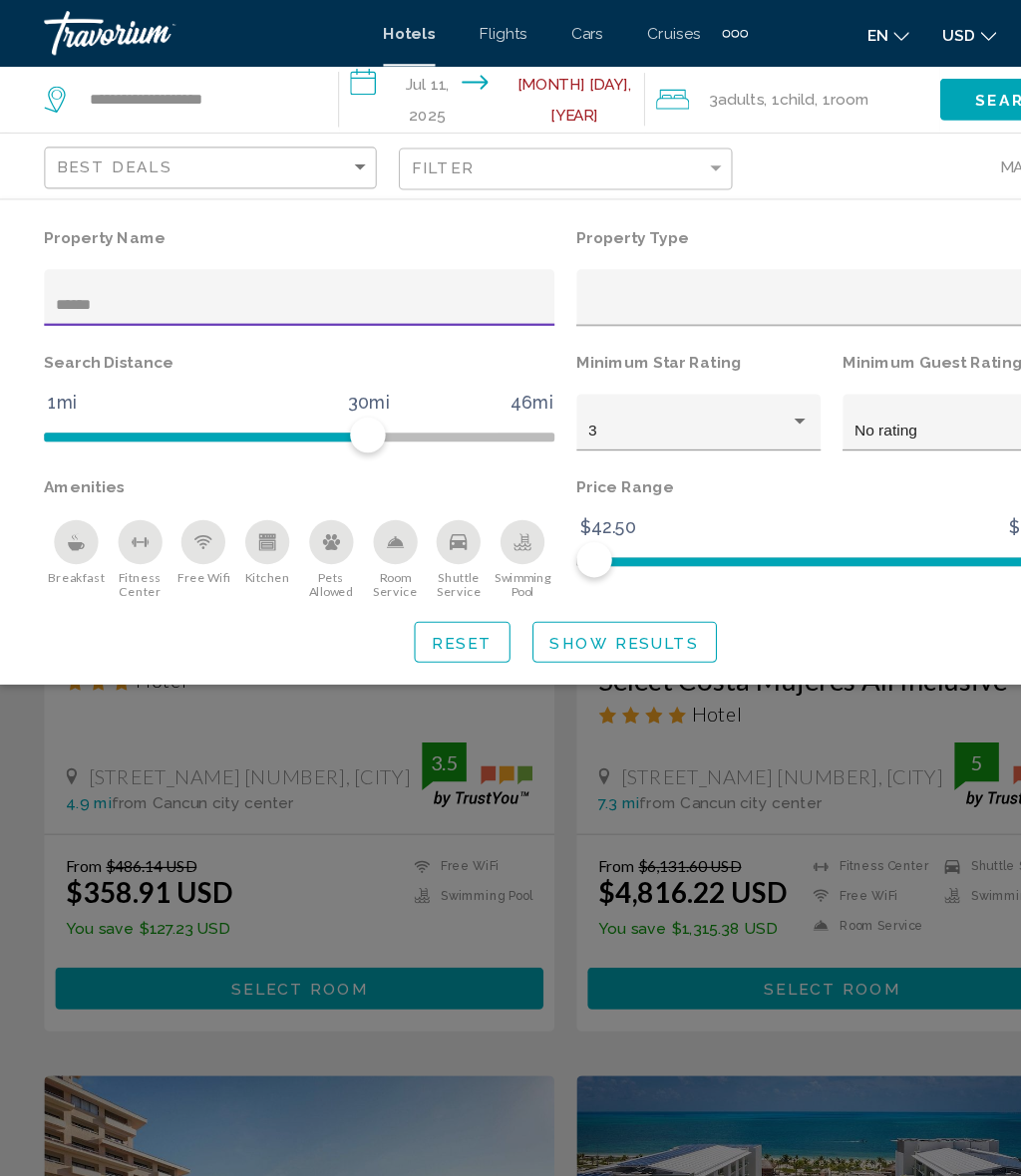 click on "*****" at bounding box center (270, 276) 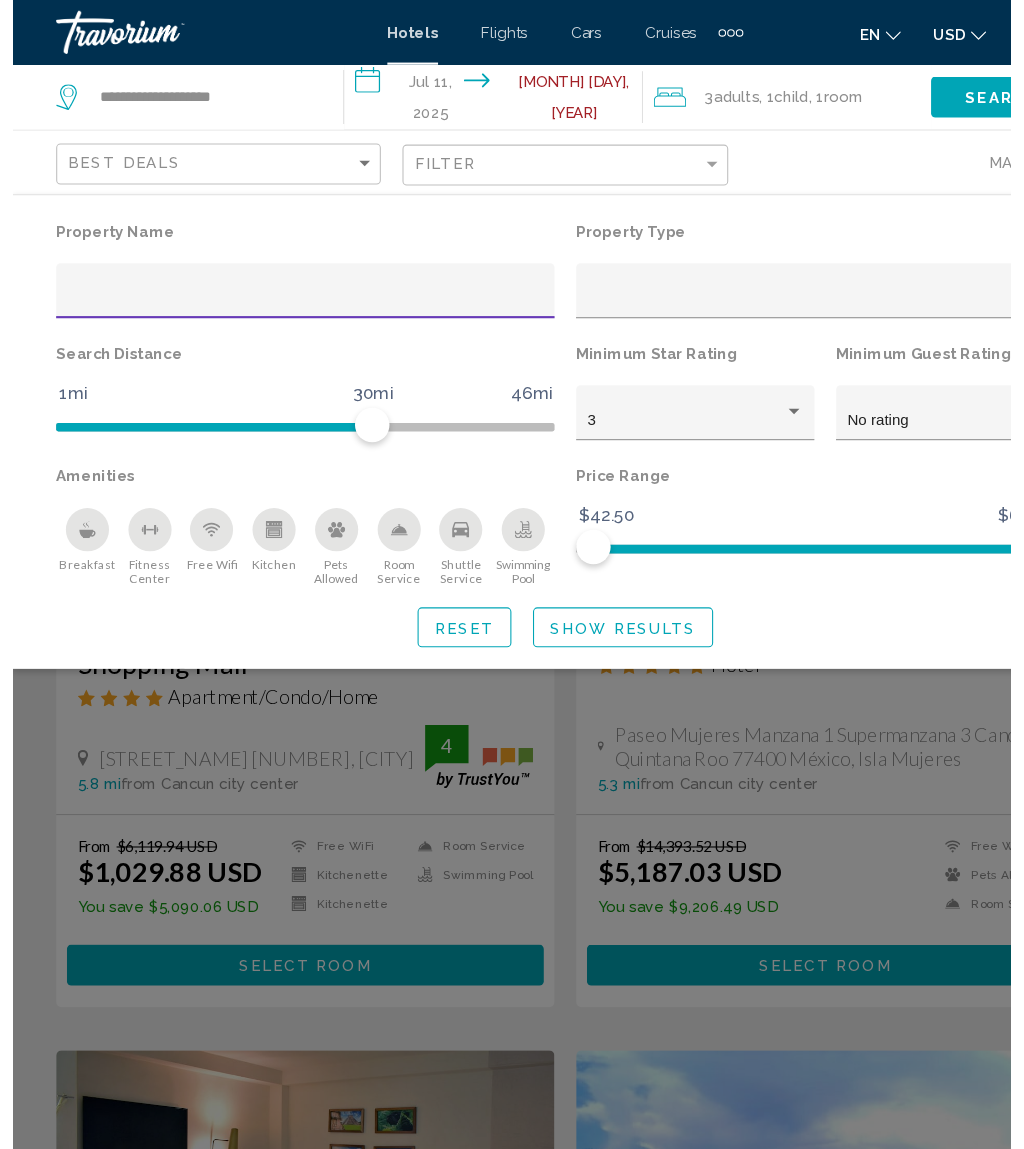 scroll, scrollTop: 0, scrollLeft: 0, axis: both 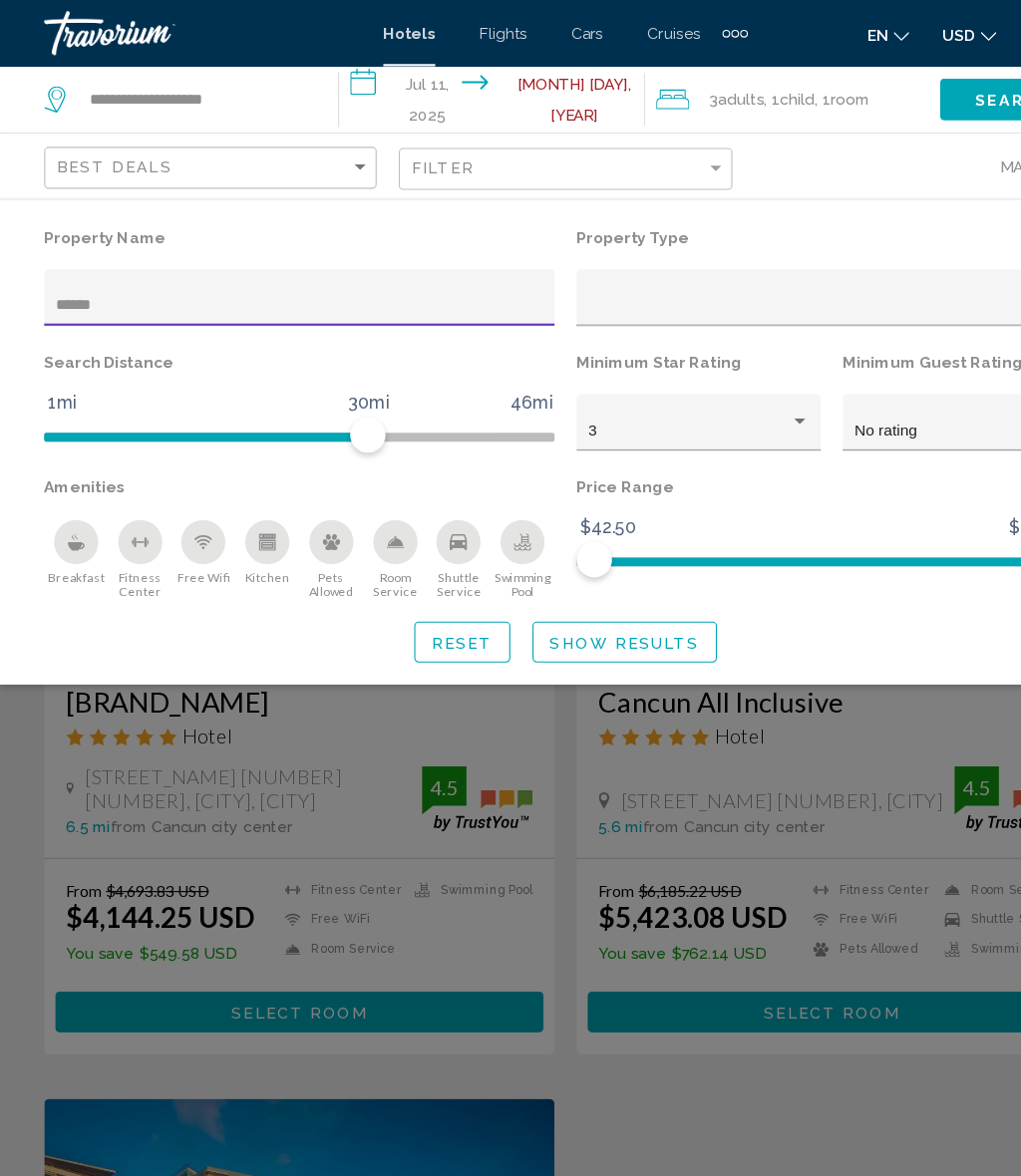 click on "Show Results" at bounding box center (563, 579) 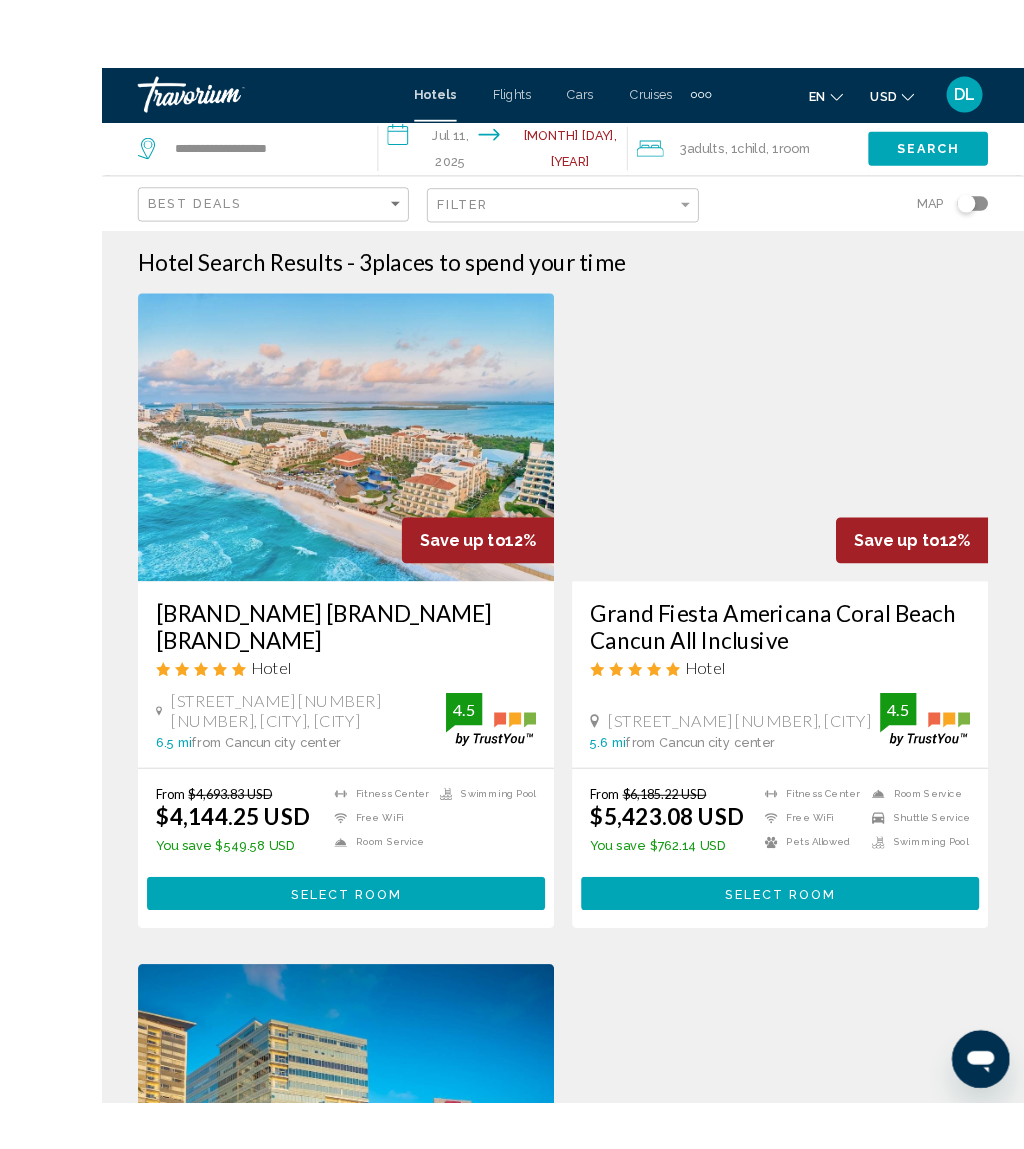 scroll, scrollTop: 86, scrollLeft: 0, axis: vertical 